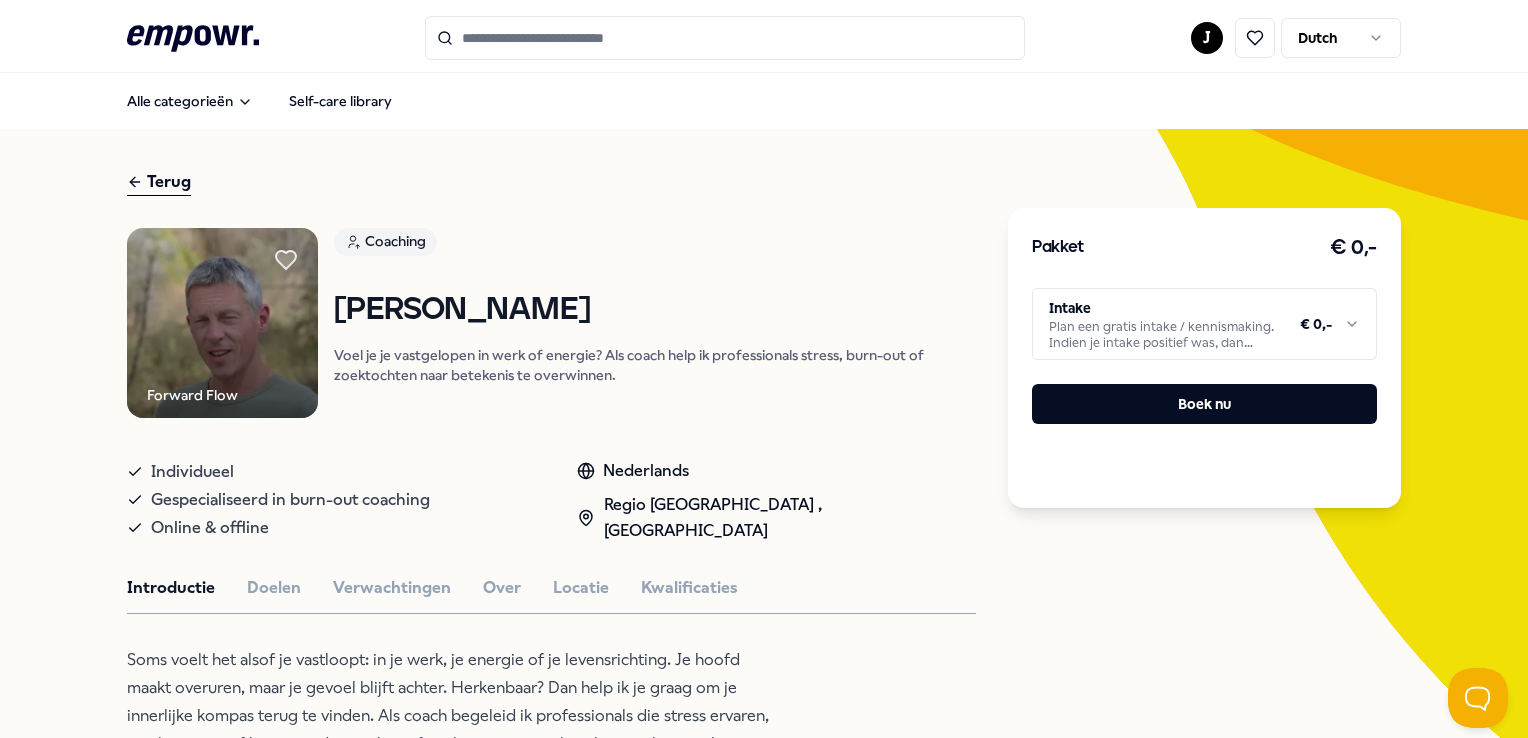 scroll, scrollTop: 0, scrollLeft: 0, axis: both 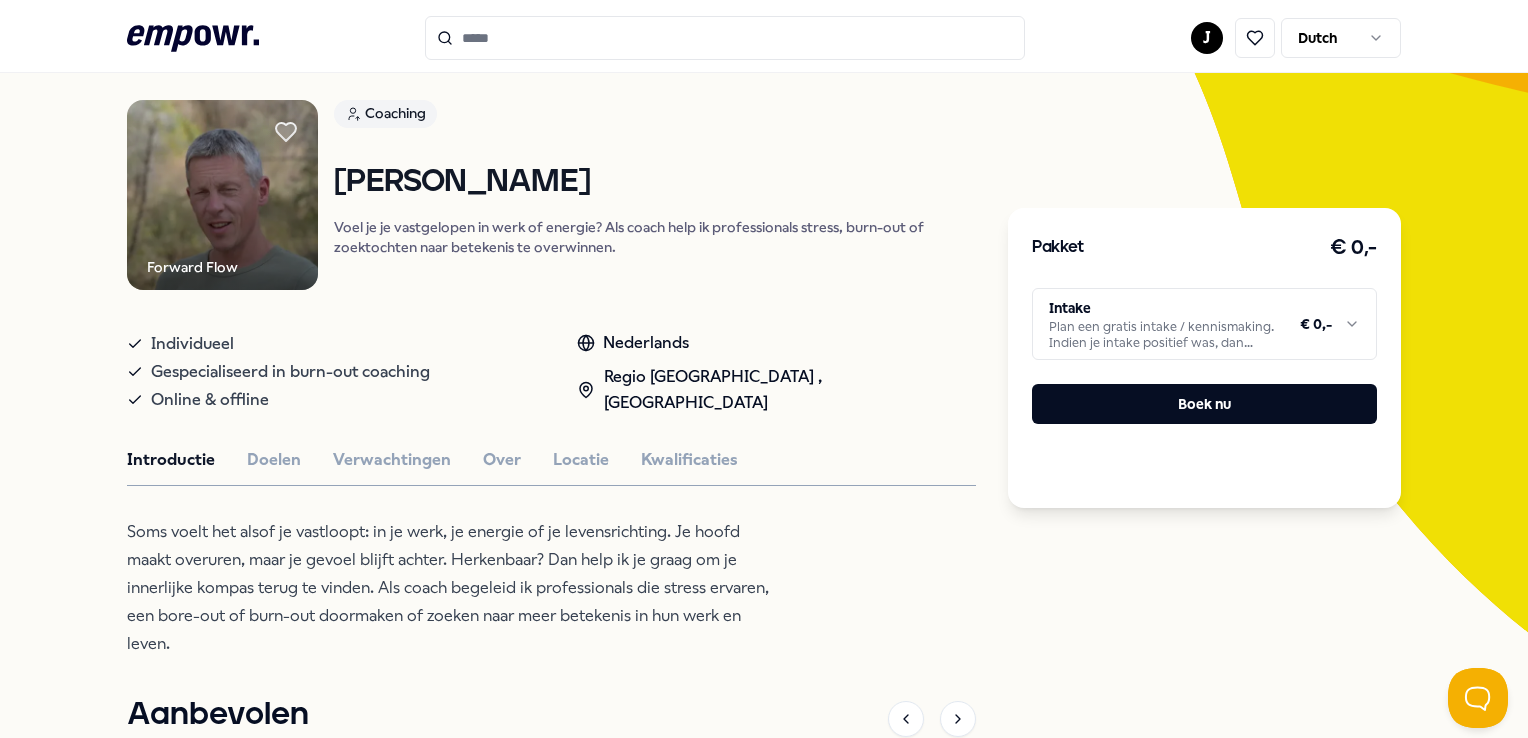 click 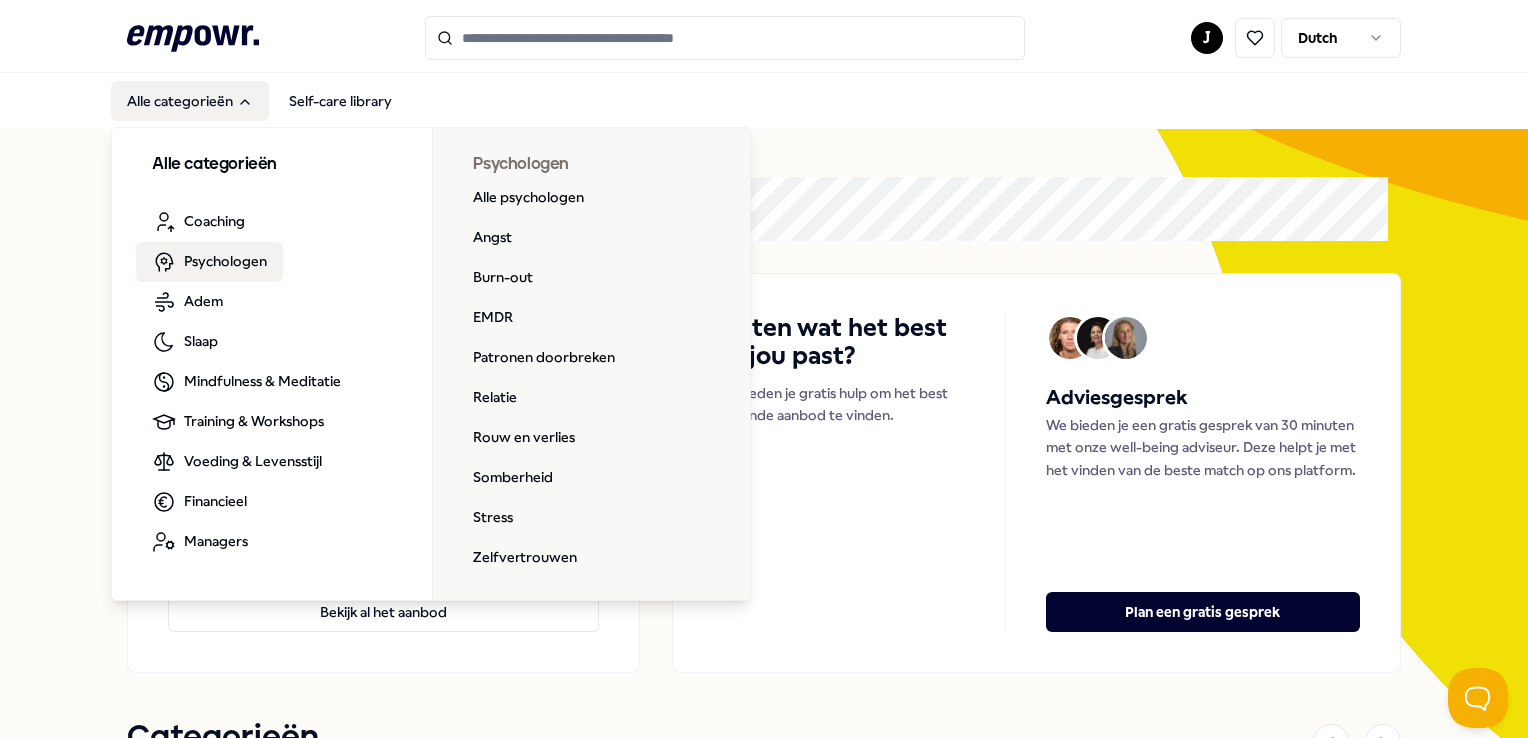 scroll, scrollTop: 0, scrollLeft: 0, axis: both 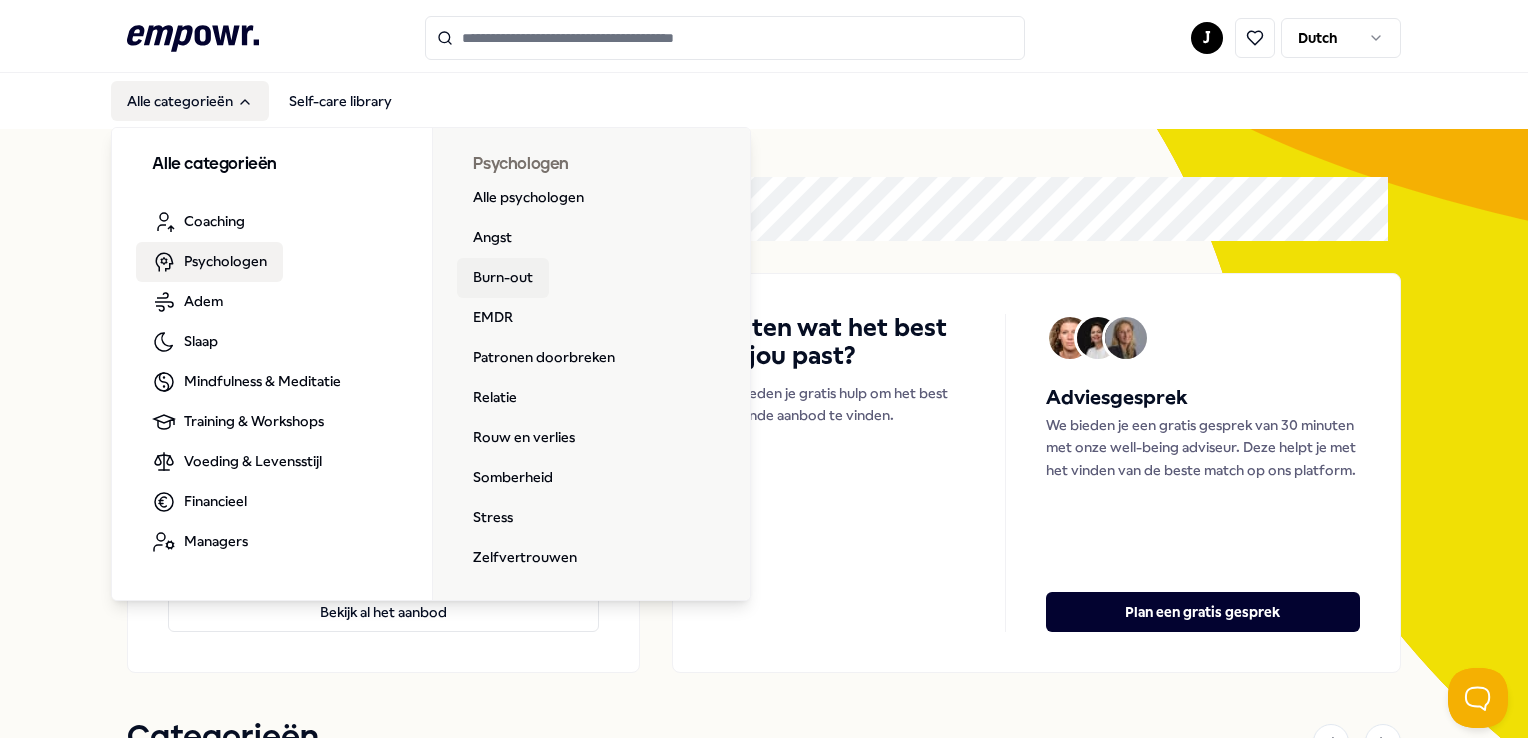 click on "Burn-out" at bounding box center [503, 278] 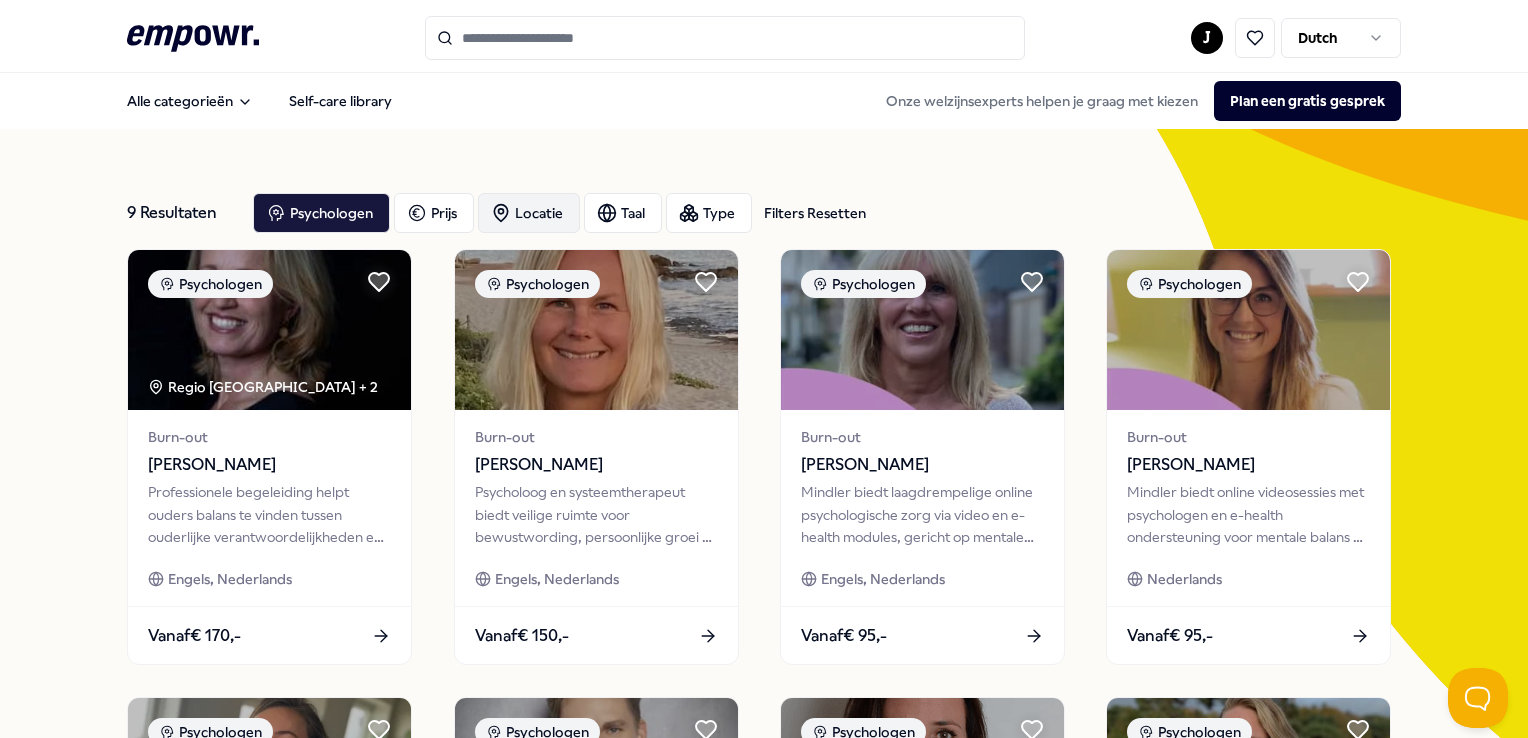 click on "Locatie" at bounding box center (529, 213) 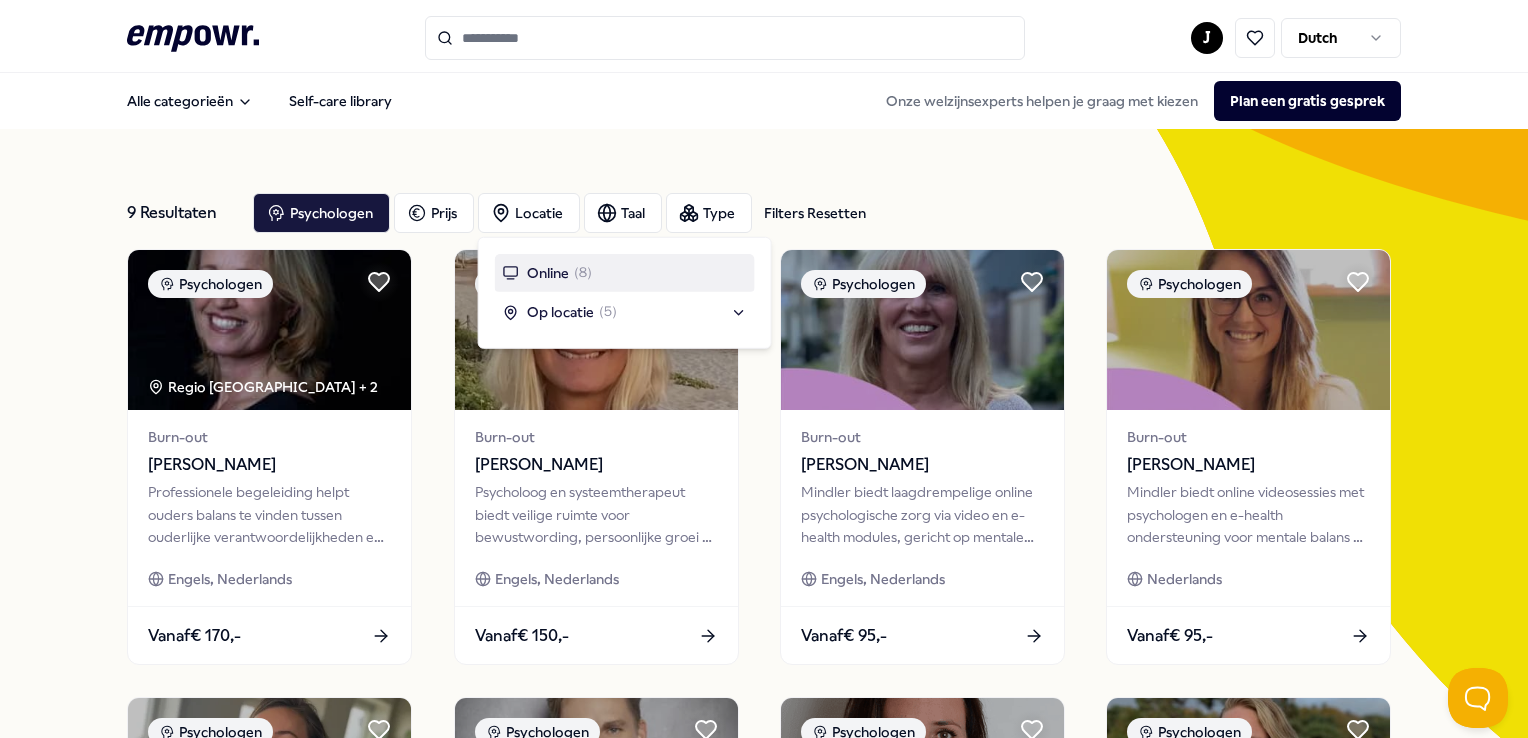 click on "Online" at bounding box center (548, 273) 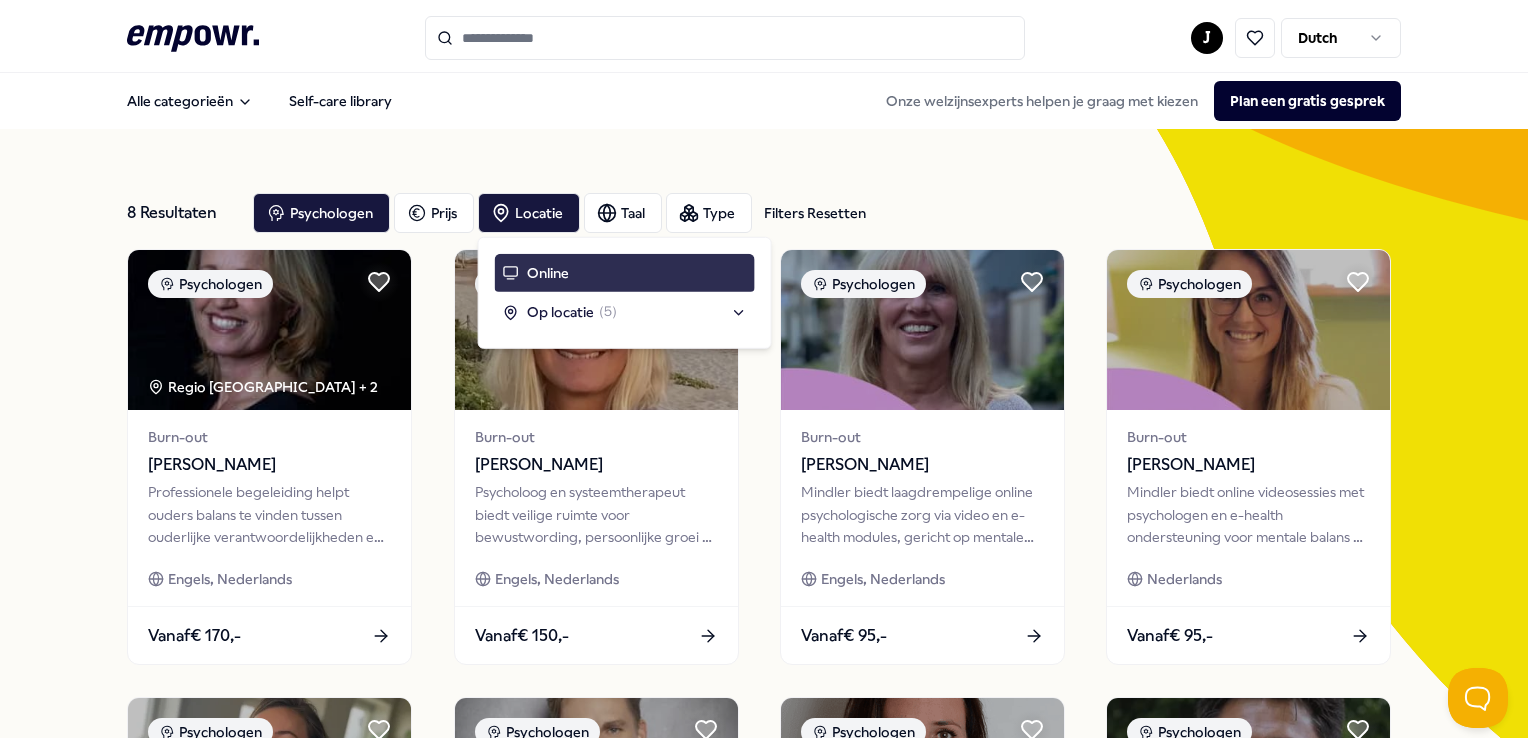 click on "Online" at bounding box center [548, 273] 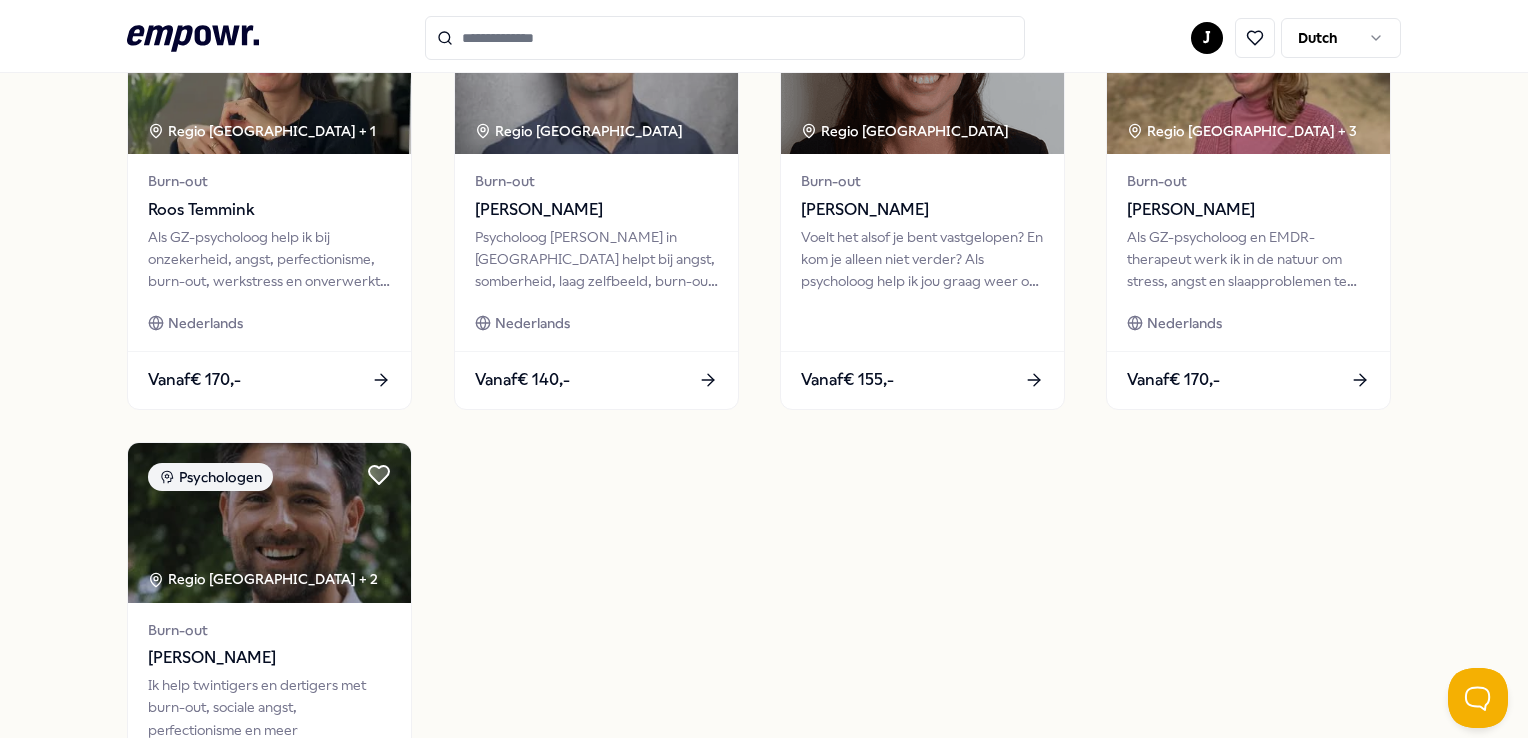 scroll, scrollTop: 600, scrollLeft: 0, axis: vertical 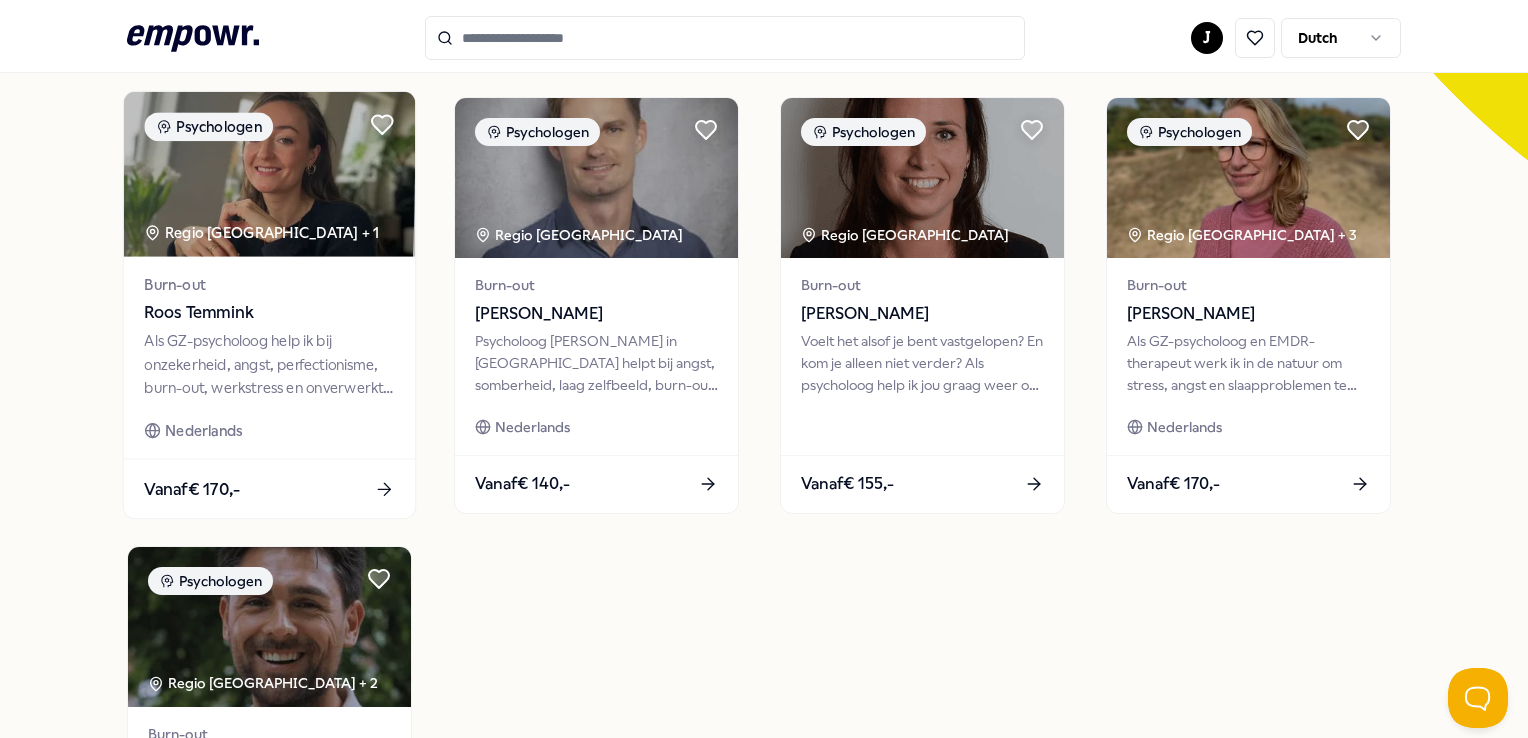 click on "Als GZ-psycholoog help ik bij onzekerheid, angst, perfectionisme, burn-out,
werkstress en onverwerkte gebeurtenissen." at bounding box center [270, 364] 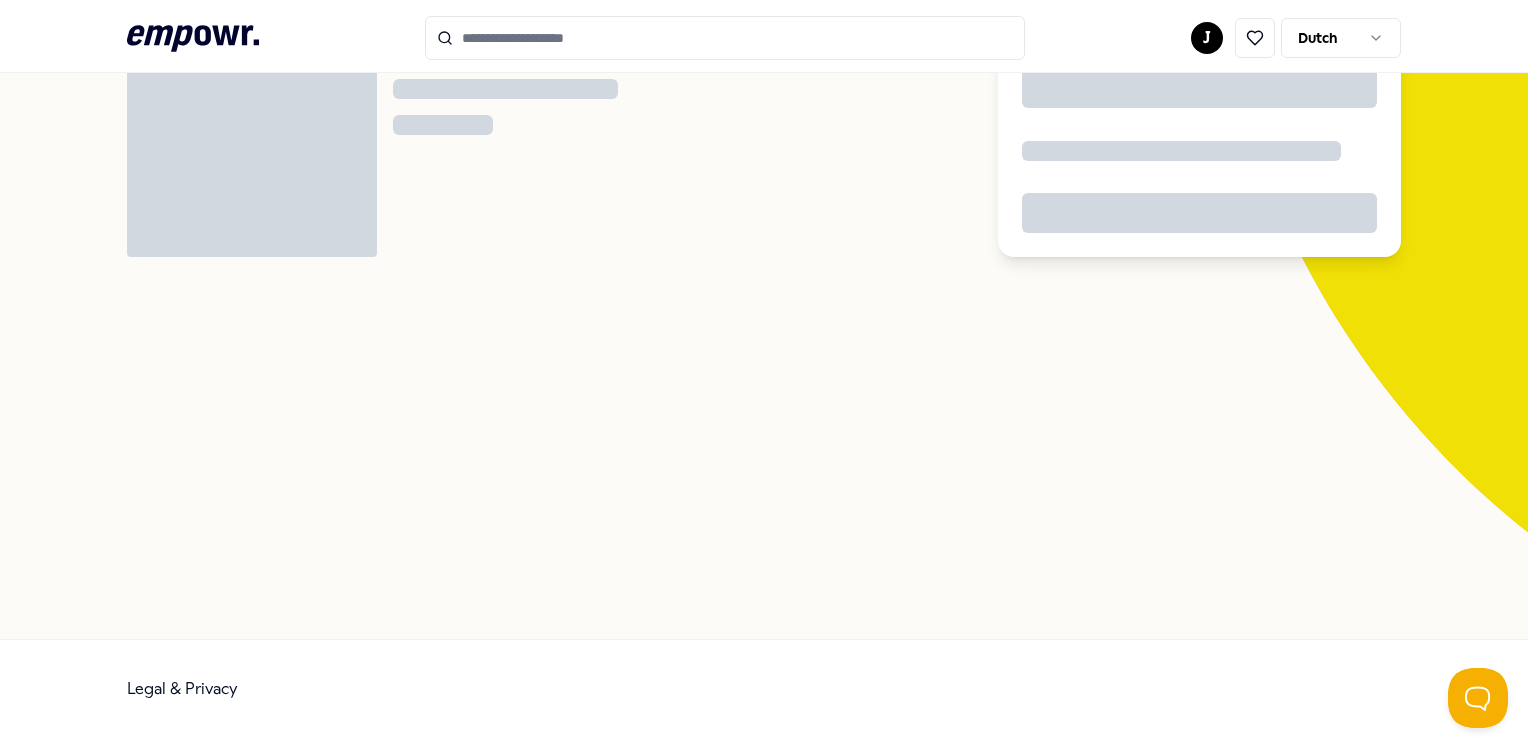scroll, scrollTop: 128, scrollLeft: 0, axis: vertical 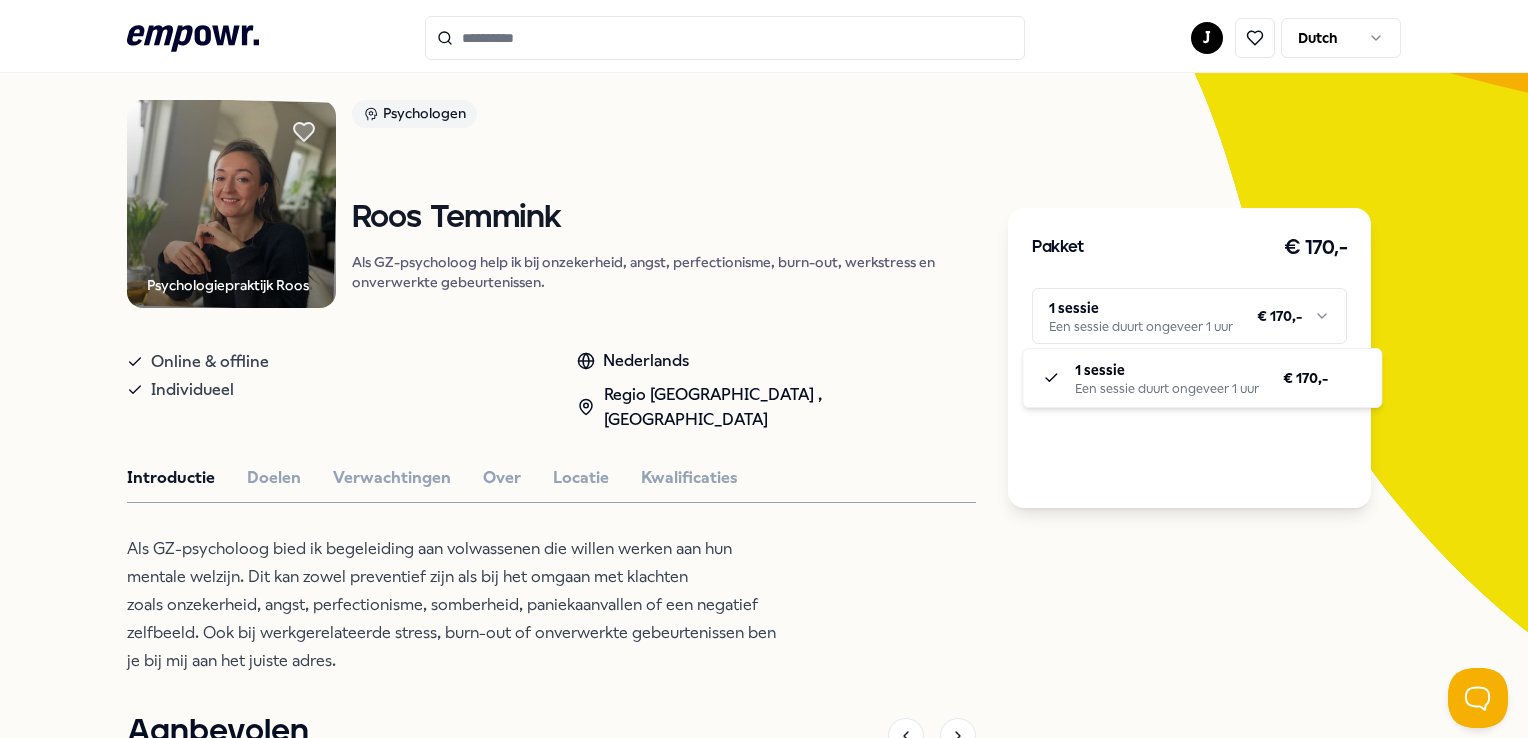 click on ".empowr-logo_svg__cls-1{fill:#03032f} J Dutch Alle categorieën   Self-care library Terug Psychologiepraktijk Roos Psychologen Roos Temmink Als GZ-psycholoog help ik bij onzekerheid, angst, perfectionisme, burn-out, werkstress en onverwerkte gebeurtenissen. Online & offline Individueel Nederlands Regio Amsterdam , Regio  West  NL  Introductie Doelen Verwachtingen Over Locatie Kwalificaties Als GZ-psycholoog bied ik begeleiding aan volwassenen die willen werken aan hun mentale welzijn. Dit kan zowel preventief zijn als bij het omgaan met klachten zoals onzekerheid, angst, perfectionisme, somberheid, paniekaanvallen of een negatief  zelfbeeld. Ook bij werkgerelateerde stress, burn-out of onverwerkte gebeurtenissen ben je bij mij aan het juiste adres. Aanbevolen Coaching Regio Utrecht    Zelfvertrouwen Gilius Kreiken Leer fysieke sensaties koppelen aan emoties en communiceer helder wat je voelt
en nodig hebt, vóór het je overweldigt. Engels, Nederlands Vanaf  € 150,- Coaching Regio  West  NL    + 1" at bounding box center [764, 369] 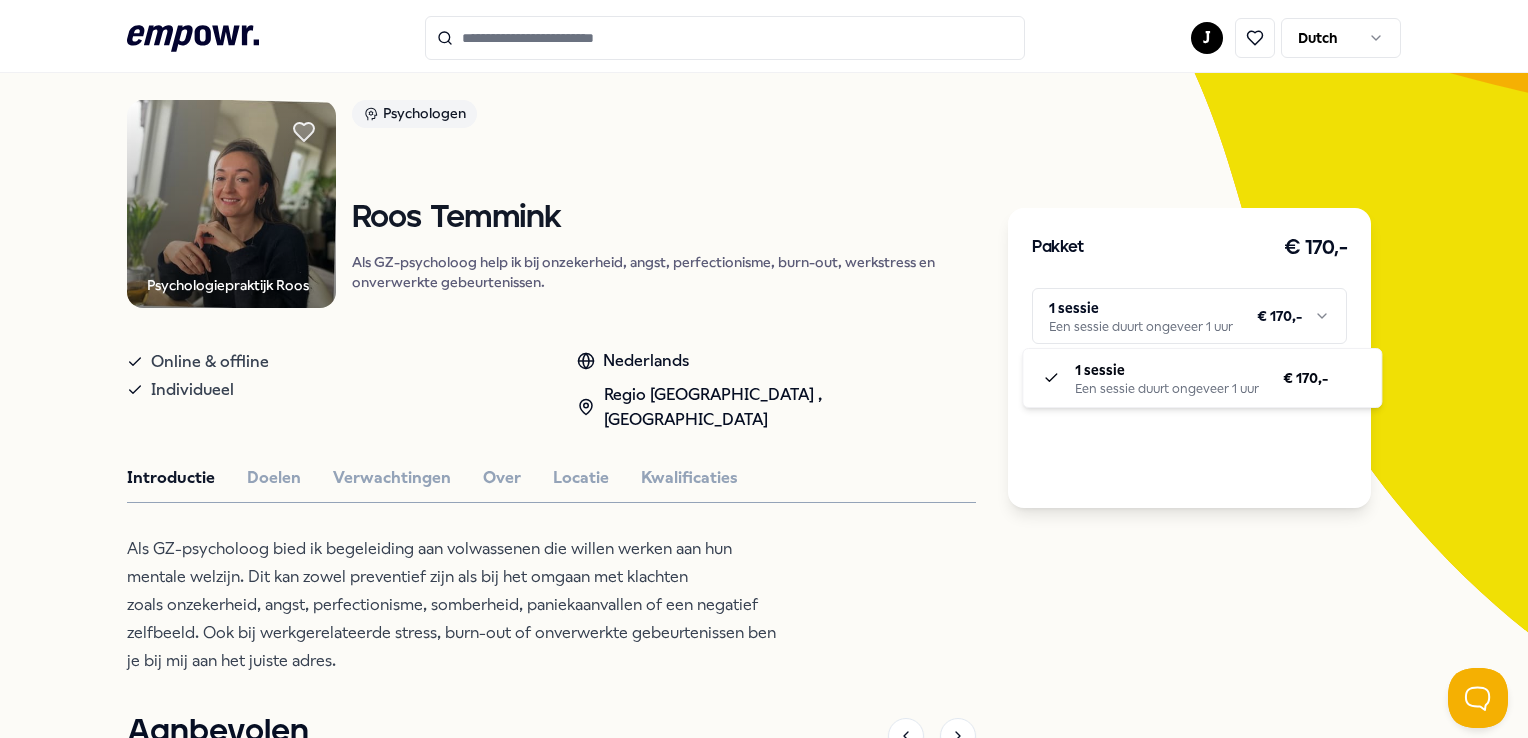 click on ".empowr-logo_svg__cls-1{fill:#03032f} J Dutch Alle categorieën   Self-care library Terug Psychologiepraktijk Roos Psychologen Roos Temmink Als GZ-psycholoog help ik bij onzekerheid, angst, perfectionisme, burn-out, werkstress en onverwerkte gebeurtenissen. Online & offline Individueel Nederlands Regio Amsterdam , Regio  West  NL  Introductie Doelen Verwachtingen Over Locatie Kwalificaties Als GZ-psycholoog bied ik begeleiding aan volwassenen die willen werken aan hun mentale welzijn. Dit kan zowel preventief zijn als bij het omgaan met klachten zoals onzekerheid, angst, perfectionisme, somberheid, paniekaanvallen of een negatief  zelfbeeld. Ook bij werkgerelateerde stress, burn-out of onverwerkte gebeurtenissen ben je bij mij aan het juiste adres. Aanbevolen Coaching Regio Utrecht    Zelfvertrouwen Gilius Kreiken Leer fysieke sensaties koppelen aan emoties en communiceer helder wat je voelt
en nodig hebt, vóór het je overweldigt. Engels, Nederlands Vanaf  € 150,- Coaching Regio  West  NL    + 1" at bounding box center [764, 369] 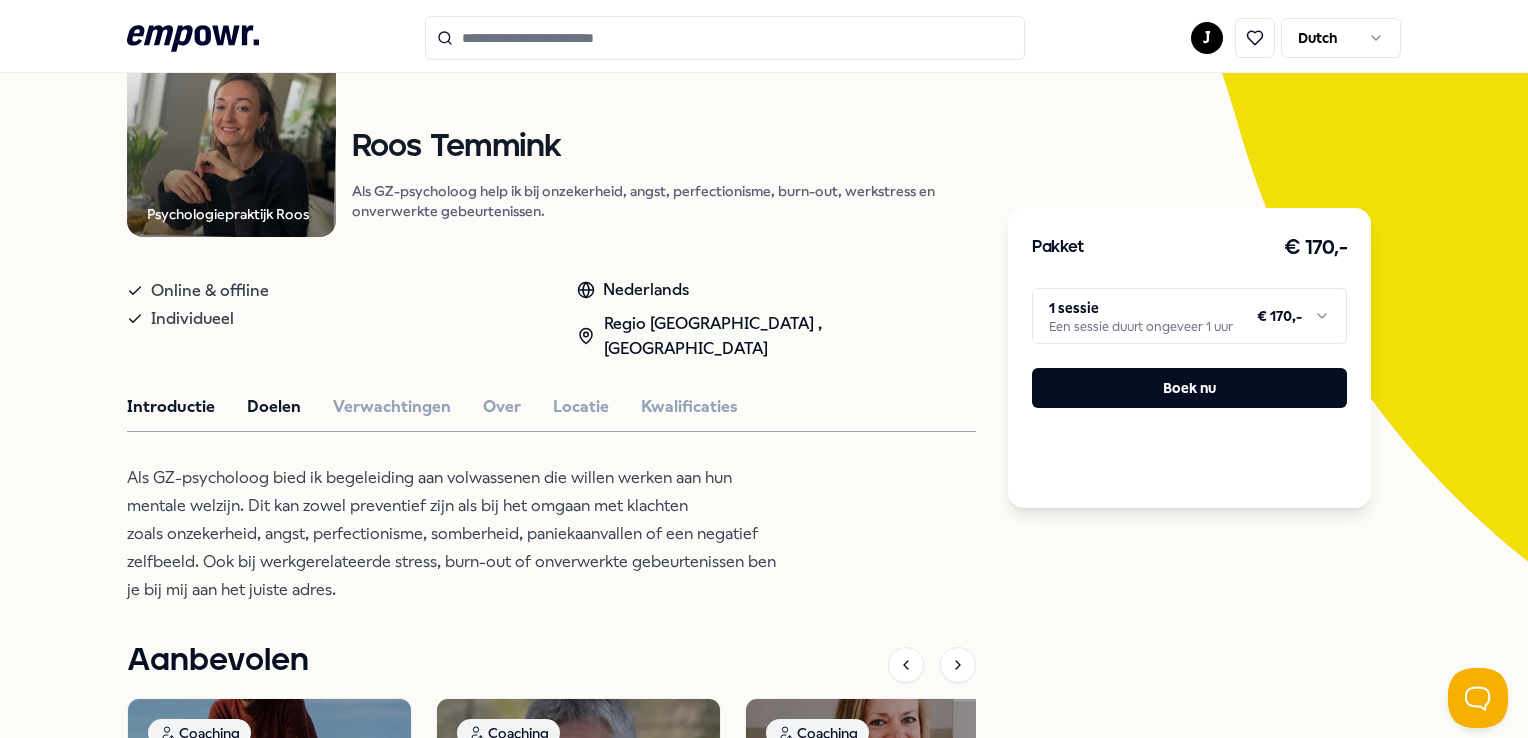 scroll, scrollTop: 228, scrollLeft: 0, axis: vertical 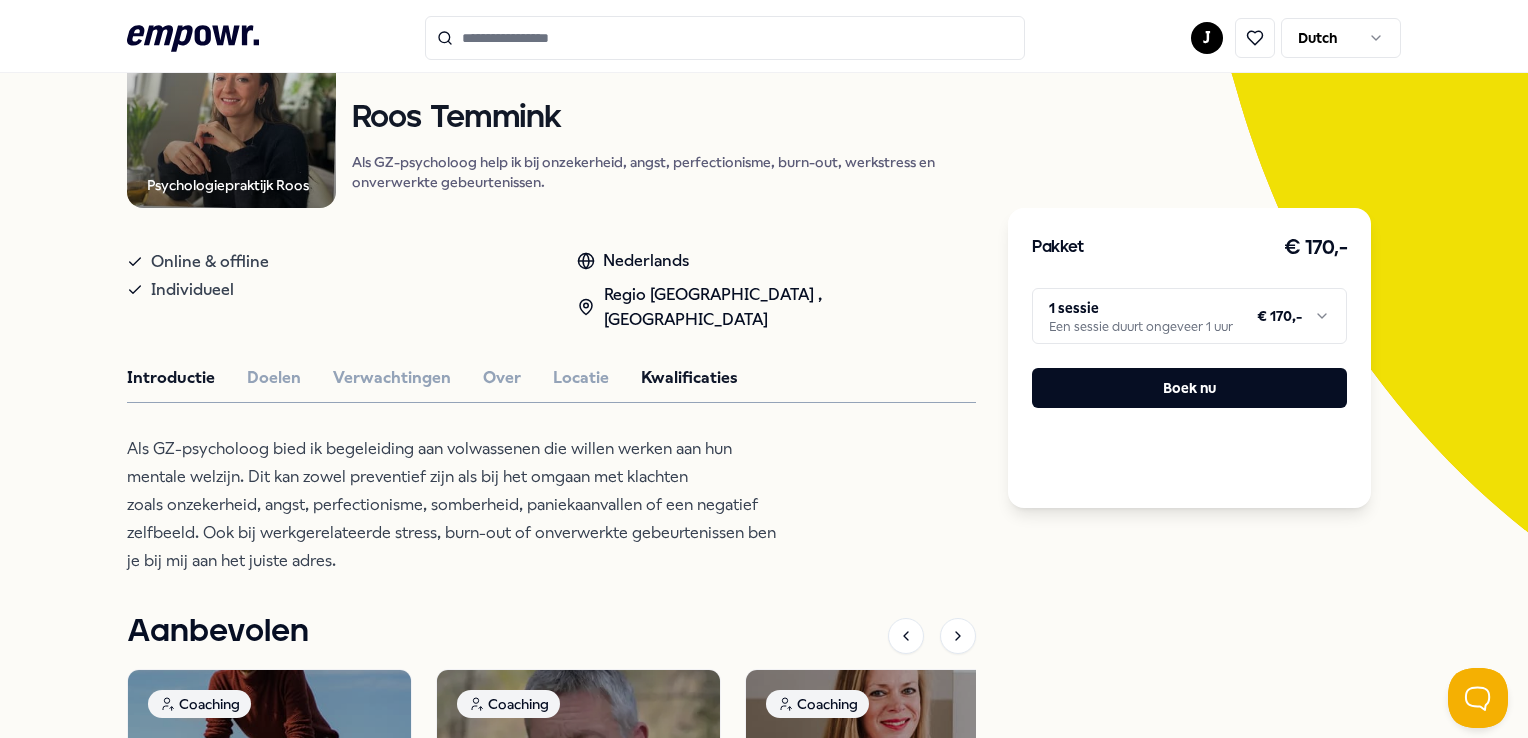 click on "Kwalificaties" at bounding box center (689, 378) 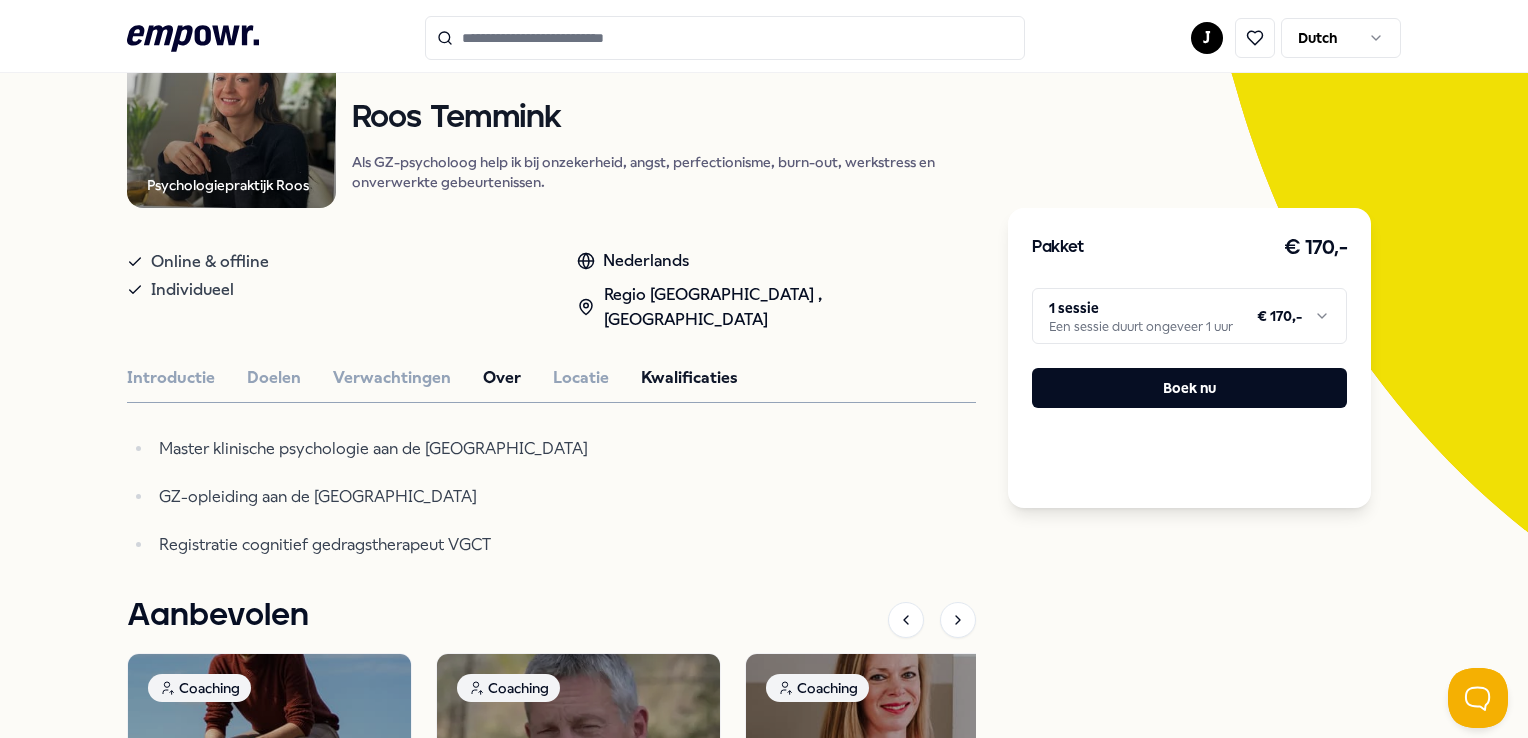 click on "Over" at bounding box center [502, 378] 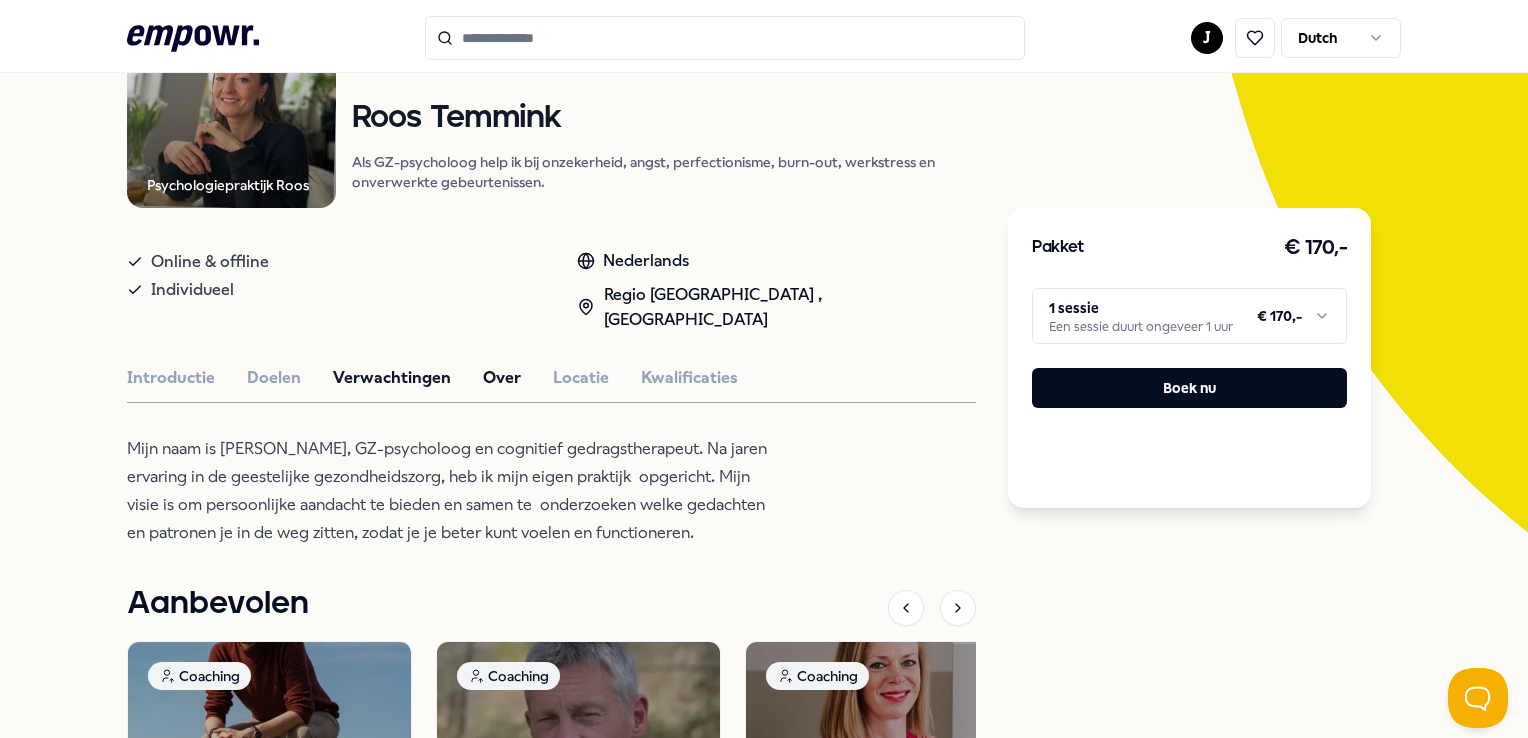 click on "Verwachtingen" at bounding box center [392, 378] 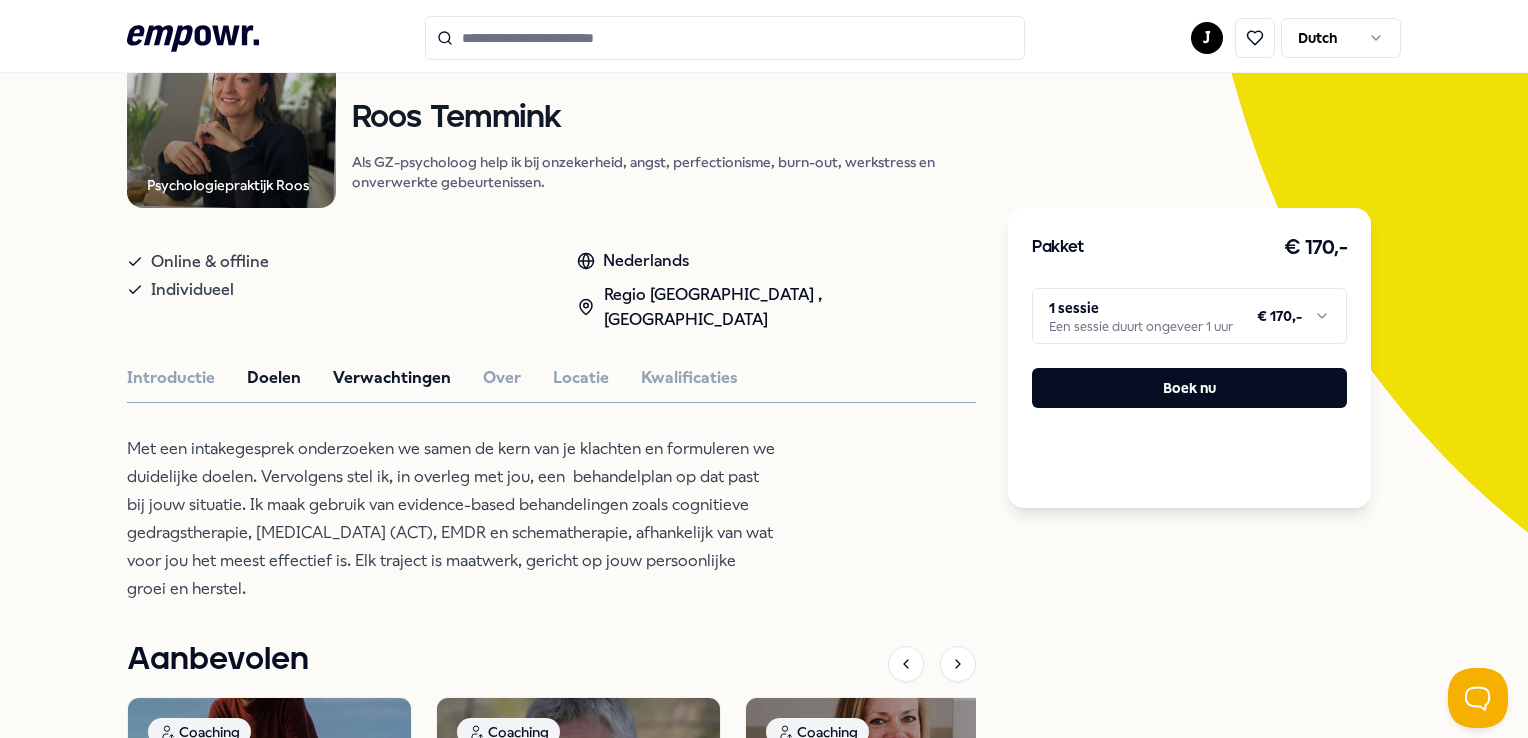 click on "Doelen" at bounding box center [274, 378] 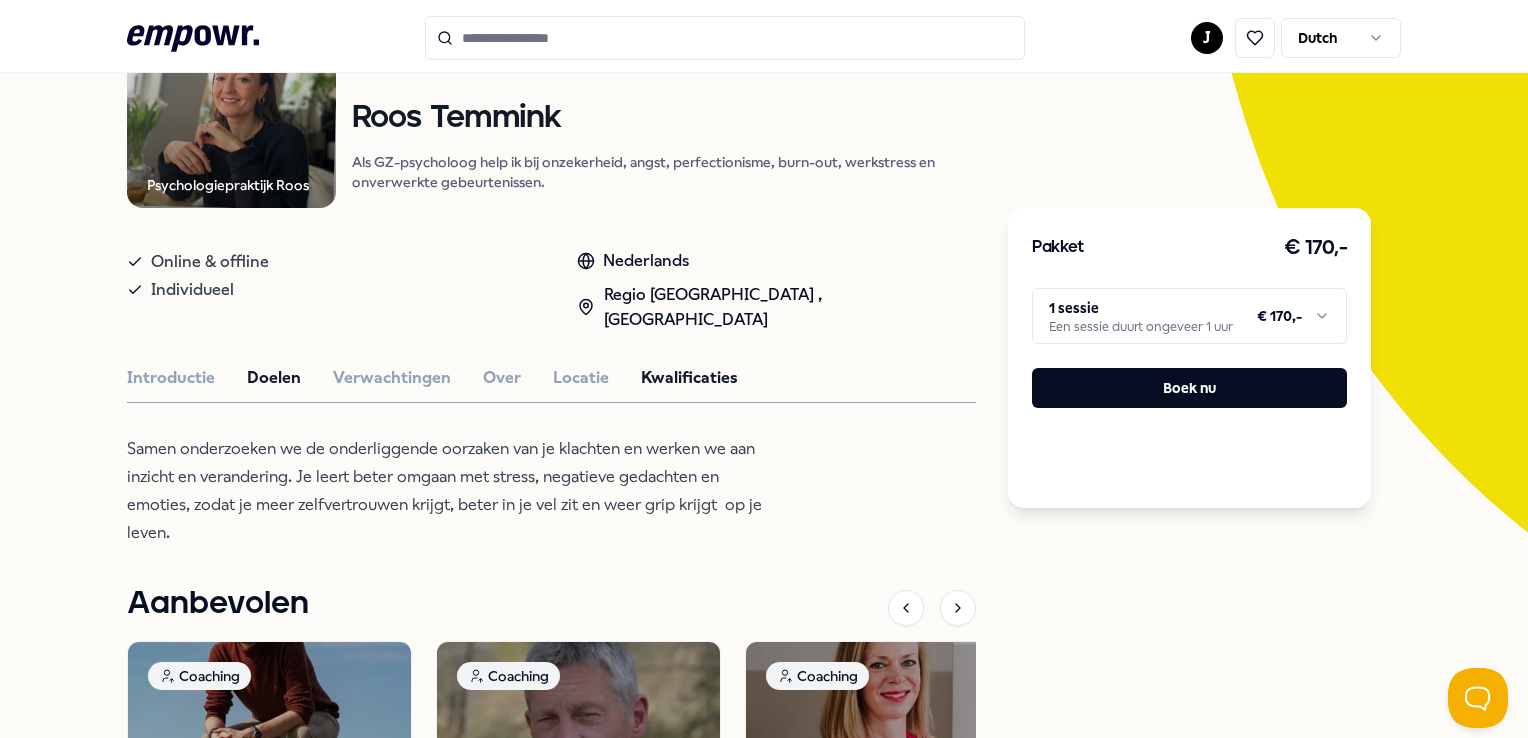 click on "Kwalificaties" at bounding box center [689, 378] 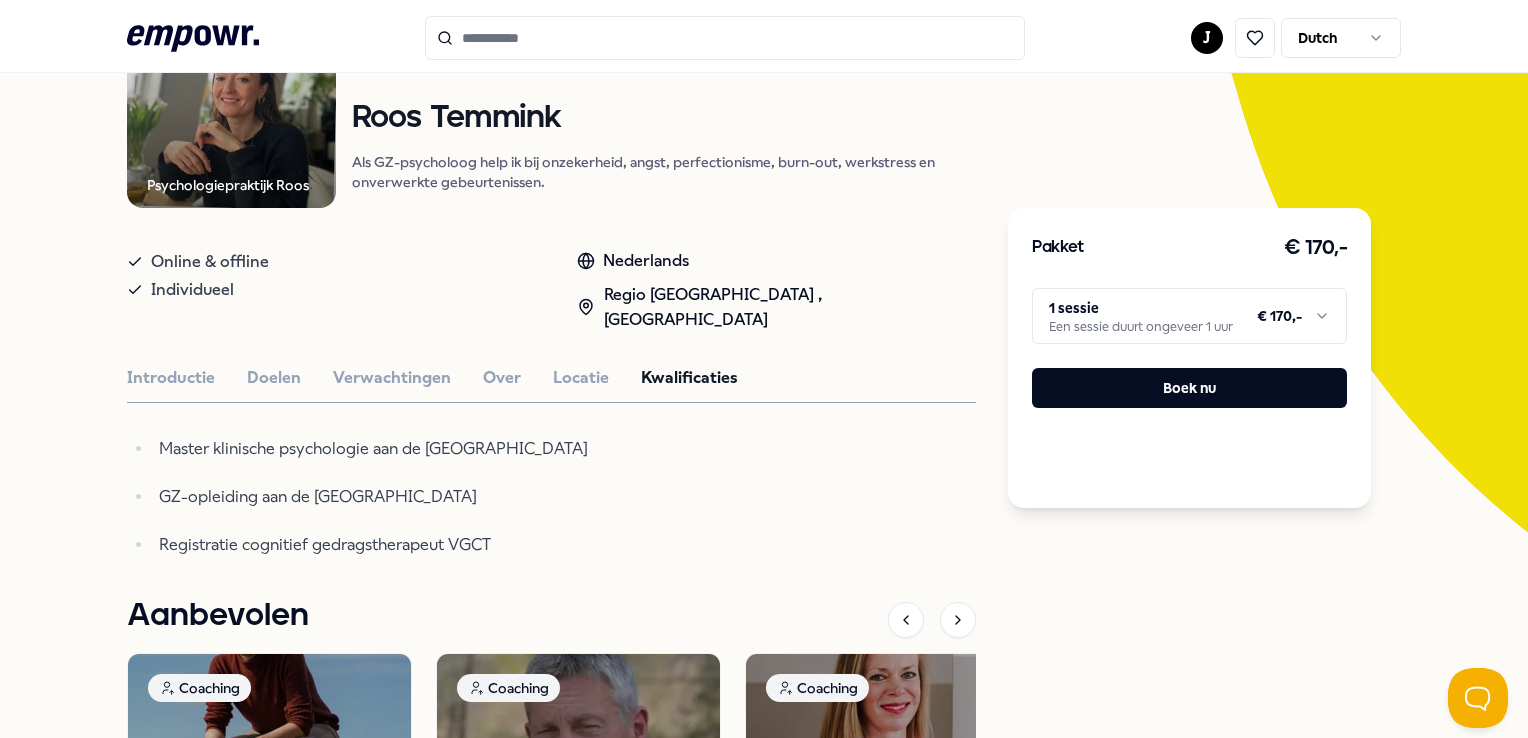 scroll, scrollTop: 690, scrollLeft: 0, axis: vertical 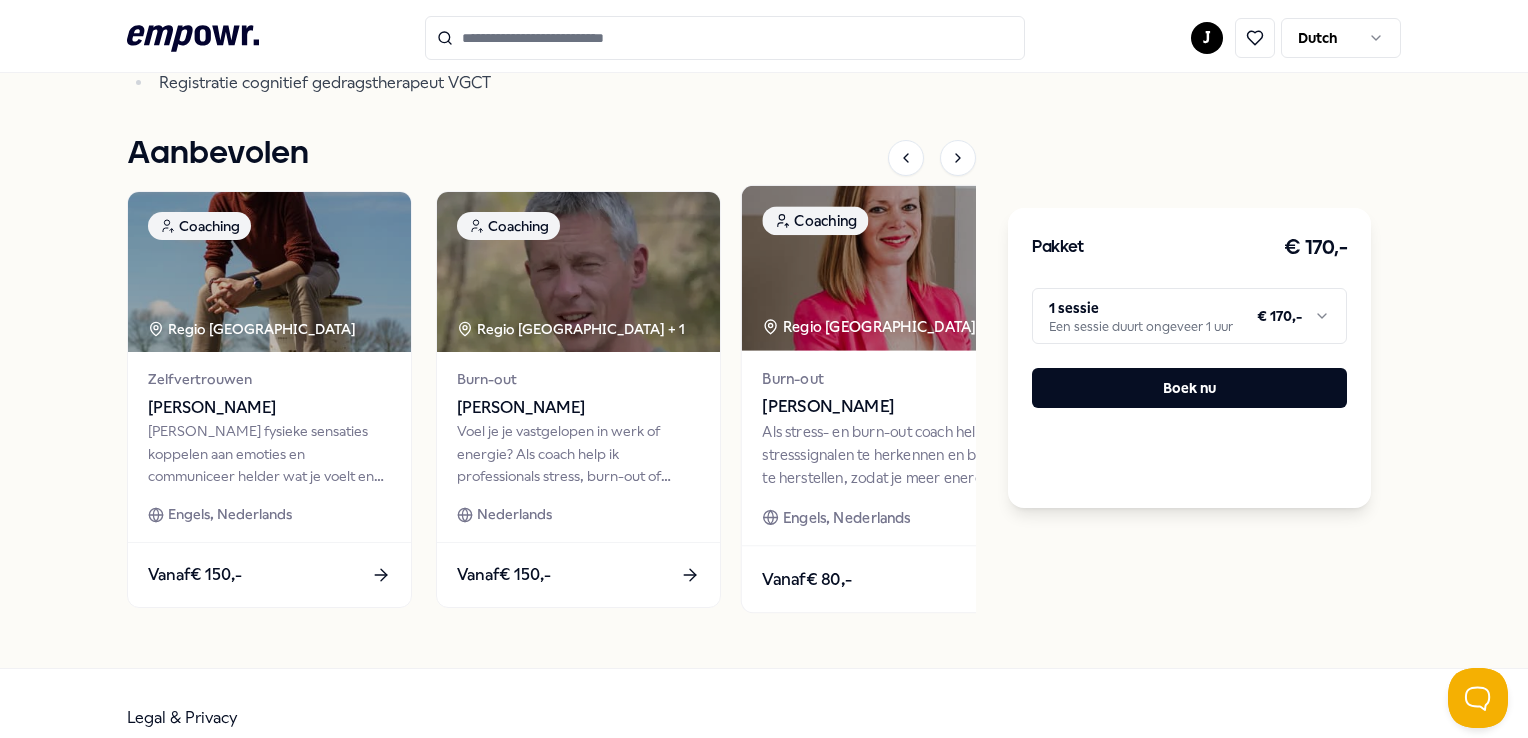 click on "Als stress- en burn-out coach help ik je stresssignalen te herkennen en balans
te herstellen, zodat je meer energie en rust ervaart." at bounding box center [888, 455] 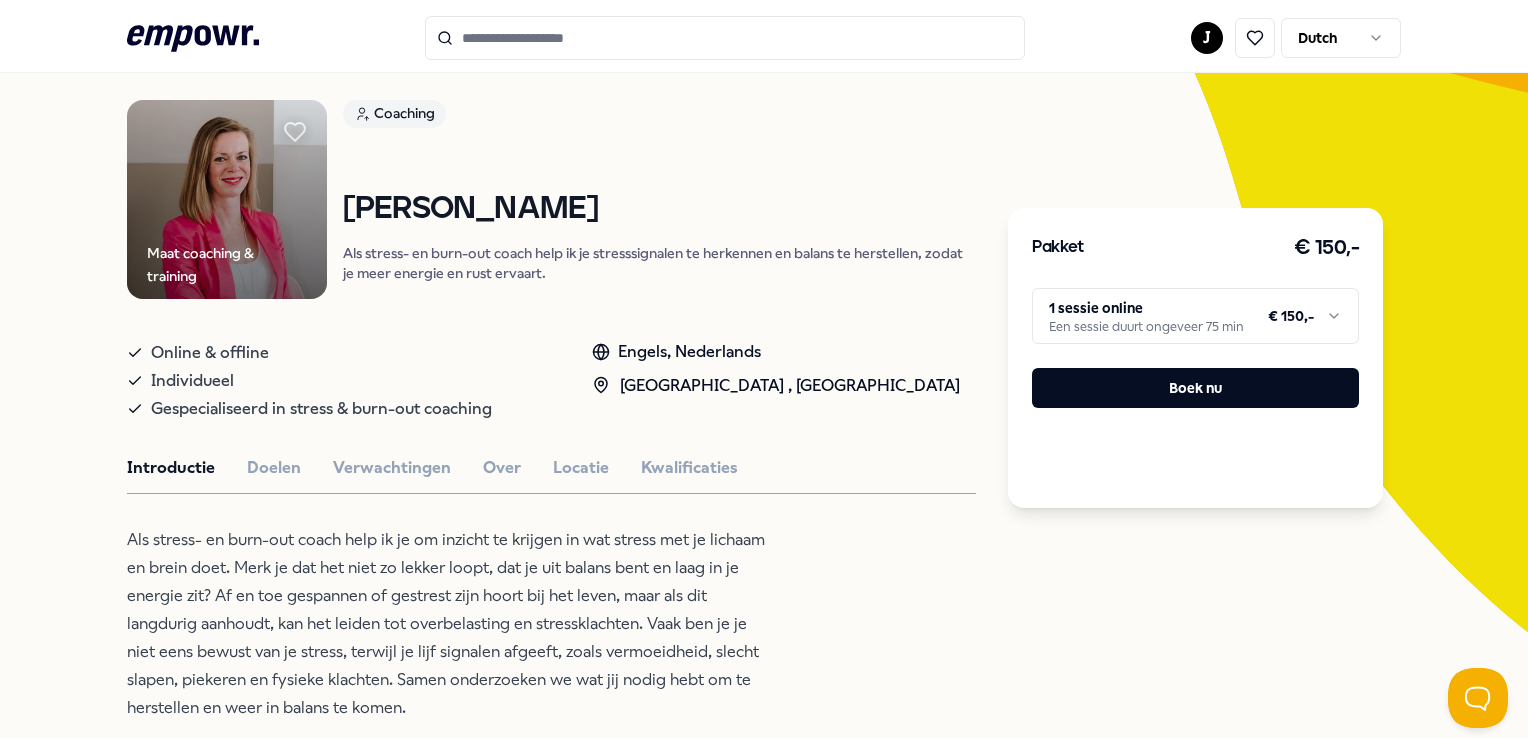 click on ".empowr-logo_svg__cls-1{fill:#03032f} J Dutch Alle categorieën   Self-care library Terug Maat coaching & training Coaching Marieke Maat Als stress- en burn-out coach help ik je stresssignalen te herkennen en balans te herstellen, zodat je meer energie en rust ervaart. Online & offline Individueel Gespecialiseerd in stress & burn-out coaching Engels, Nederlands Regio Noord NL , Regio Oost NL  Introductie Doelen Verwachtingen Over Locatie Kwalificaties Als stress- en burn-out coach help ik je om inzicht te krijgen in wat stress met je lichaam en brein doet. Merk je dat het niet zo lekker loopt, dat je uit balans bent en laag in je energie zit? Af en toe gespannen of gestrest zijn hoort bij het leven, maar als dit langdurig aanhoudt, kan het leiden tot overbelasting en stressklachten. Vaak ben je je niet eens bewust van je stress, terwijl je lijf signalen afgeeft, zoals vermoeidheid, slecht slapen, piekeren en fysieke klachten. Samen onderzoeken we wat jij nodig hebt om te herstellen en weer in balans te komen." at bounding box center (764, 369) 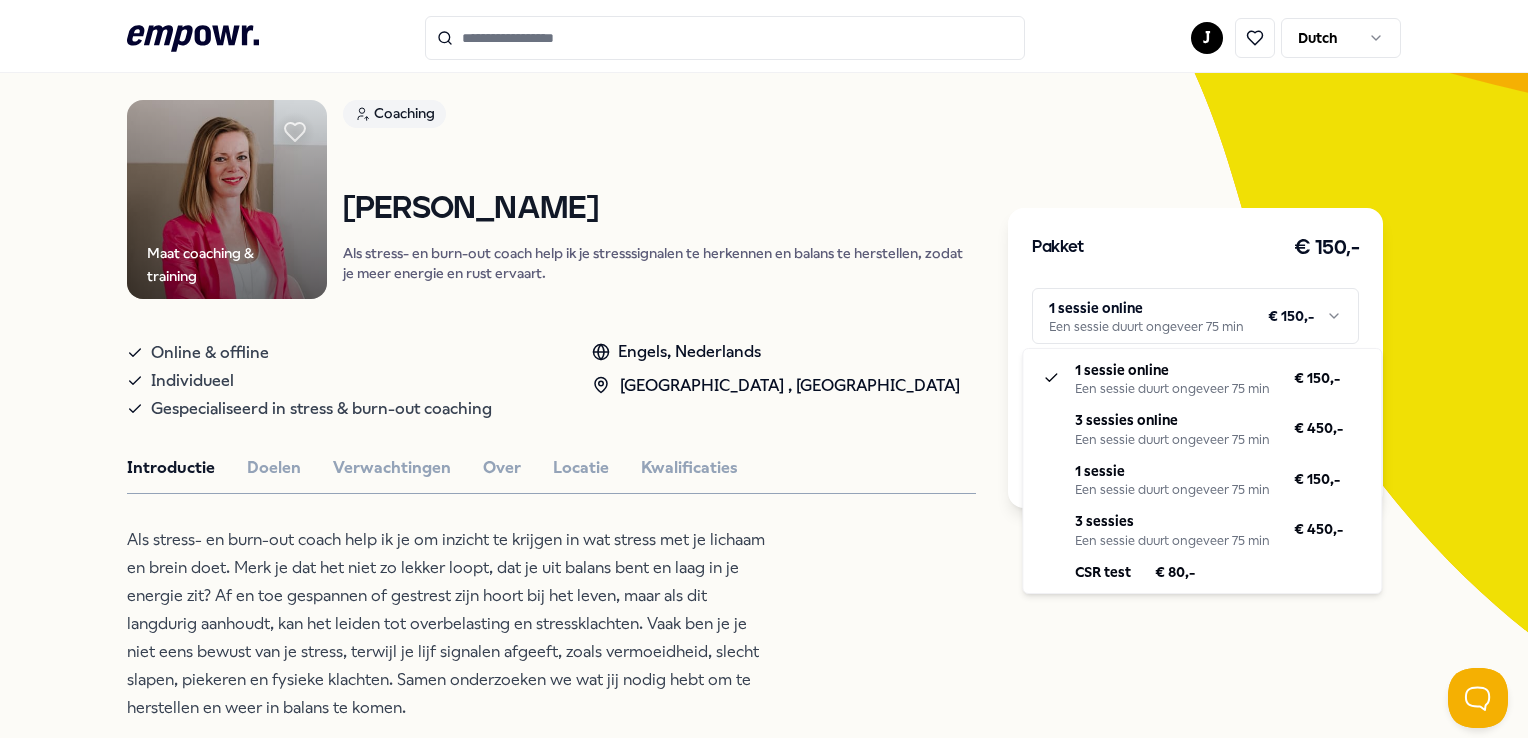 click on ".empowr-logo_svg__cls-1{fill:#03032f} J Dutch Alle categorieën   Self-care library Terug Maat coaching & training Coaching Marieke Maat Als stress- en burn-out coach help ik je stresssignalen te herkennen en balans te herstellen, zodat je meer energie en rust ervaart. Online & offline Individueel Gespecialiseerd in stress & burn-out coaching Engels, Nederlands Regio Noord NL , Regio Oost NL  Introductie Doelen Verwachtingen Over Locatie Kwalificaties Als stress- en burn-out coach help ik je om inzicht te krijgen in wat stress met je lichaam en brein doet. Merk je dat het niet zo lekker loopt, dat je uit balans bent en laag in je energie zit? Af en toe gespannen of gestrest zijn hoort bij het leven, maar als dit langdurig aanhoudt, kan het leiden tot overbelasting en stressklachten. Vaak ben je je niet eens bewust van je stress, terwijl je lijf signalen afgeeft, zoals vermoeidheid, slecht slapen, piekeren en fysieke klachten. Samen onderzoeken we wat jij nodig hebt om te herstellen en weer in balans te komen." at bounding box center (764, 369) 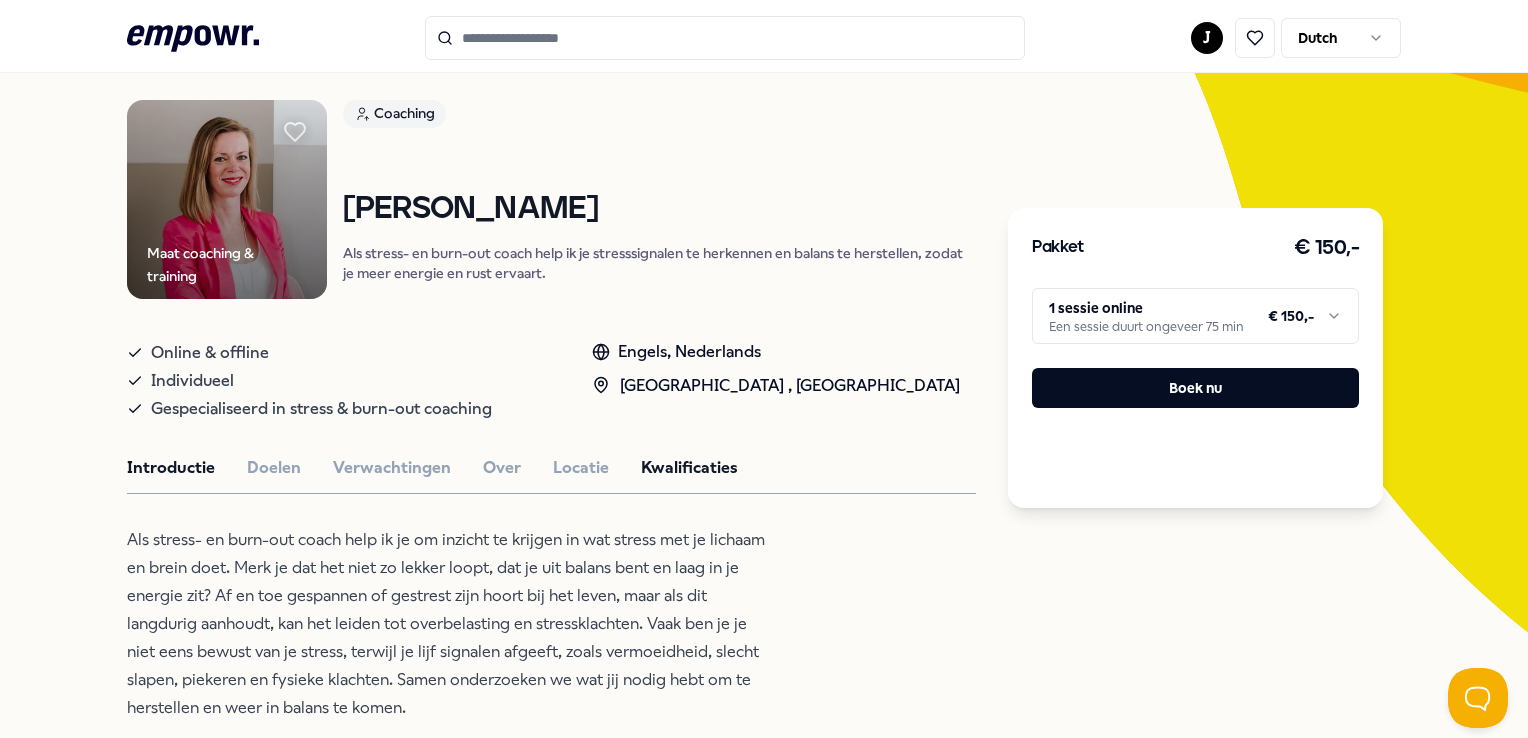 click on "Kwalificaties" at bounding box center (689, 468) 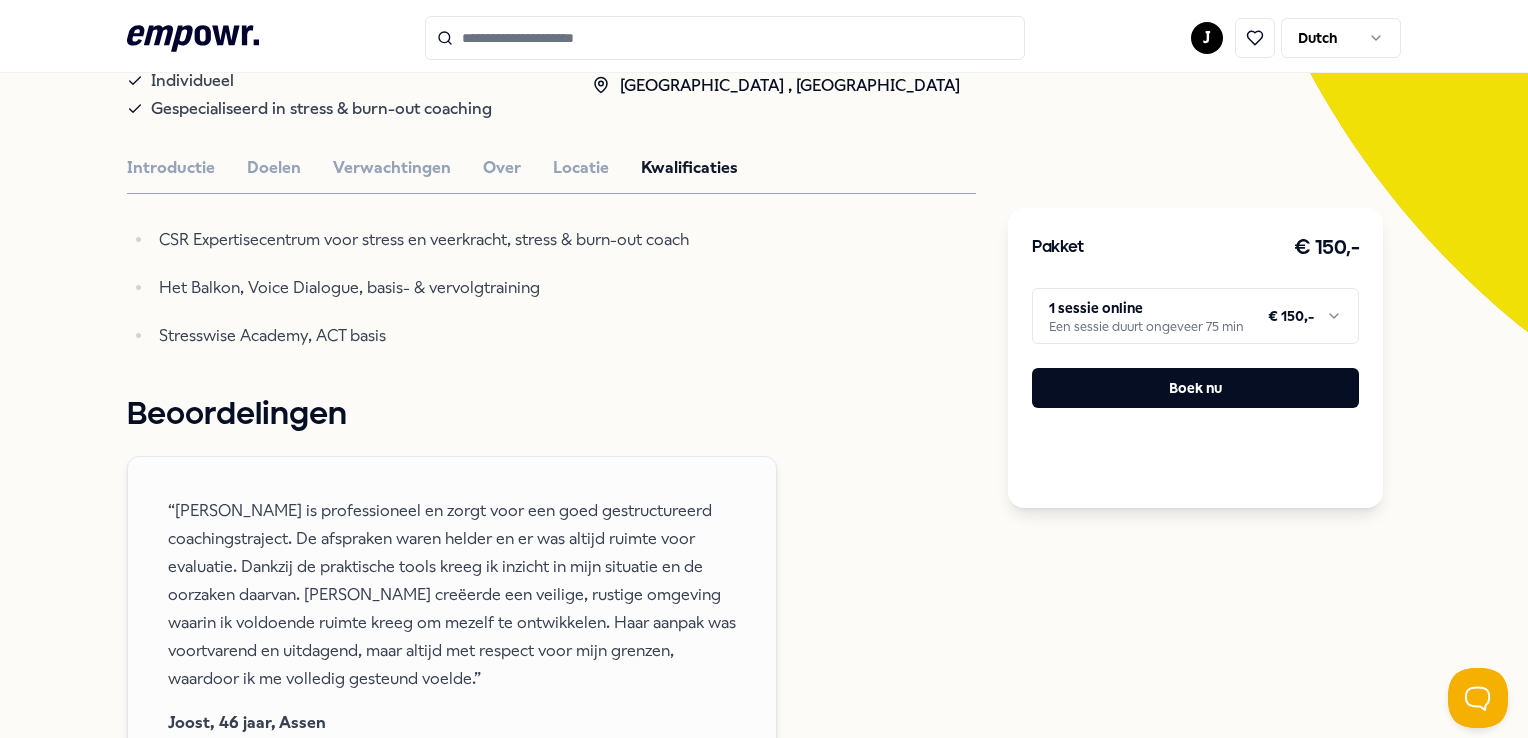 scroll, scrollTop: 0, scrollLeft: 0, axis: both 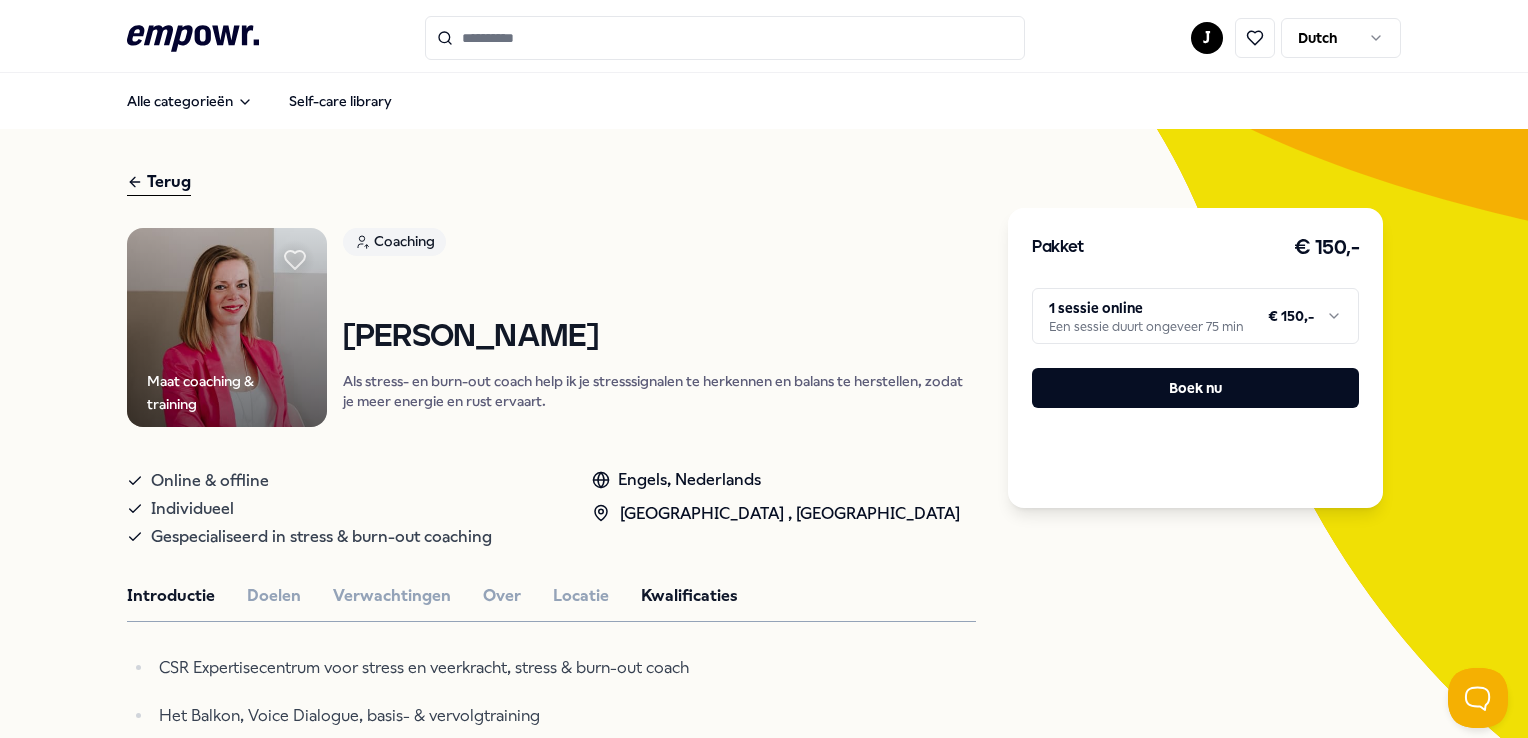 click on "Introductie" at bounding box center (171, 596) 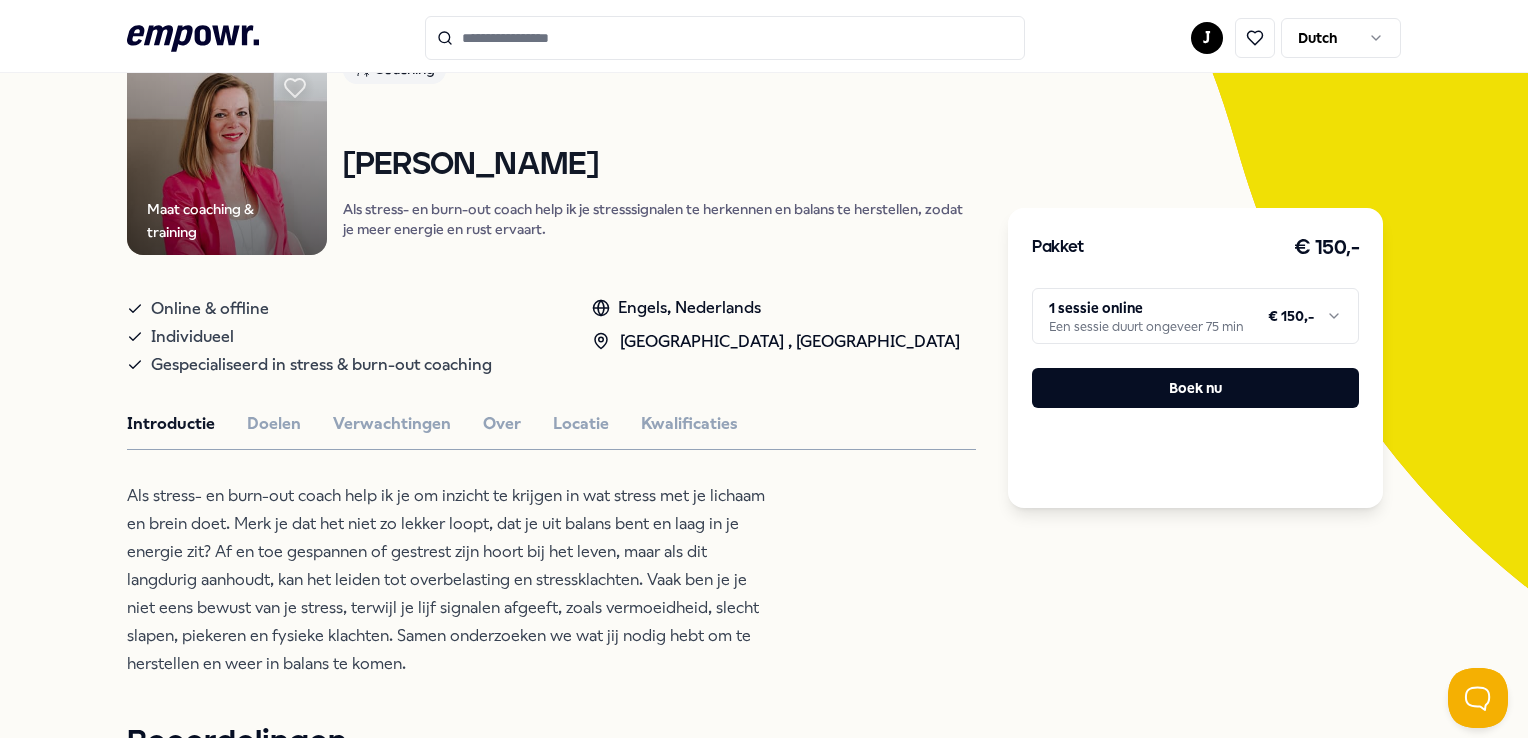 scroll, scrollTop: 100, scrollLeft: 0, axis: vertical 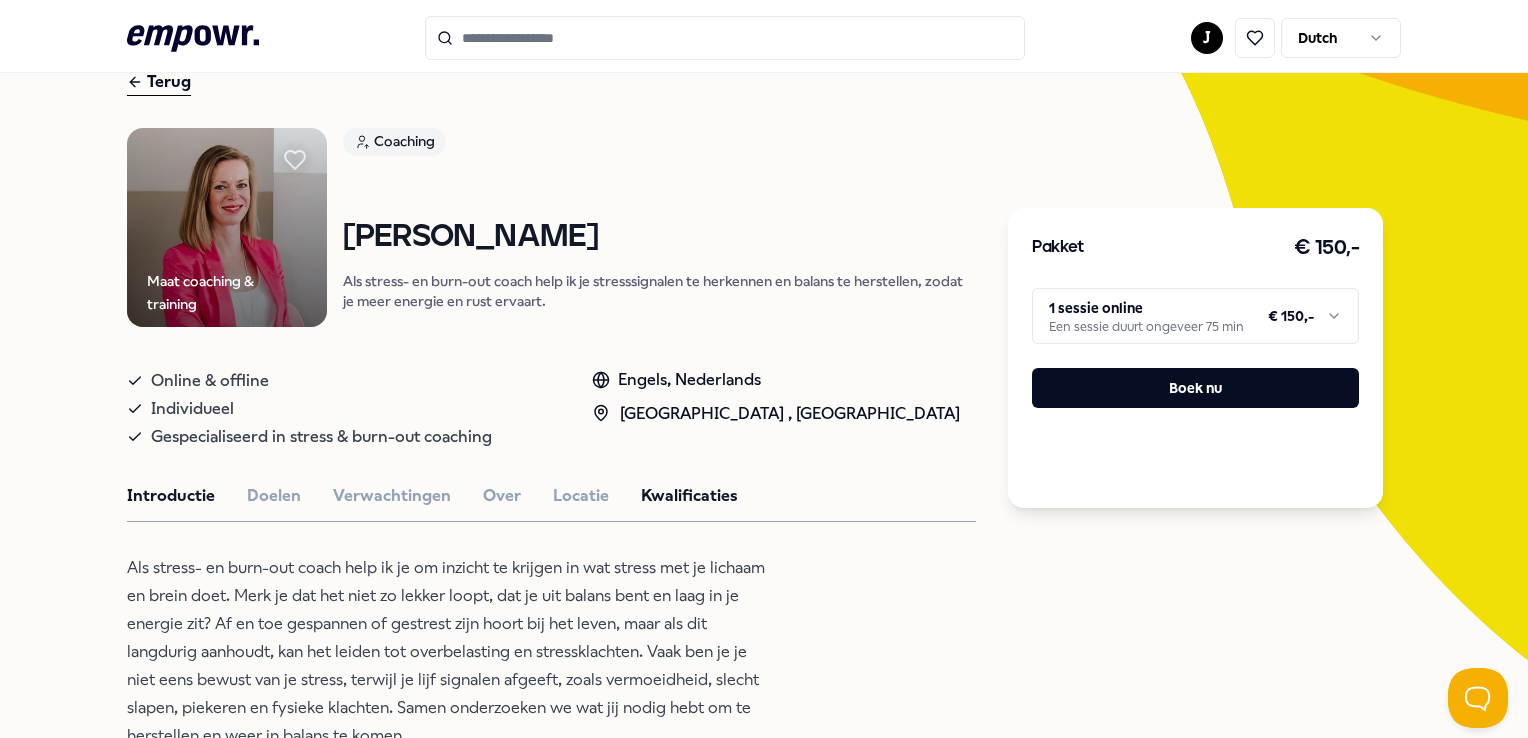click on "Kwalificaties" at bounding box center [689, 496] 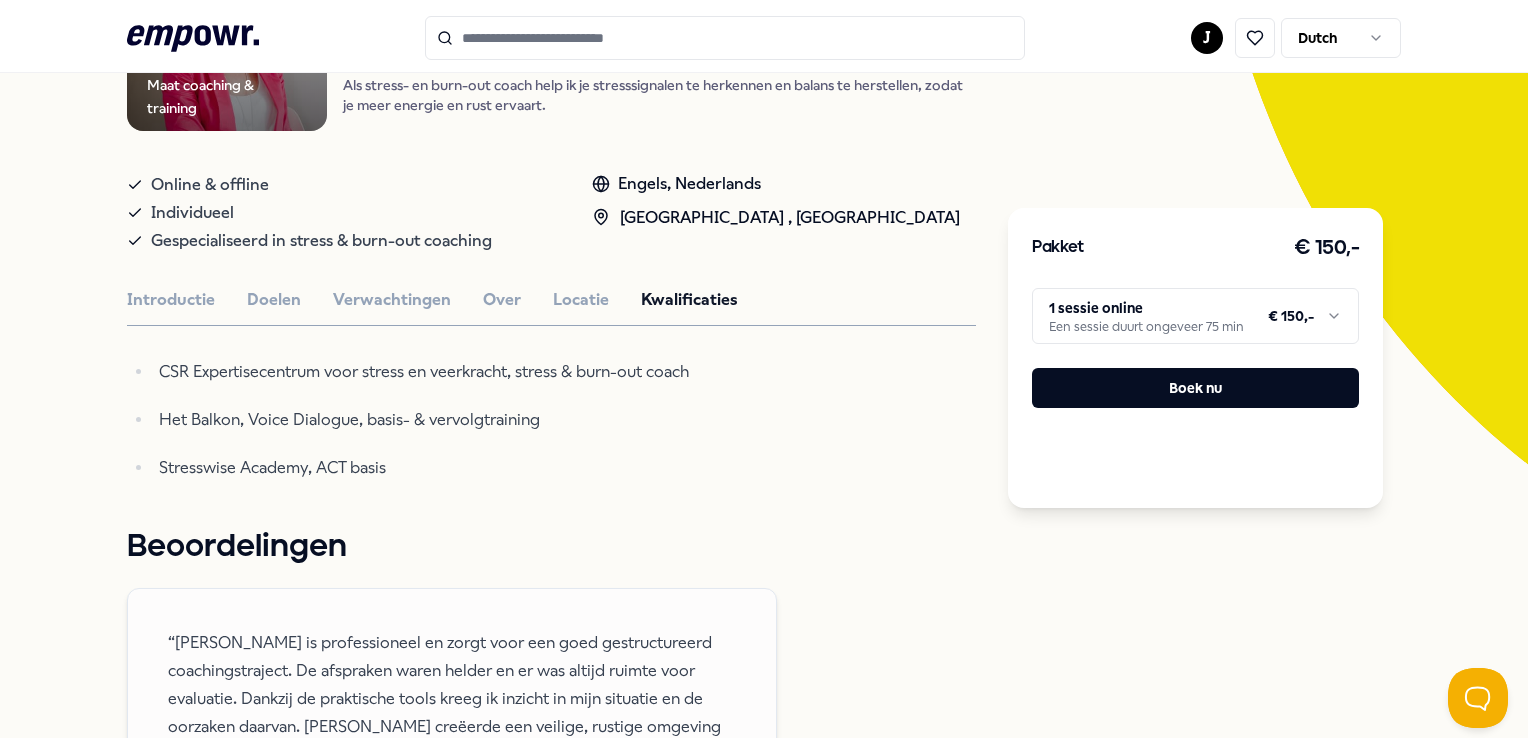 scroll, scrollTop: 300, scrollLeft: 0, axis: vertical 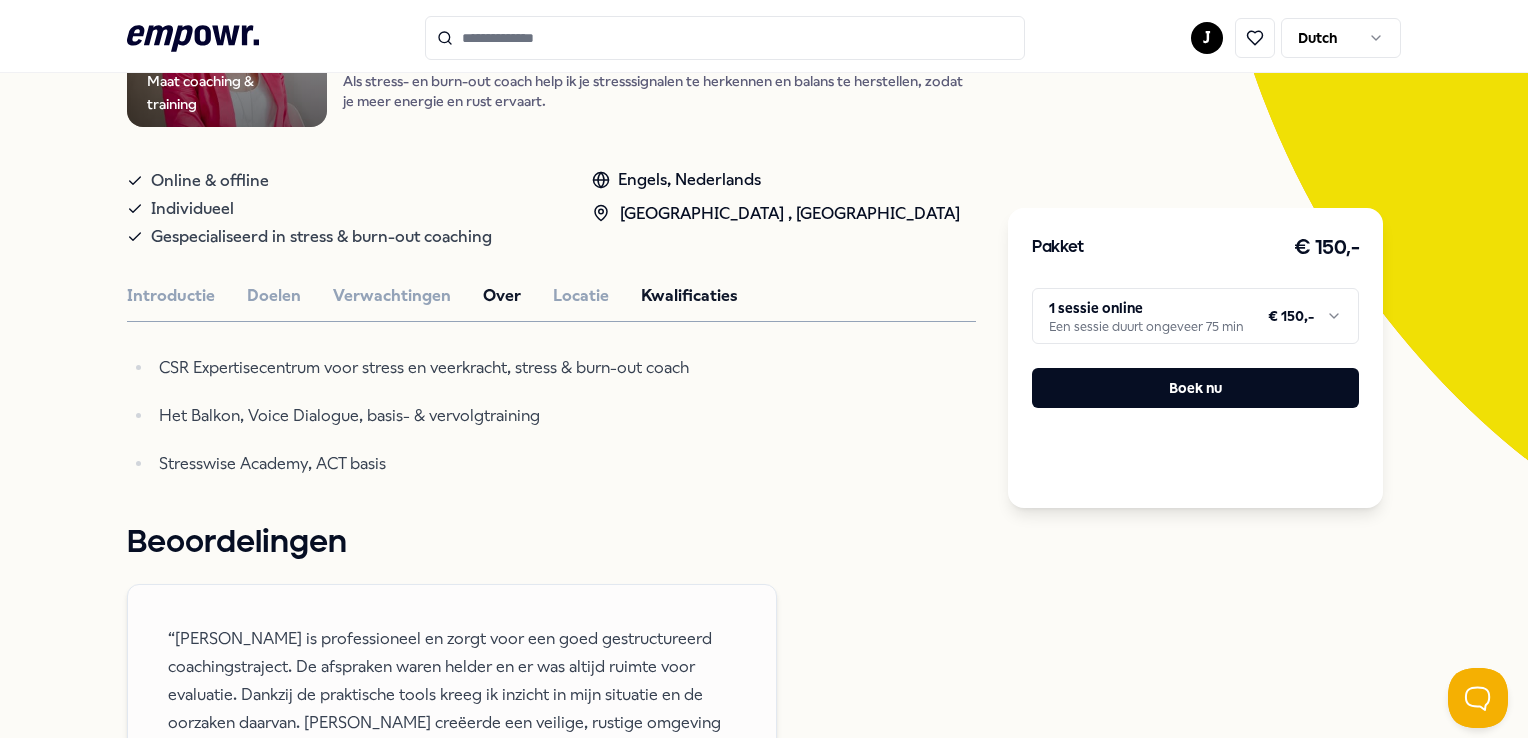 click on "Over" at bounding box center [502, 296] 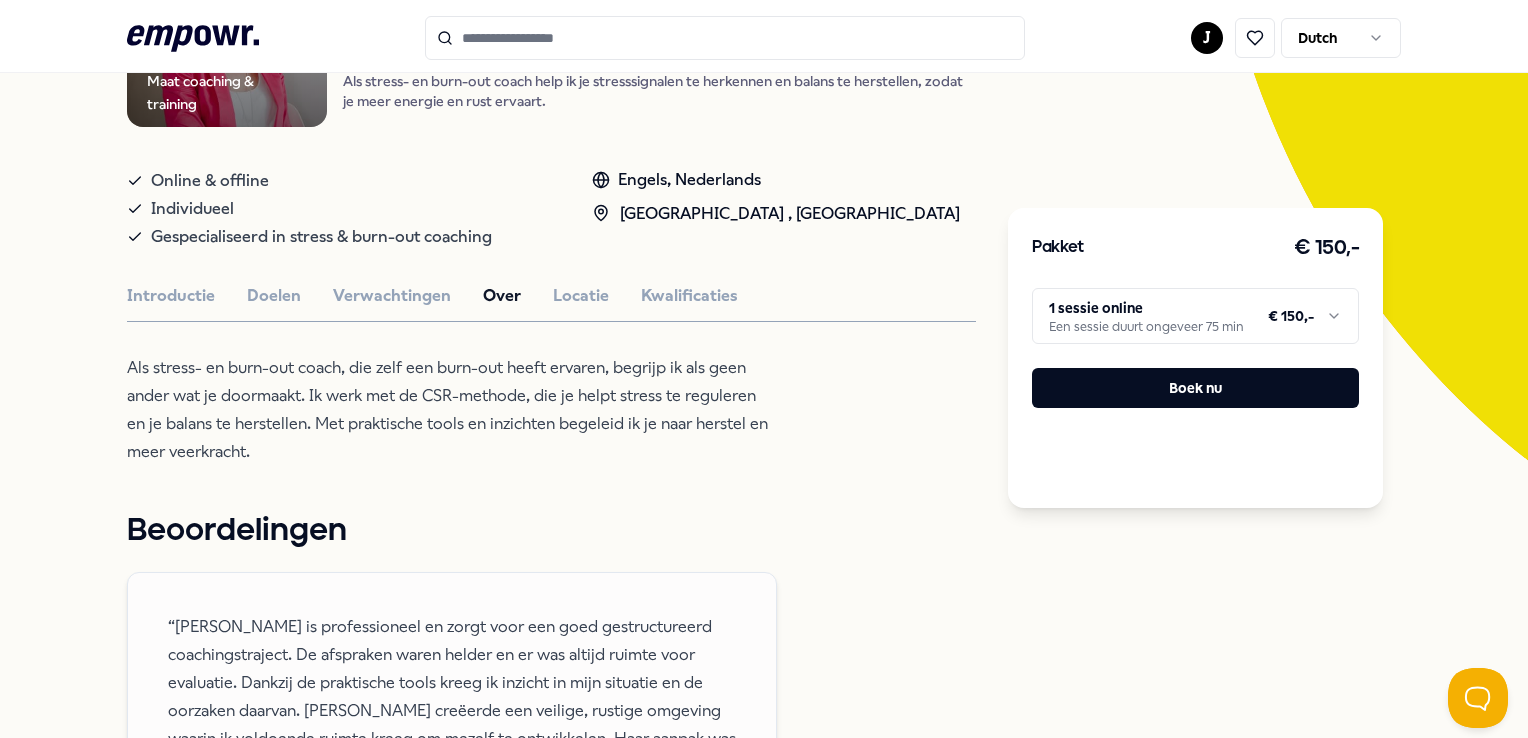 scroll, scrollTop: 100, scrollLeft: 0, axis: vertical 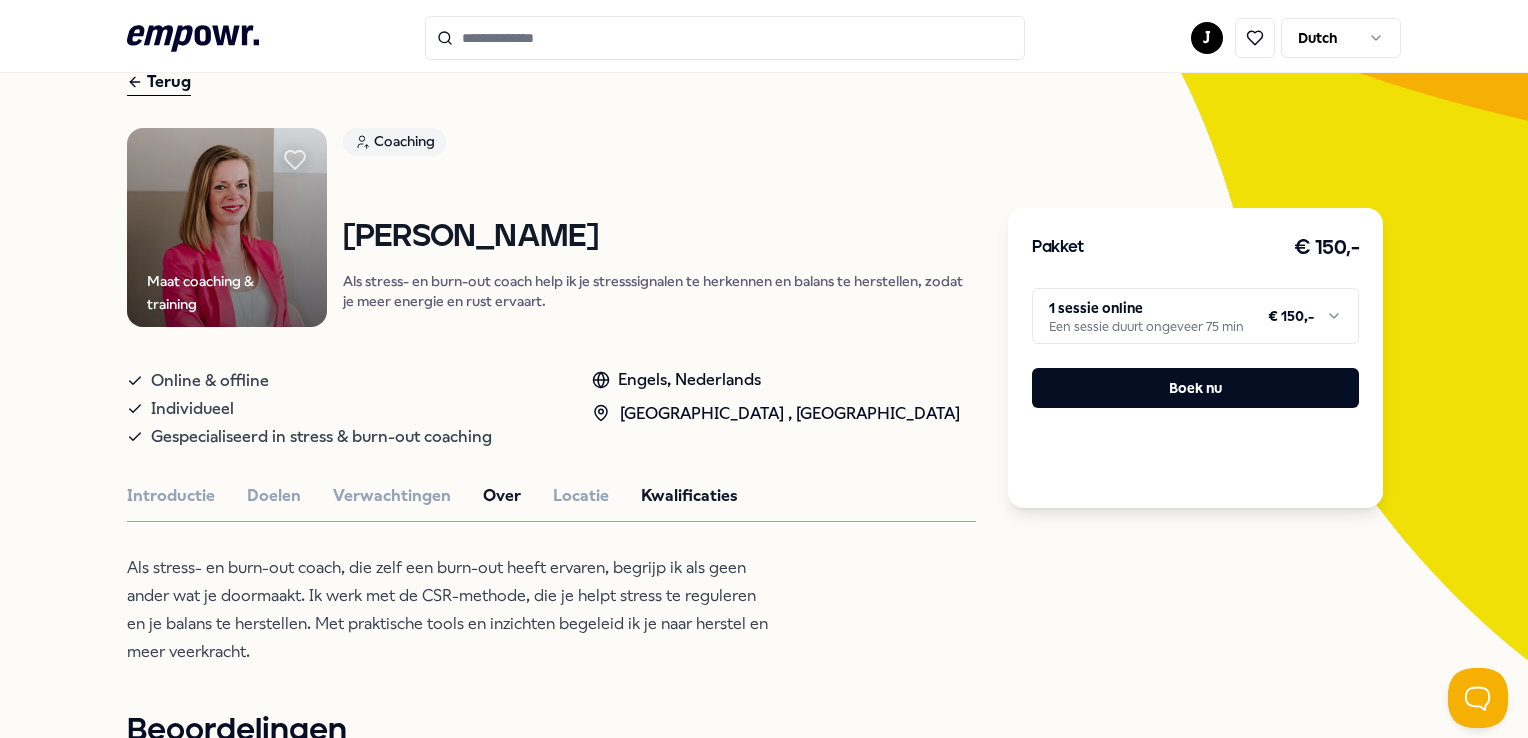 click on "Kwalificaties" at bounding box center (689, 496) 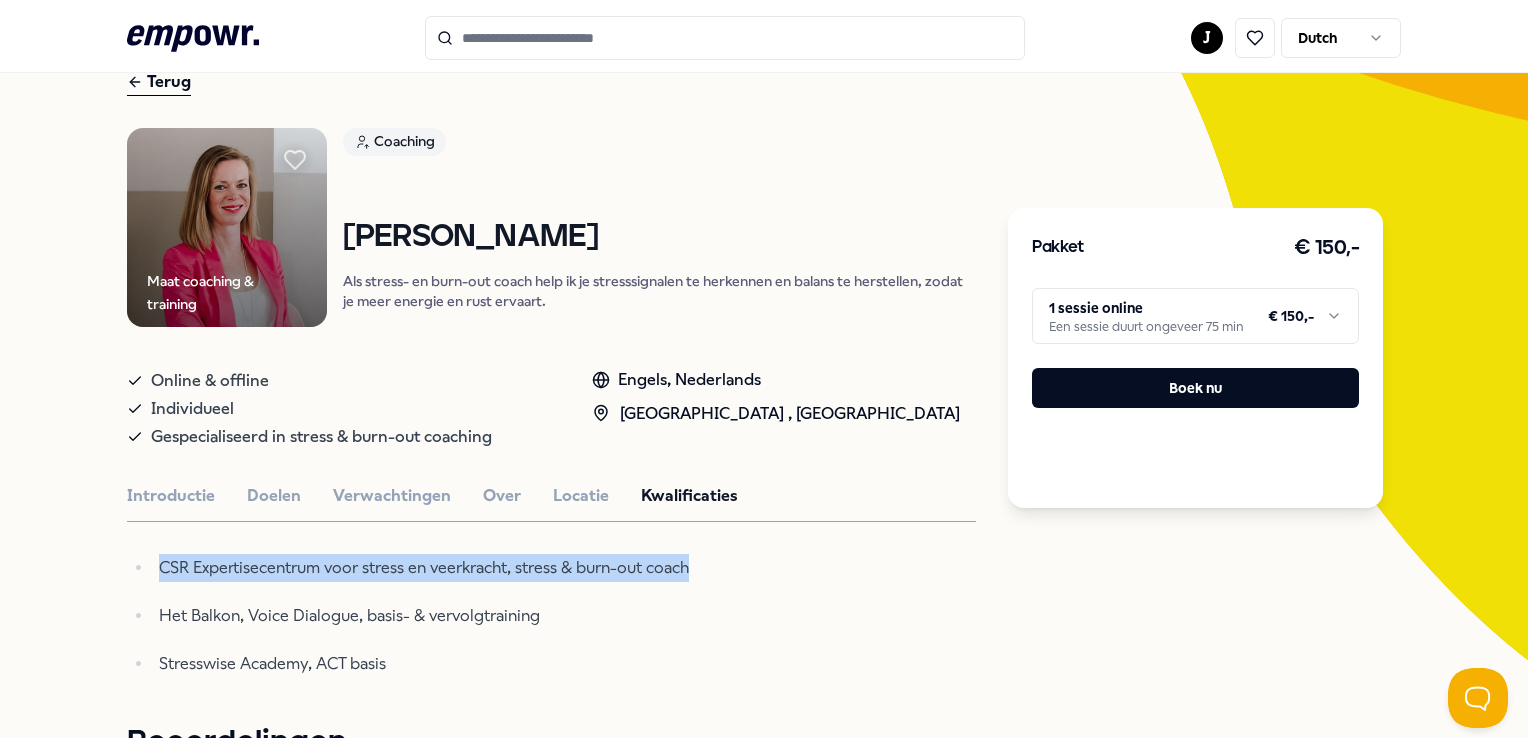 drag, startPoint x: 702, startPoint y: 563, endPoint x: 157, endPoint y: 563, distance: 545 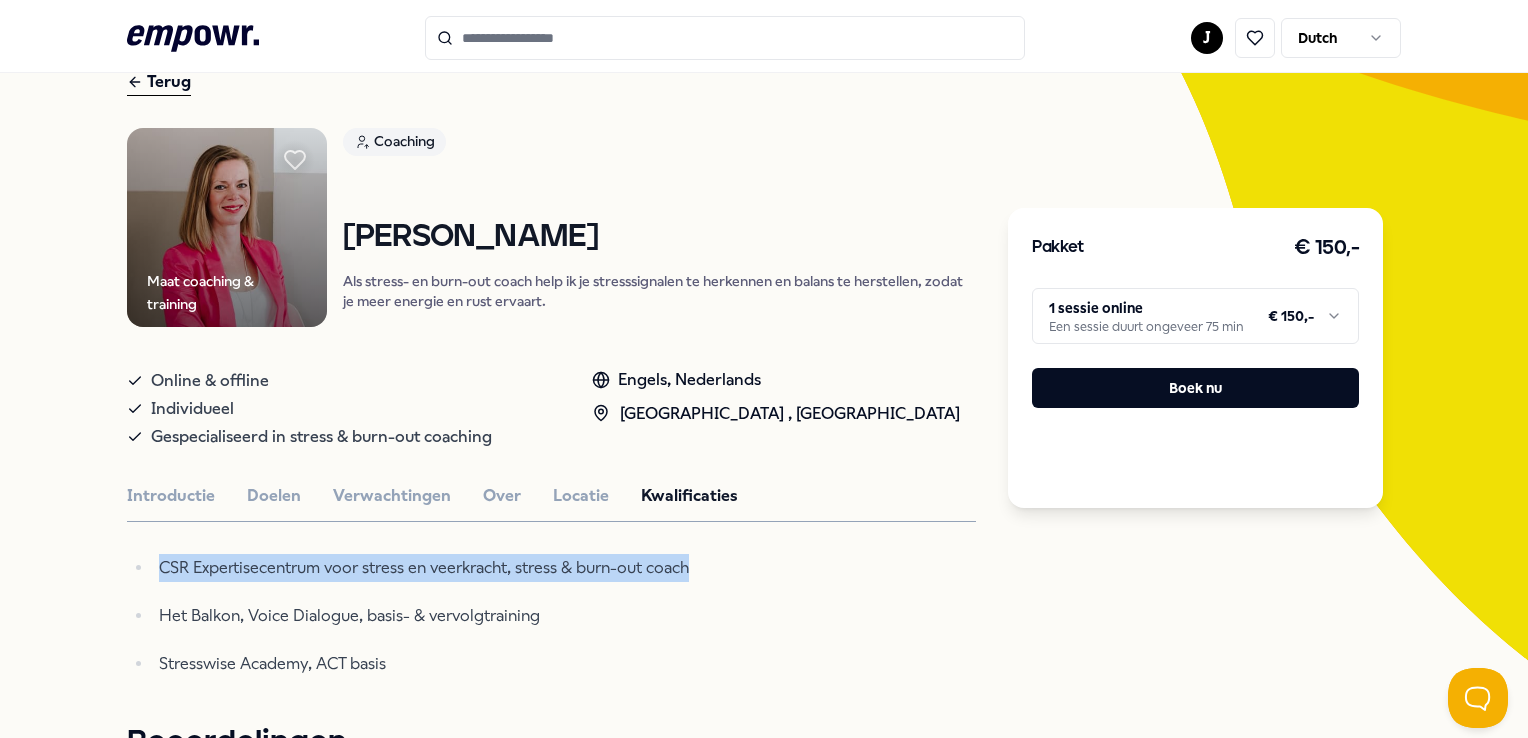 click on "Kwalificaties" at bounding box center (689, 496) 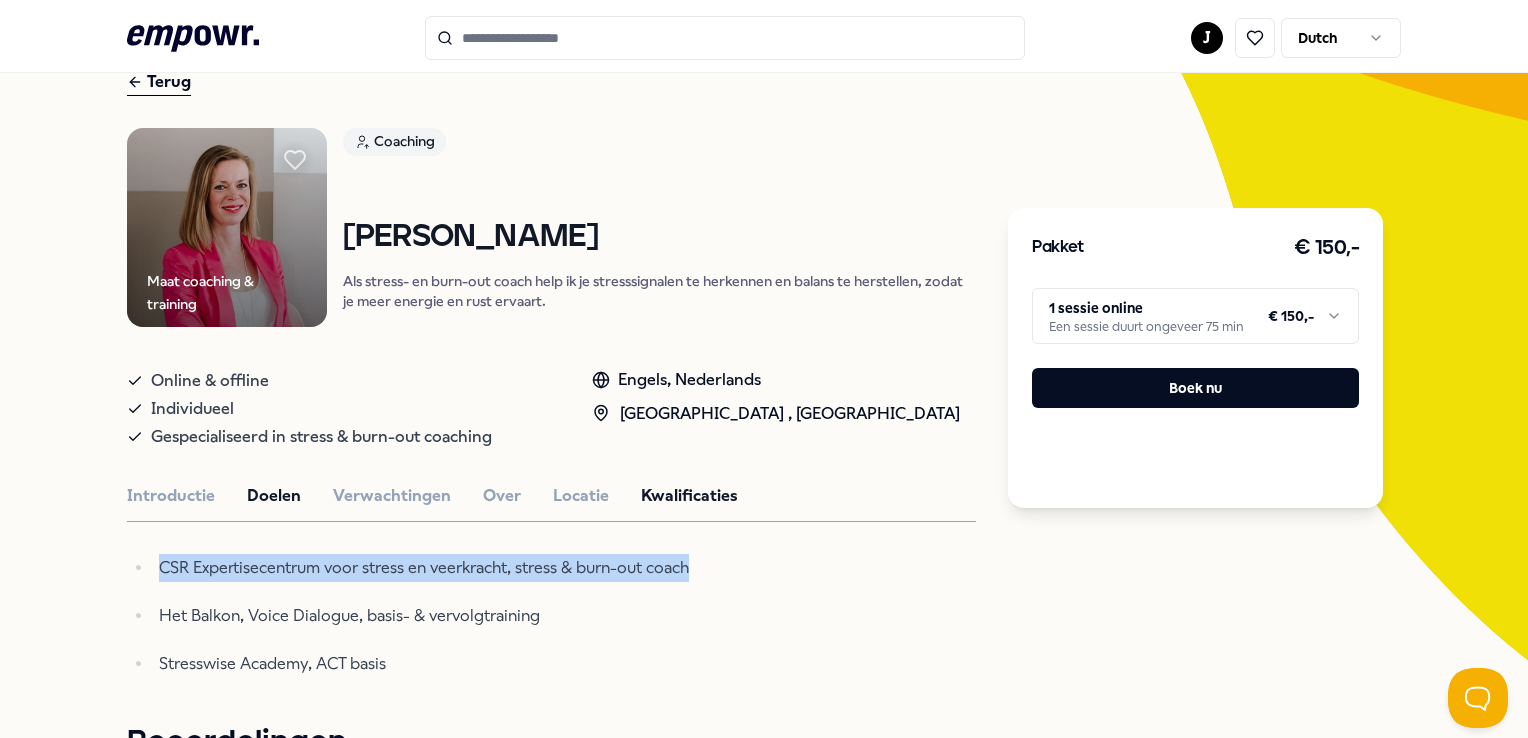 click on "Doelen" at bounding box center (274, 496) 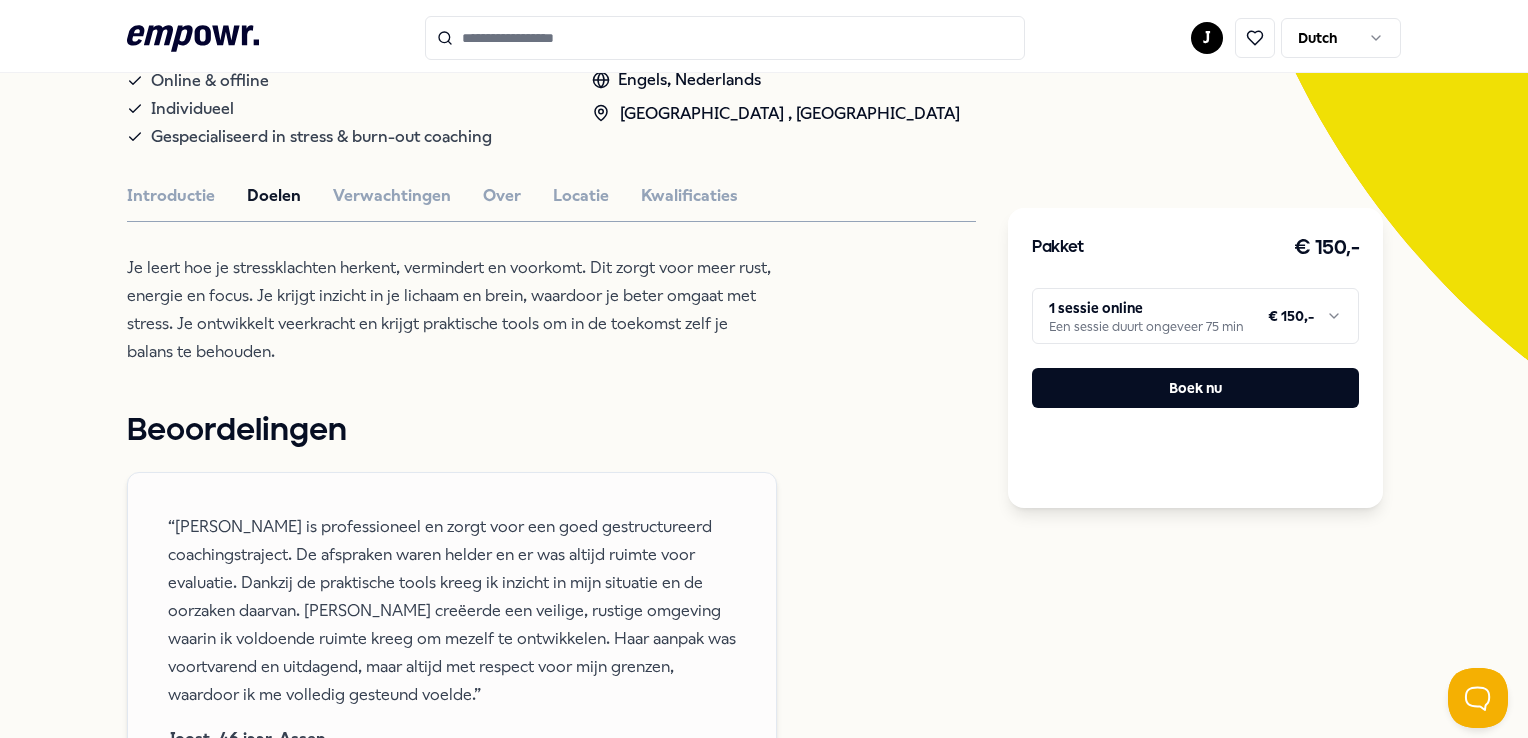 scroll, scrollTop: 500, scrollLeft: 0, axis: vertical 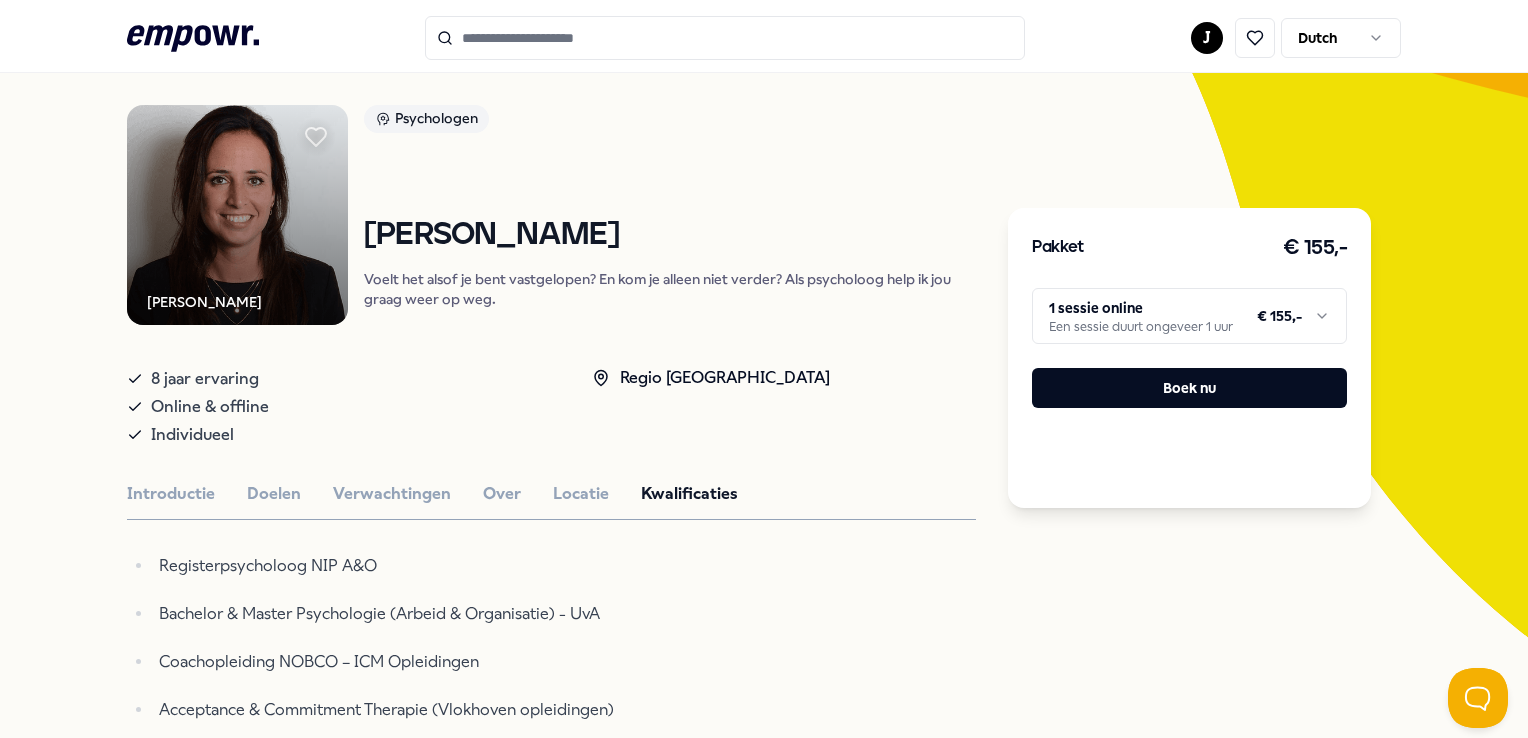 click on "Introductie Doelen Verwachtingen Over Locatie Kwalificaties" at bounding box center (551, 494) 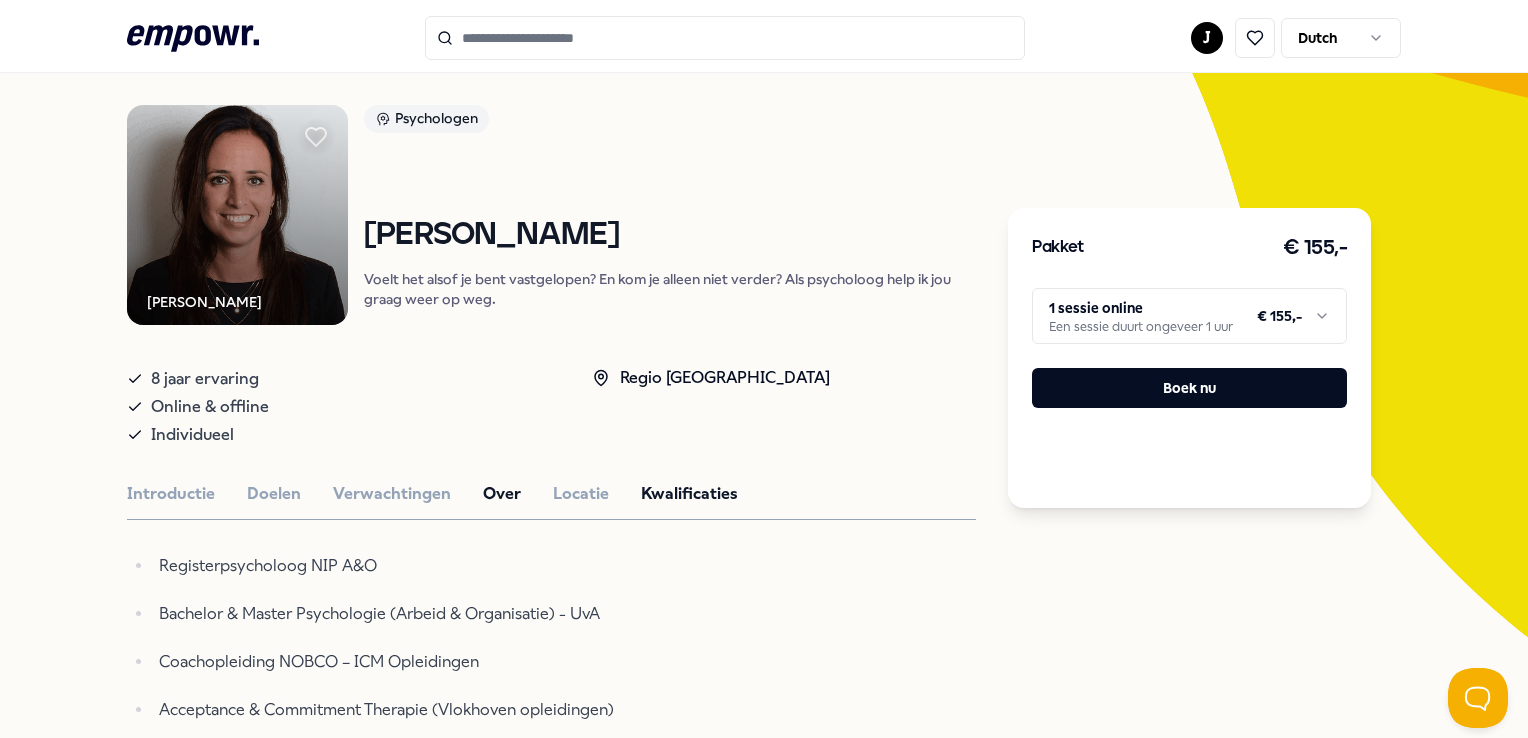 click on "Over" at bounding box center (502, 494) 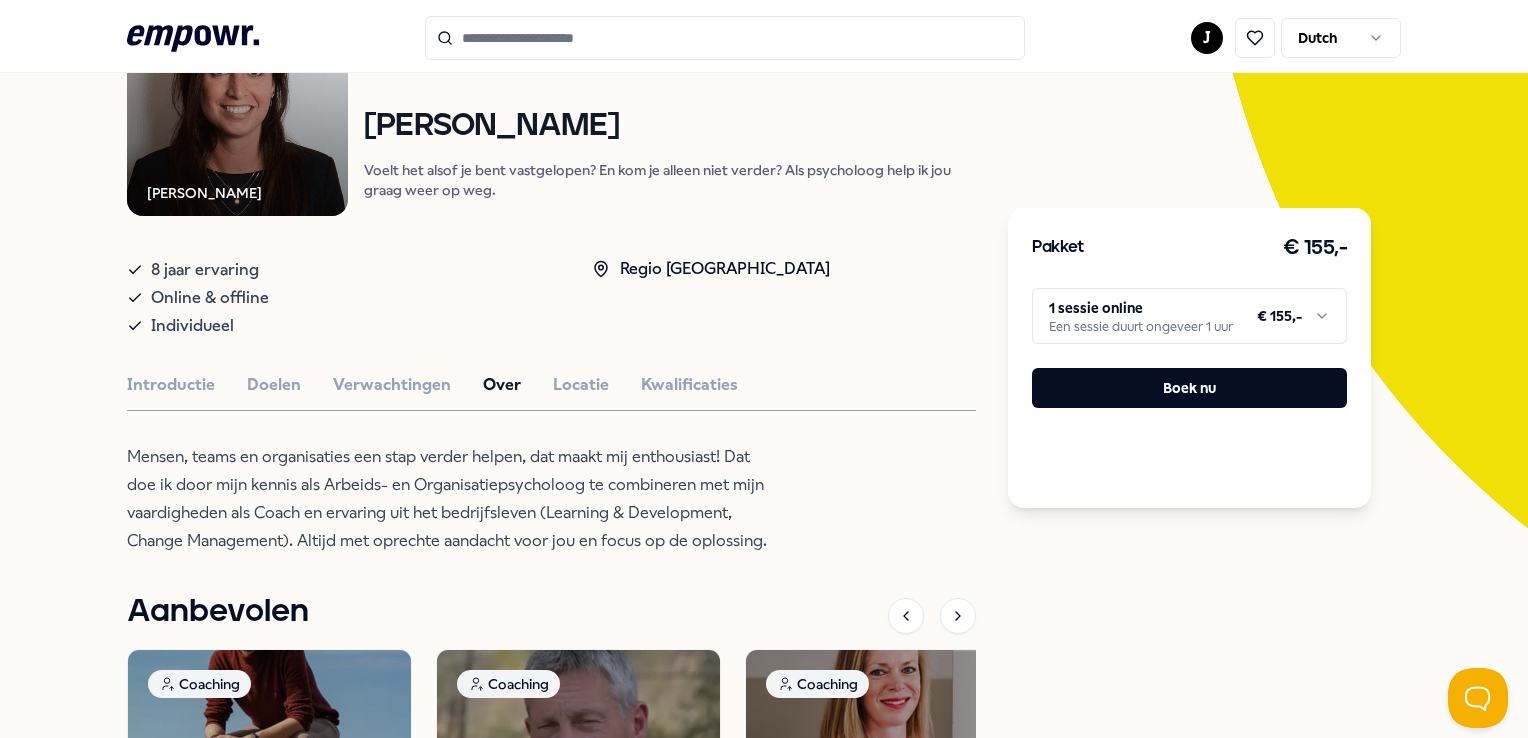 scroll, scrollTop: 215, scrollLeft: 0, axis: vertical 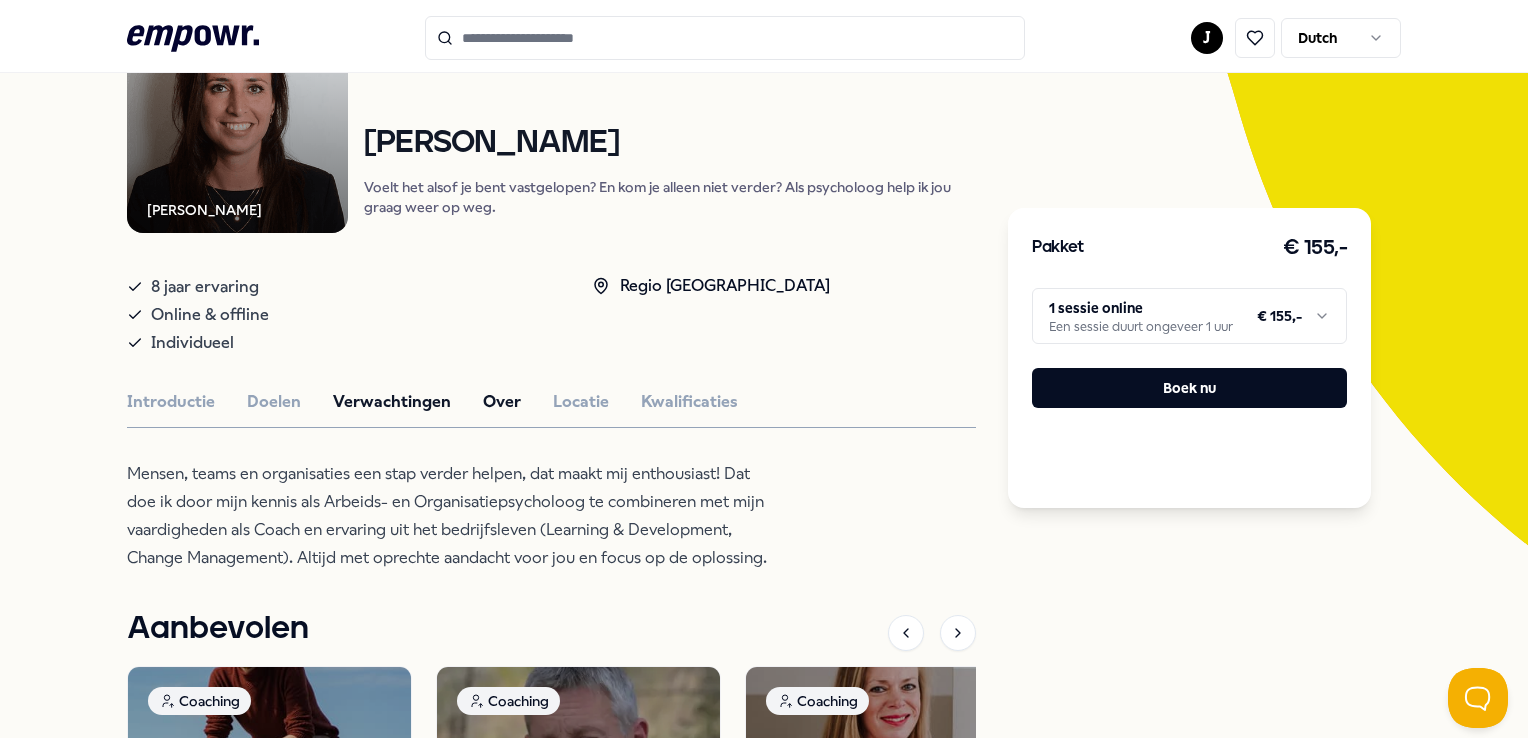 click on "Verwachtingen" at bounding box center [392, 402] 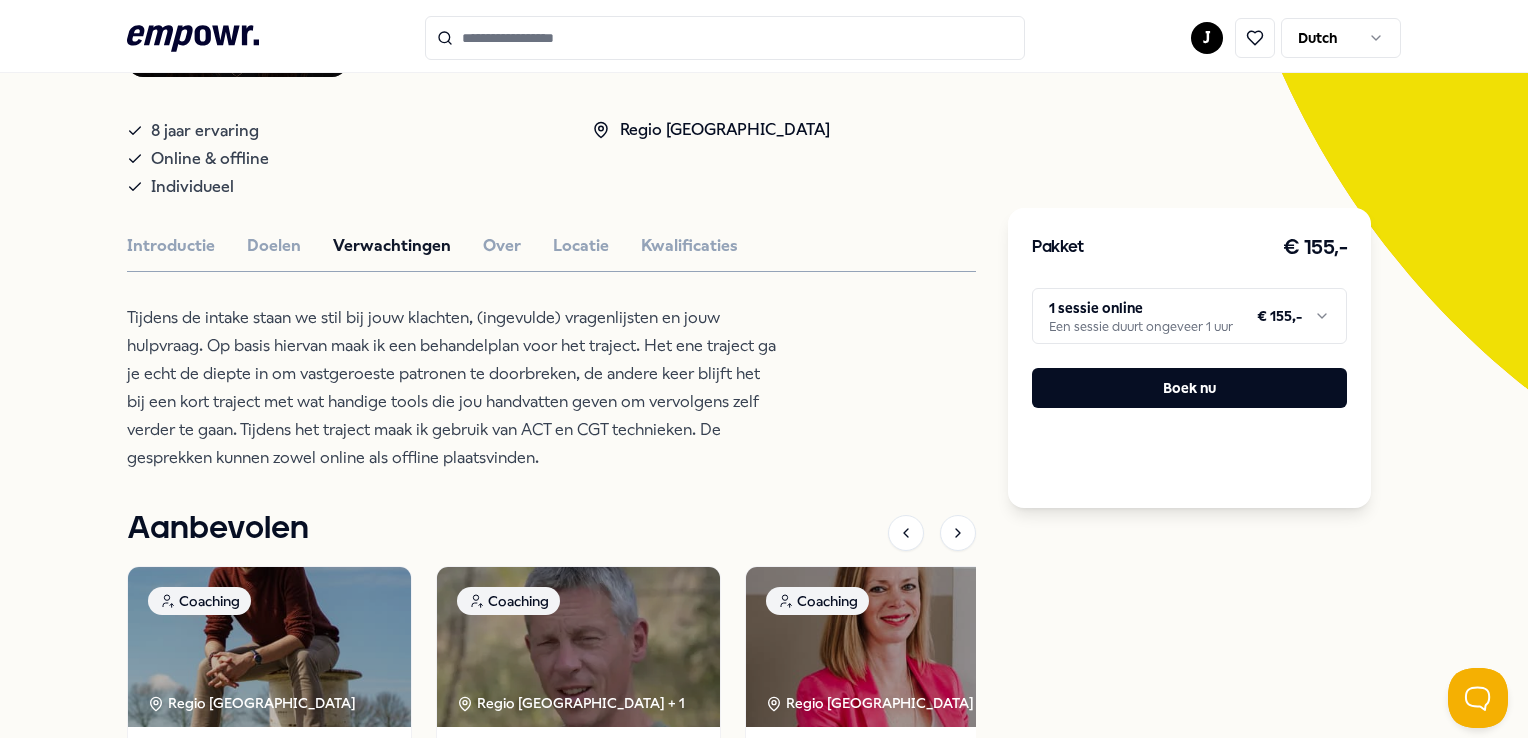 scroll, scrollTop: 171, scrollLeft: 0, axis: vertical 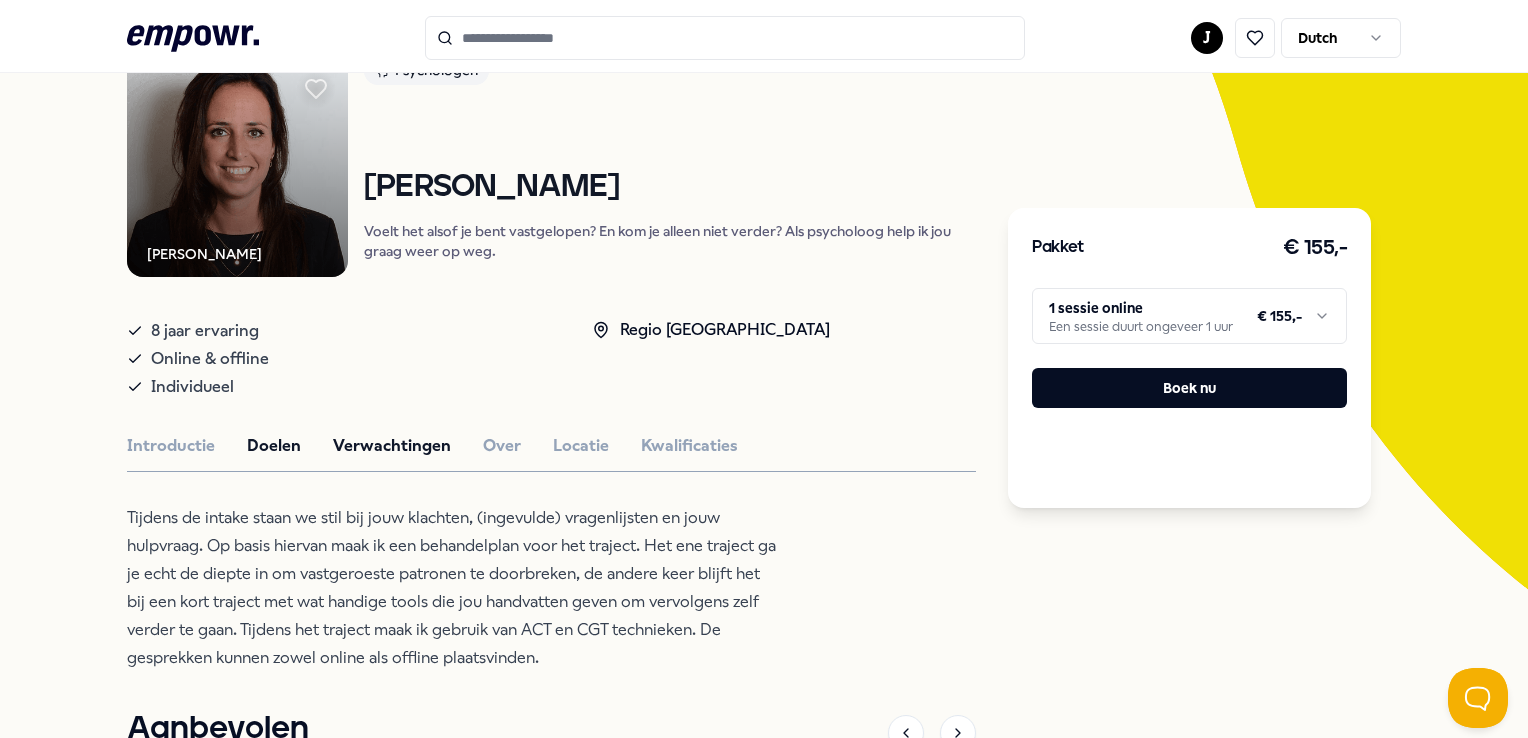 click on "Doelen" at bounding box center (274, 446) 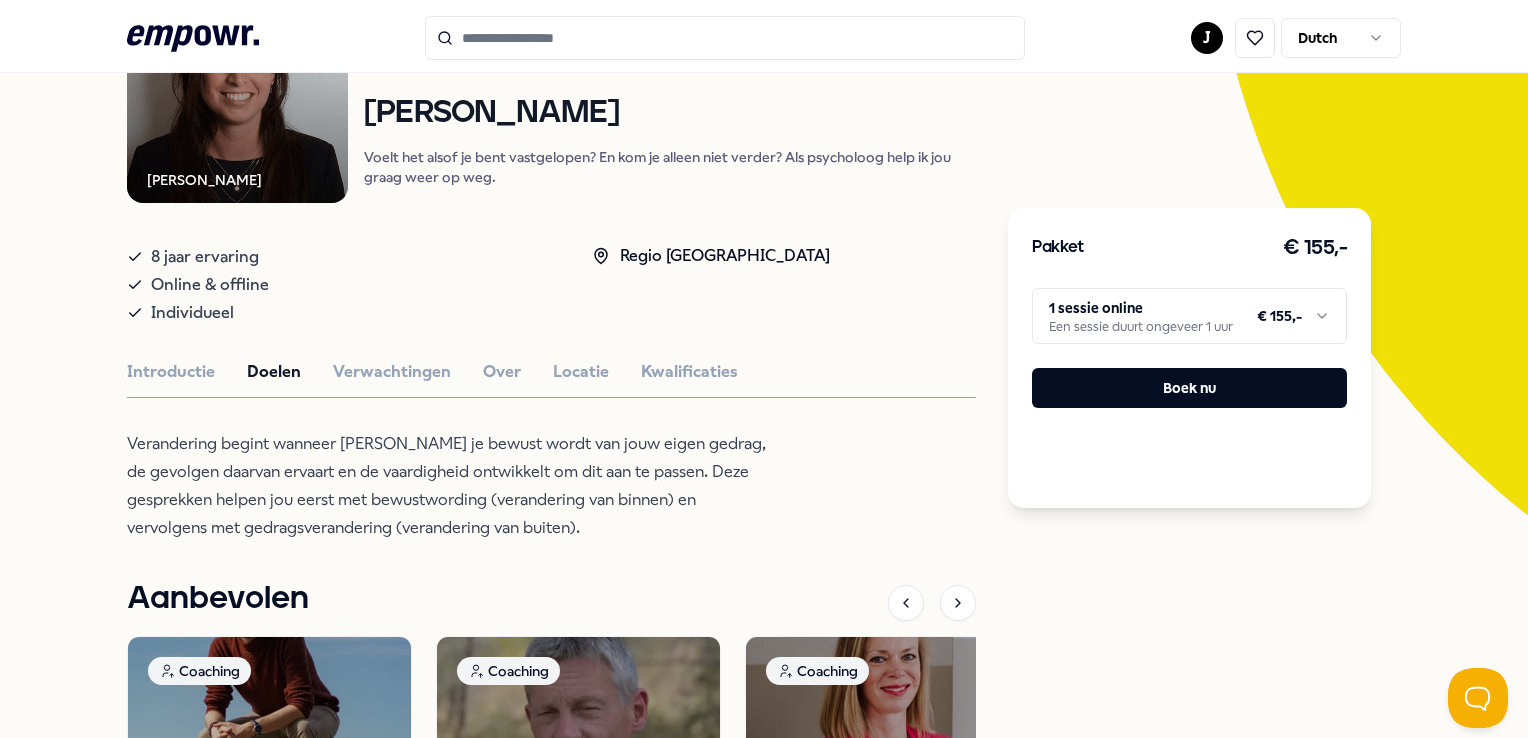 scroll, scrollTop: 215, scrollLeft: 0, axis: vertical 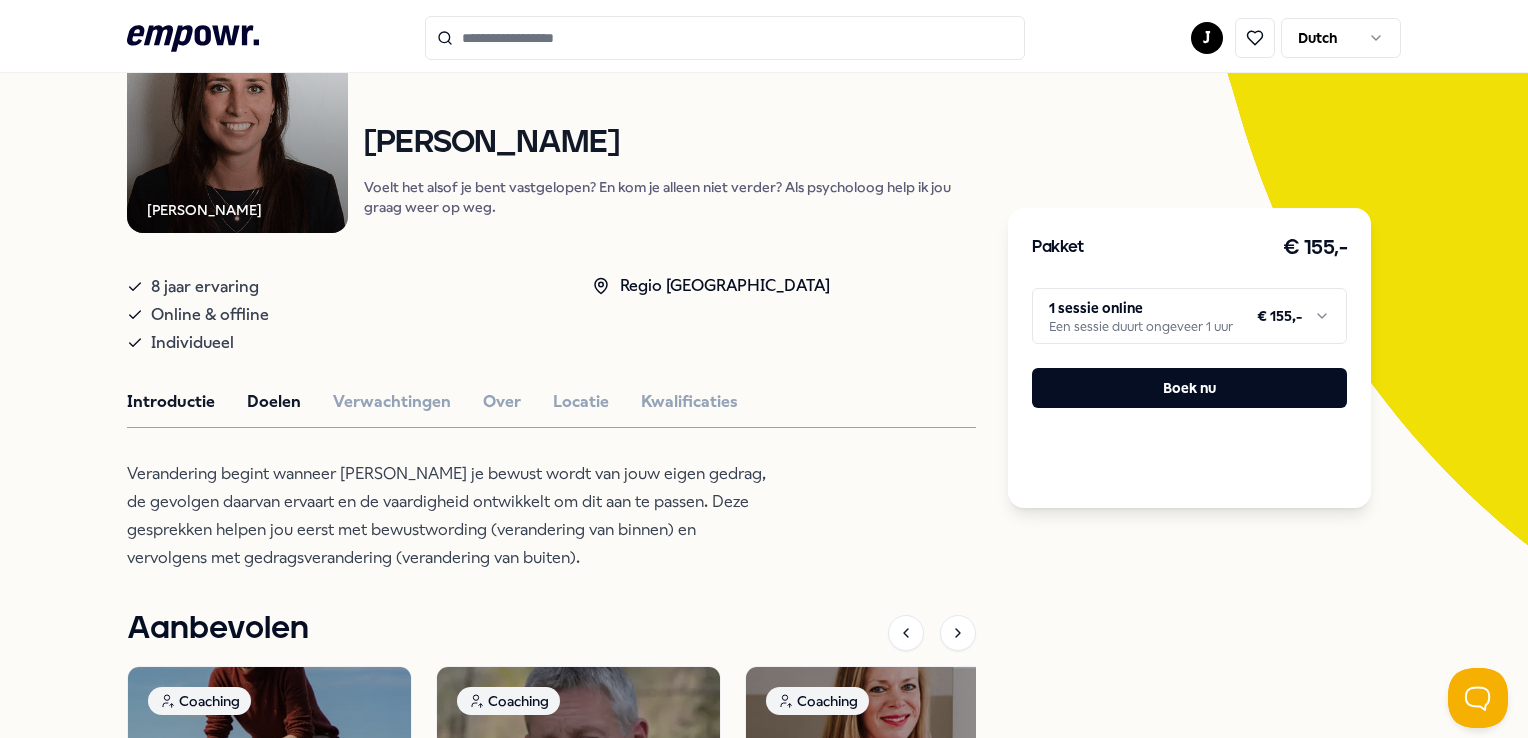 click on "Introductie" at bounding box center (171, 402) 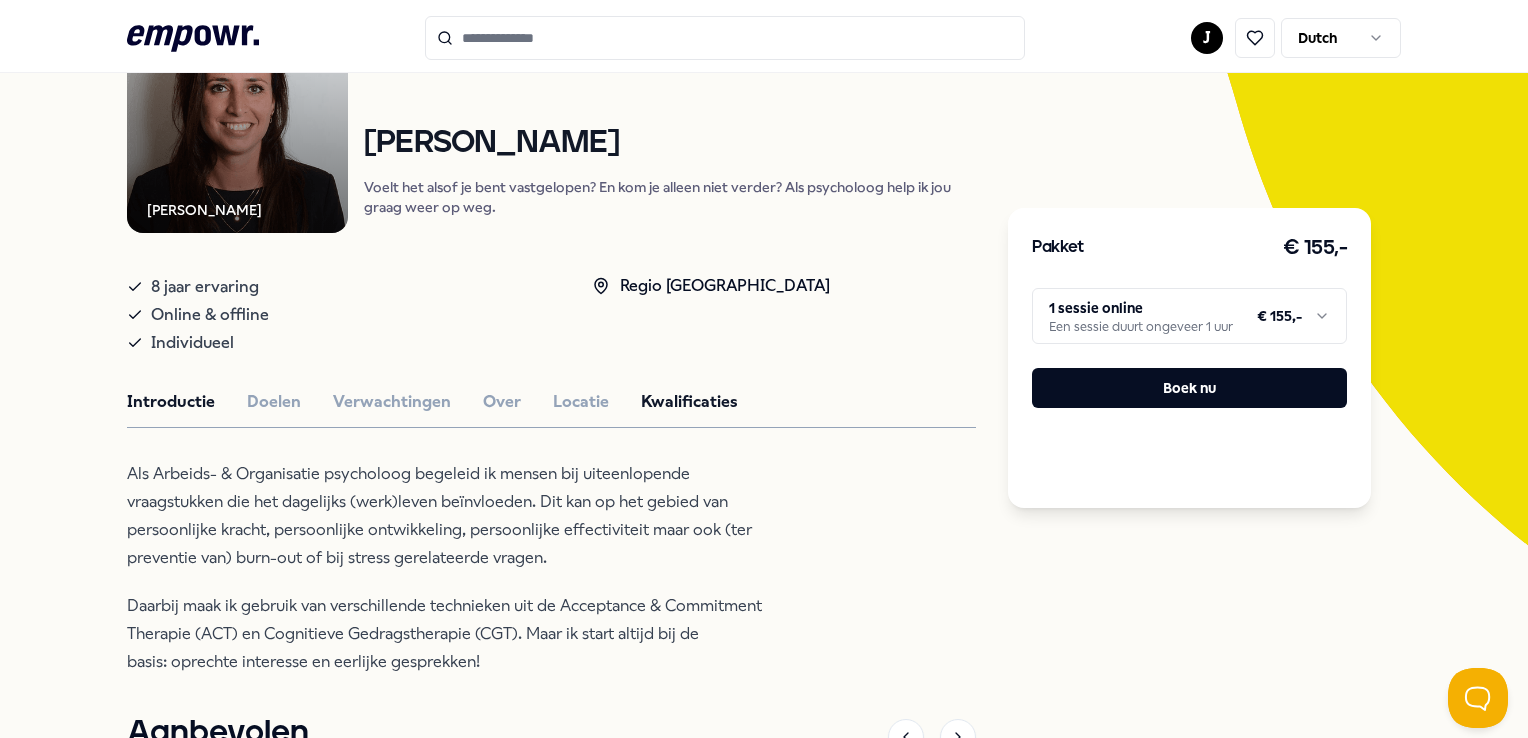 click on "Kwalificaties" at bounding box center (689, 402) 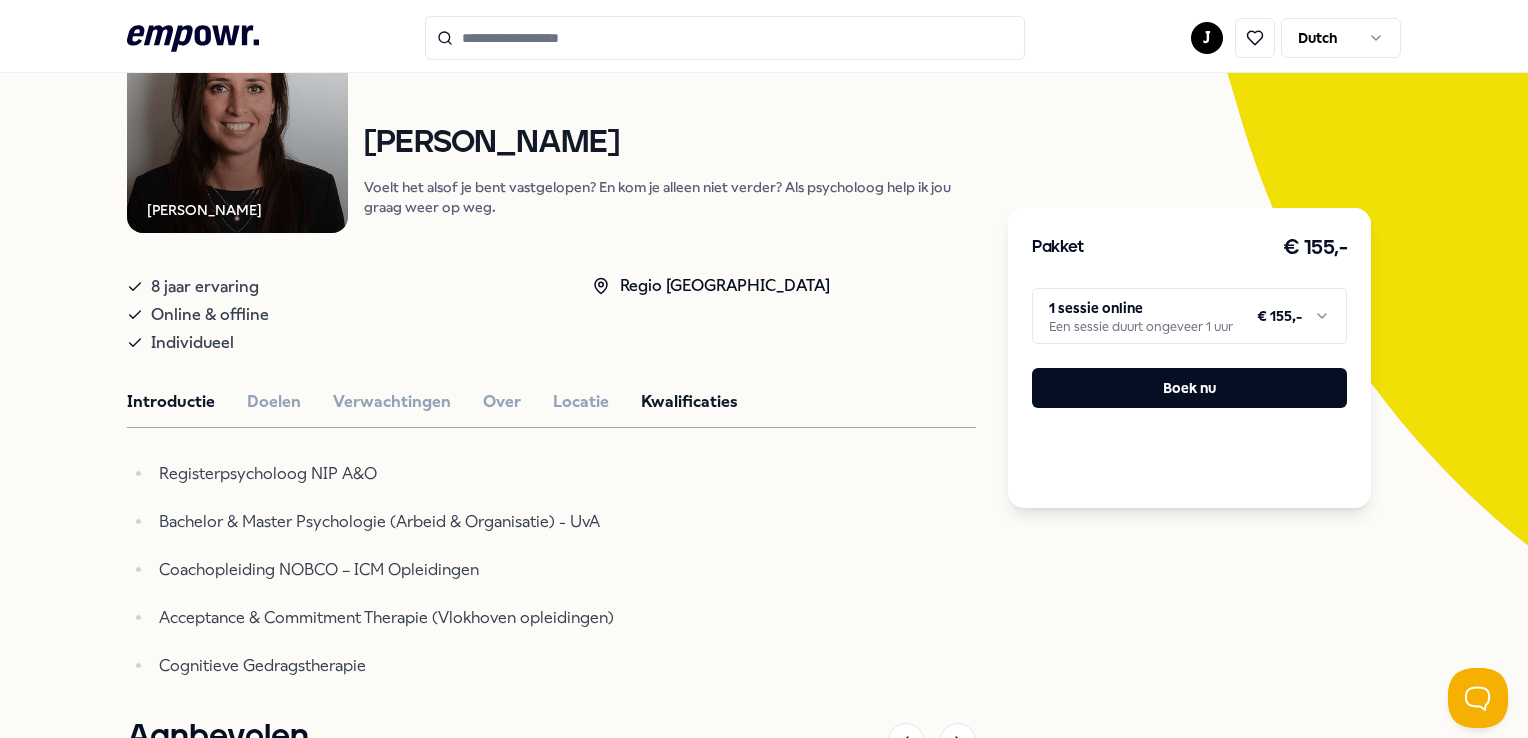 click on "Introductie" at bounding box center [171, 402] 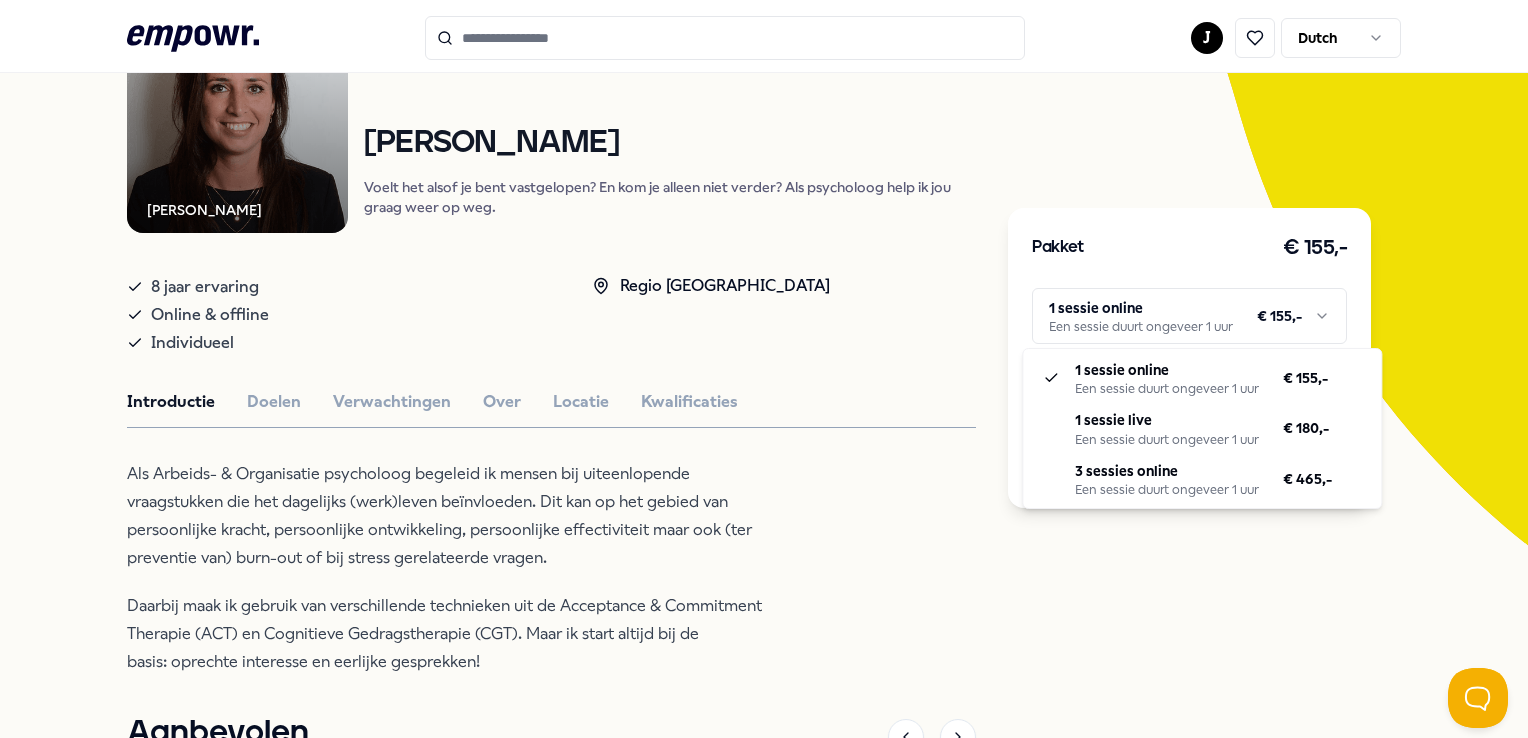 click on ".empowr-logo_svg__cls-1{fill:#03032f} J Dutch Alle categorieën   Self-care library Terug Robin Klijn Psychologen Robin Klijn Voelt het alsof je bent vastgelopen? En kom je alleen niet verder? Als psycholoog help ik jou graag weer op weg. 8 jaar ervaring Online & offline Individueel Regio  Zuid  NL  Introductie Doelen Verwachtingen Over Locatie Kwalificaties Als Arbeids- & Organisatie psycholoog begeleid ik mensen bij uiteenlopende vraagstukken die het dagelijks (werk)leven beïnvloeden. Dit kan op het gebied van persoonlijke kracht, persoonlijke ontwikkeling, persoonlijke effectiviteit maar ook (ter preventie van) burn-out of bij stress gerelateerde vragen. Daarbij maak ik gebruik van verschillende technieken uit de Acceptance & Commitment Therapie (ACT) en Cognitieve Gedragstherapie (CGT). Maar ik start altijd bij de basis: oprechte interesse en eerlijke gesprekken!  Aanbevolen Coaching Regio Utrecht    Zelfvertrouwen Gilius Kreiken Engels, Nederlands Vanaf  € 150,- Coaching Regio  West  NL    + 1" at bounding box center [764, 369] 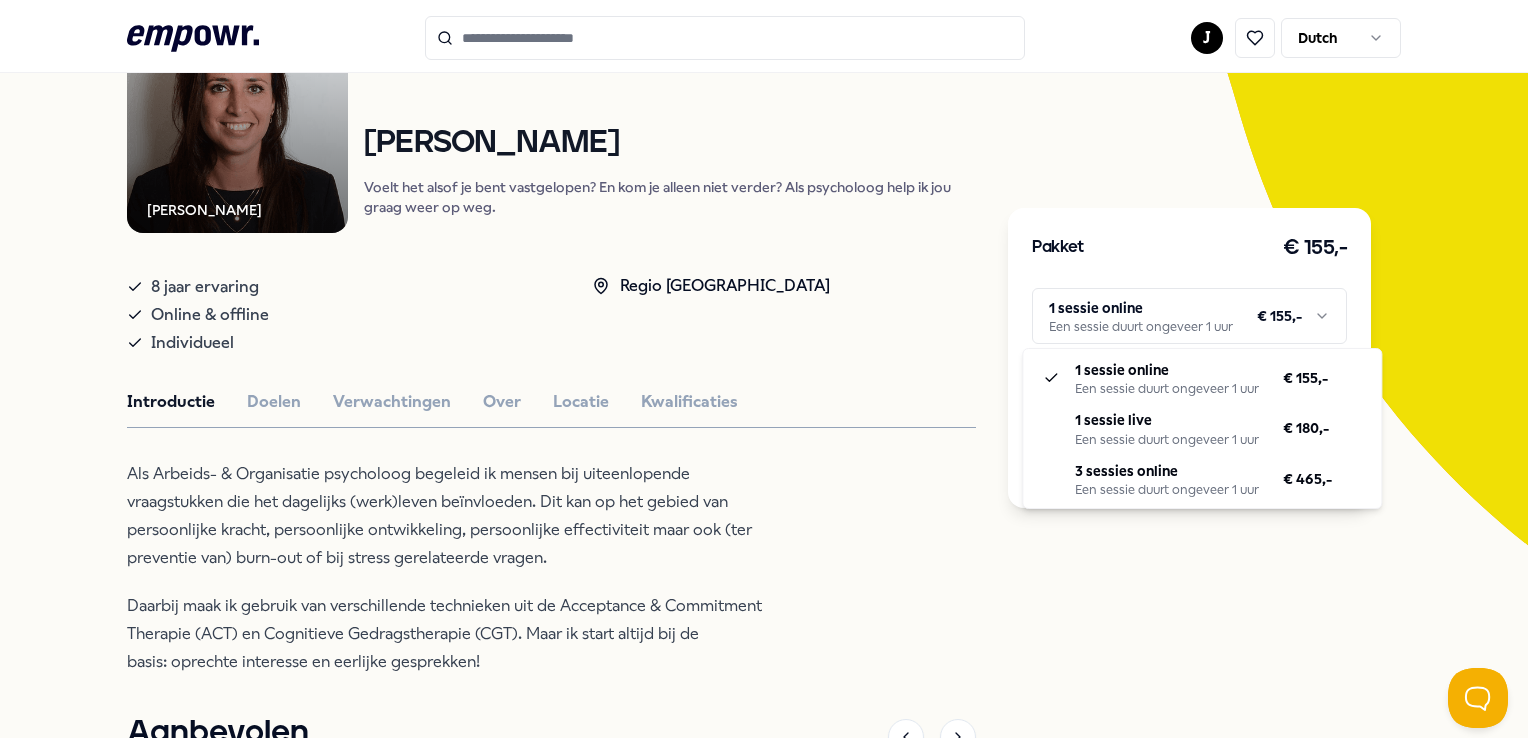 click on ".empowr-logo_svg__cls-1{fill:#03032f} J Dutch Alle categorieën   Self-care library Terug Robin Klijn Psychologen Robin Klijn Voelt het alsof je bent vastgelopen? En kom je alleen niet verder? Als psycholoog help ik jou graag weer op weg. 8 jaar ervaring Online & offline Individueel Regio  Zuid  NL  Introductie Doelen Verwachtingen Over Locatie Kwalificaties Als Arbeids- & Organisatie psycholoog begeleid ik mensen bij uiteenlopende vraagstukken die het dagelijks (werk)leven beïnvloeden. Dit kan op het gebied van persoonlijke kracht, persoonlijke ontwikkeling, persoonlijke effectiviteit maar ook (ter preventie van) burn-out of bij stress gerelateerde vragen. Daarbij maak ik gebruik van verschillende technieken uit de Acceptance & Commitment Therapie (ACT) en Cognitieve Gedragstherapie (CGT). Maar ik start altijd bij de basis: oprechte interesse en eerlijke gesprekken!  Aanbevolen Coaching Regio Utrecht    Zelfvertrouwen Gilius Kreiken Engels, Nederlands Vanaf  € 150,- Coaching Regio  West  NL    + 1" at bounding box center [764, 369] 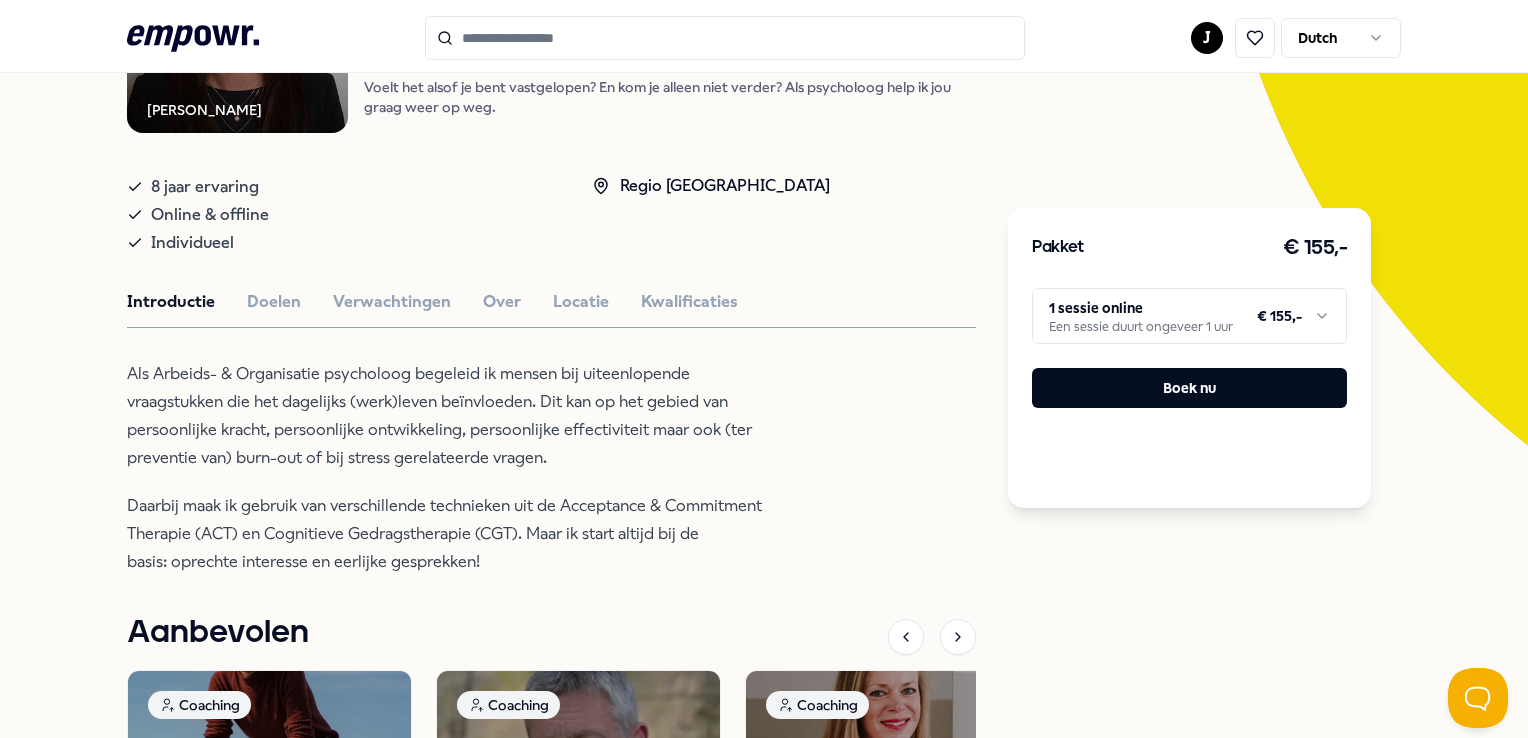 scroll, scrollTop: 215, scrollLeft: 0, axis: vertical 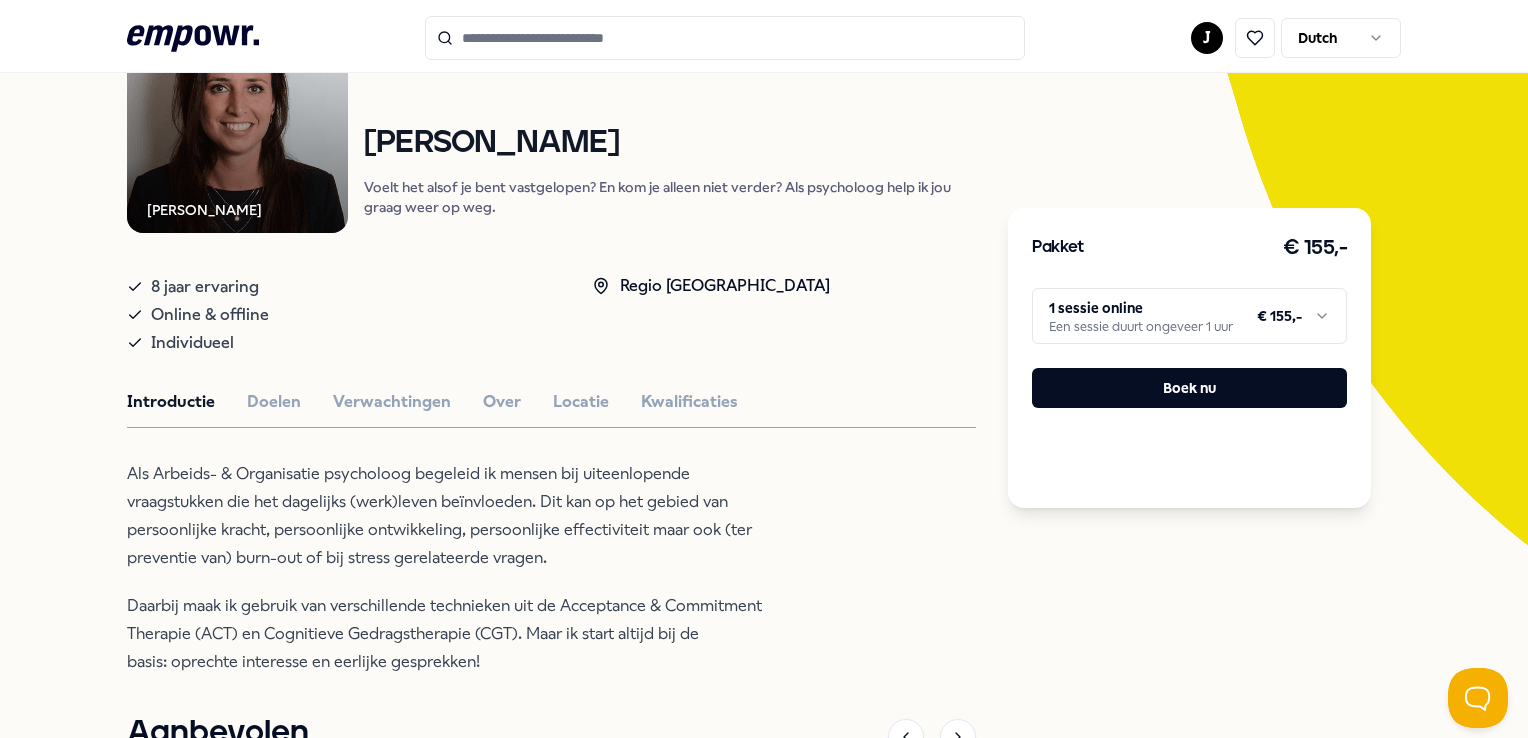 click on ".empowr-logo_svg__cls-1{fill:#03032f} J Dutch Alle categorieën   Self-care library Terug Robin Klijn Psychologen Robin Klijn Voelt het alsof je bent vastgelopen? En kom je alleen niet verder? Als psycholoog help ik jou graag weer op weg. 8 jaar ervaring Online & offline Individueel Regio  Zuid  NL  Introductie Doelen Verwachtingen Over Locatie Kwalificaties Als Arbeids- & Organisatie psycholoog begeleid ik mensen bij uiteenlopende vraagstukken die het dagelijks (werk)leven beïnvloeden. Dit kan op het gebied van persoonlijke kracht, persoonlijke ontwikkeling, persoonlijke effectiviteit maar ook (ter preventie van) burn-out of bij stress gerelateerde vragen. Daarbij maak ik gebruik van verschillende technieken uit de Acceptance & Commitment Therapie (ACT) en Cognitieve Gedragstherapie (CGT). Maar ik start altijd bij de basis: oprechte interesse en eerlijke gesprekken!  Aanbevolen Coaching Regio Utrecht    Zelfvertrouwen Gilius Kreiken Engels, Nederlands Vanaf  € 150,- Coaching Regio  West  NL    + 1" at bounding box center [764, 369] 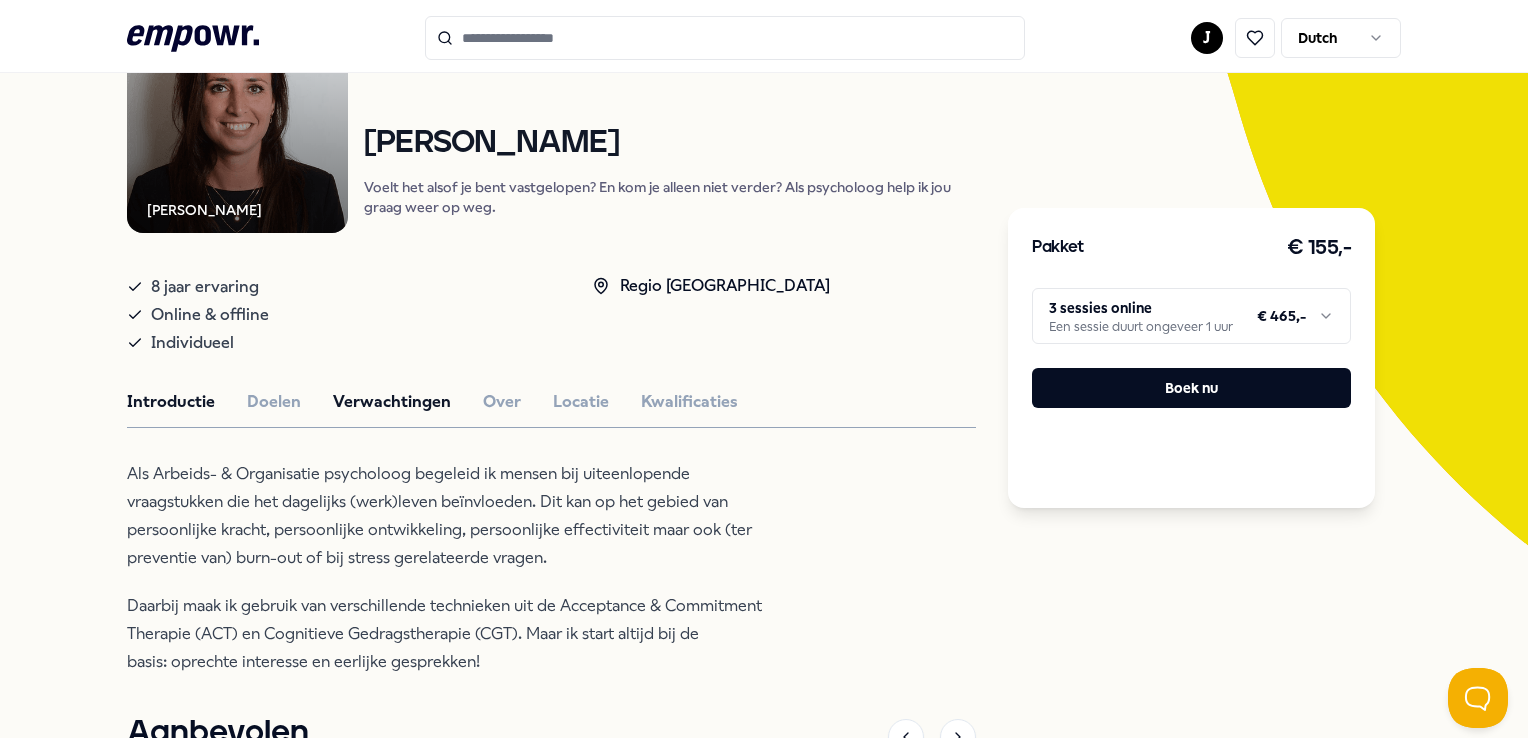 click on "Verwachtingen" at bounding box center [392, 402] 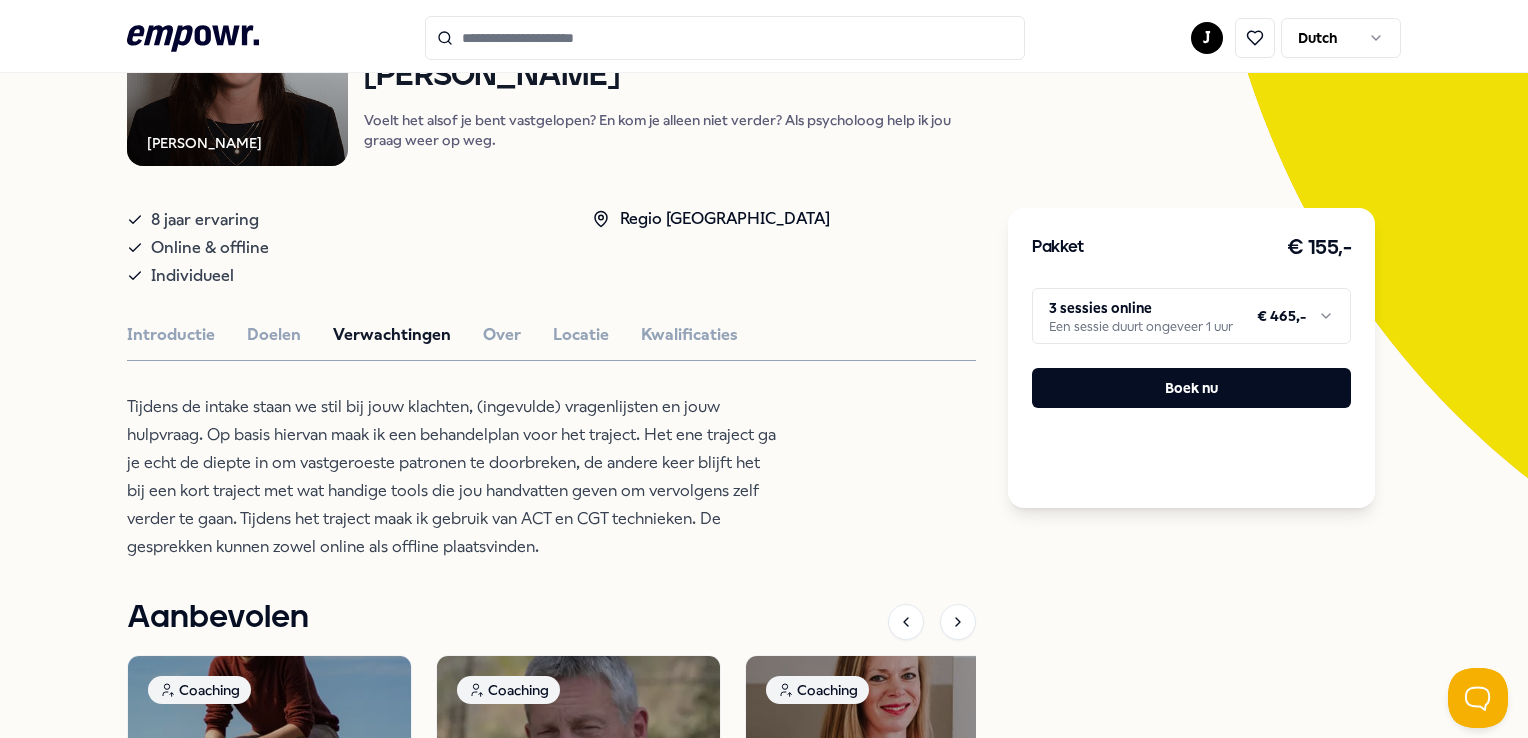 scroll, scrollTop: 271, scrollLeft: 0, axis: vertical 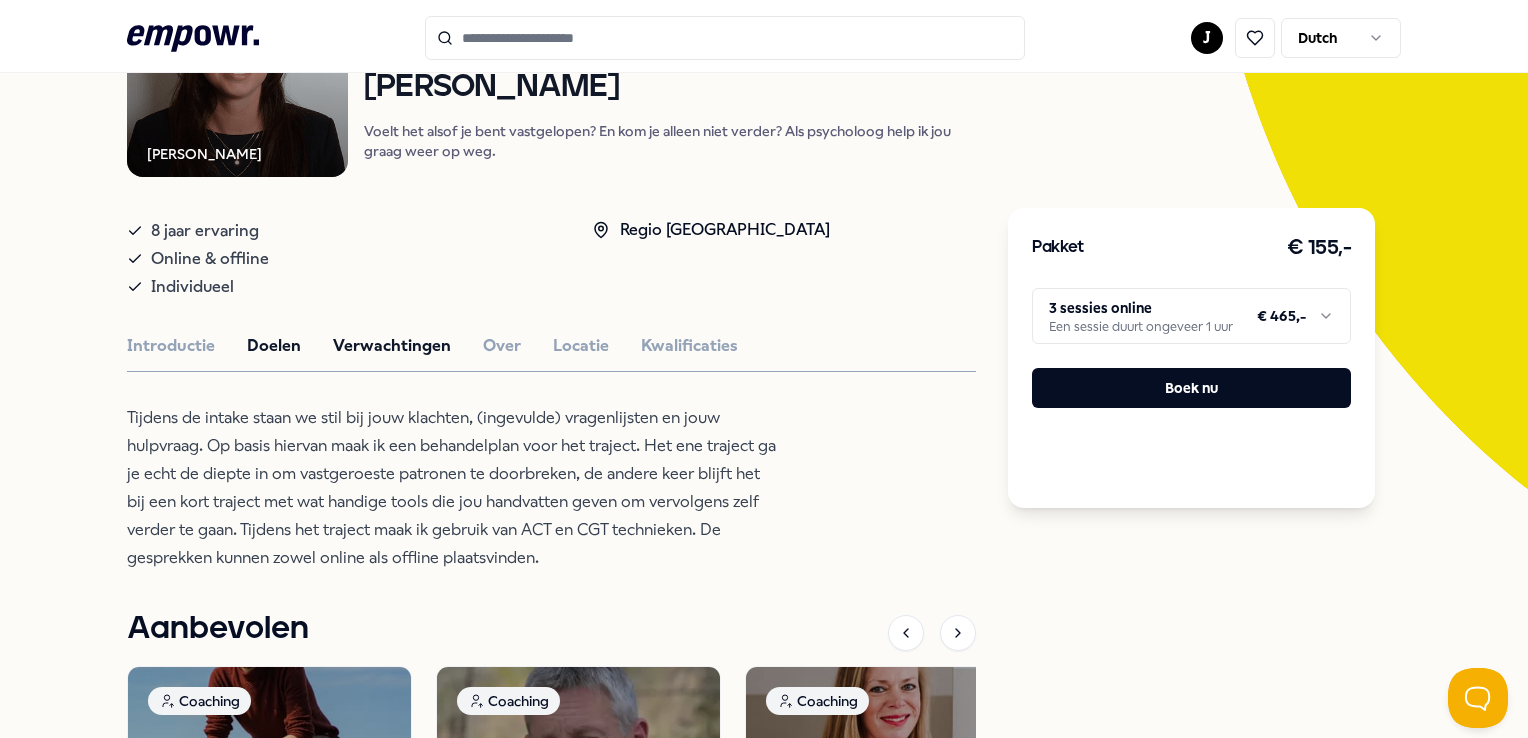 click on "Doelen" at bounding box center [274, 346] 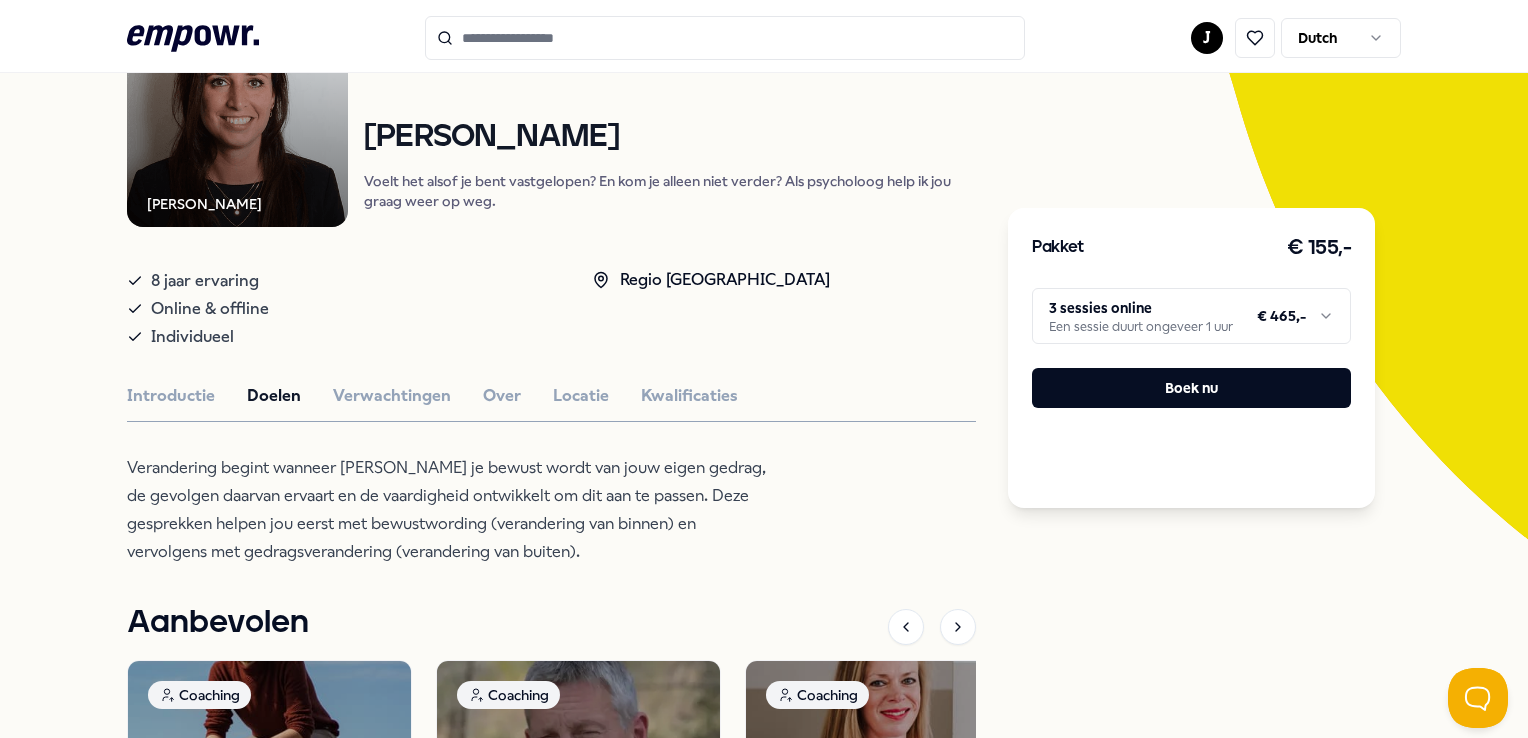 scroll, scrollTop: 271, scrollLeft: 0, axis: vertical 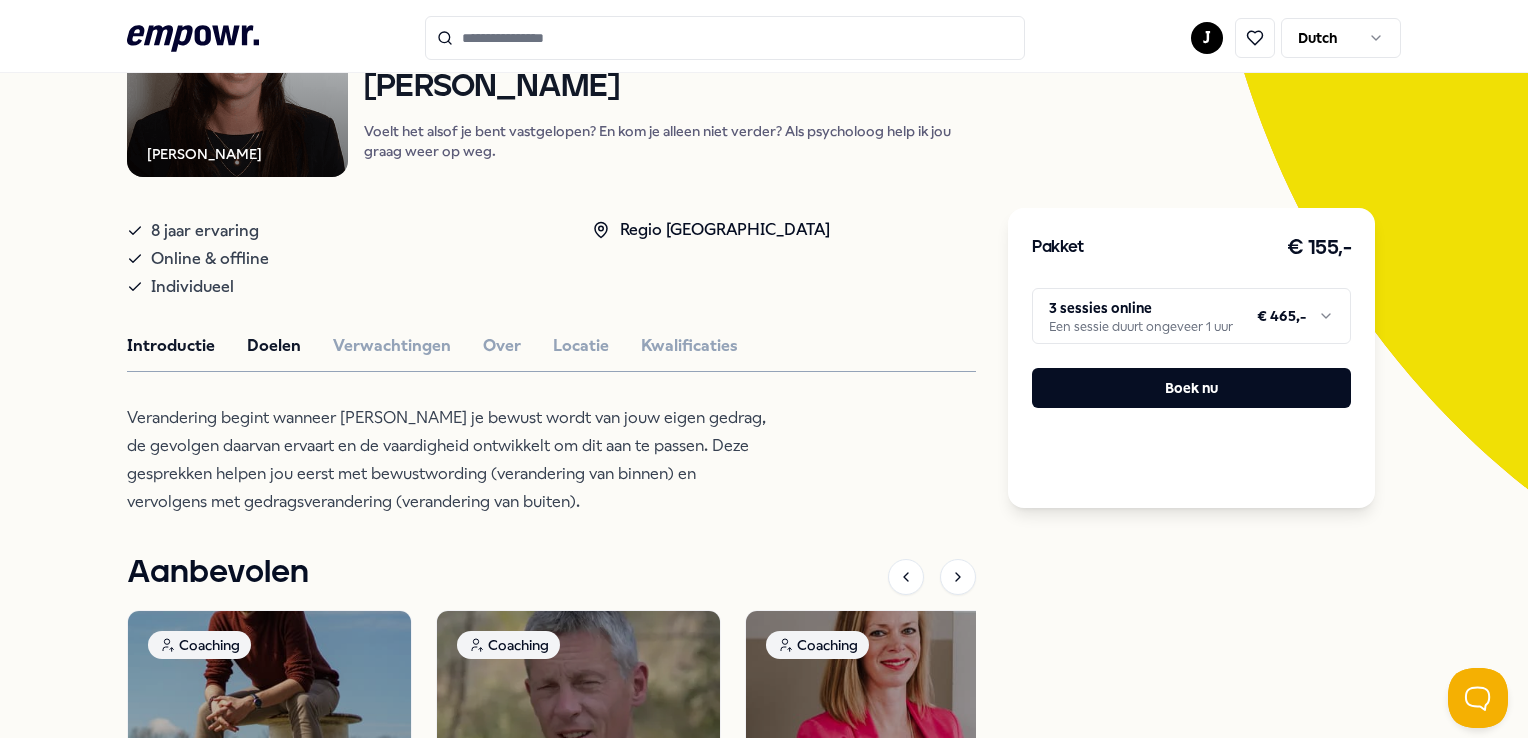 click on "Introductie" at bounding box center (171, 346) 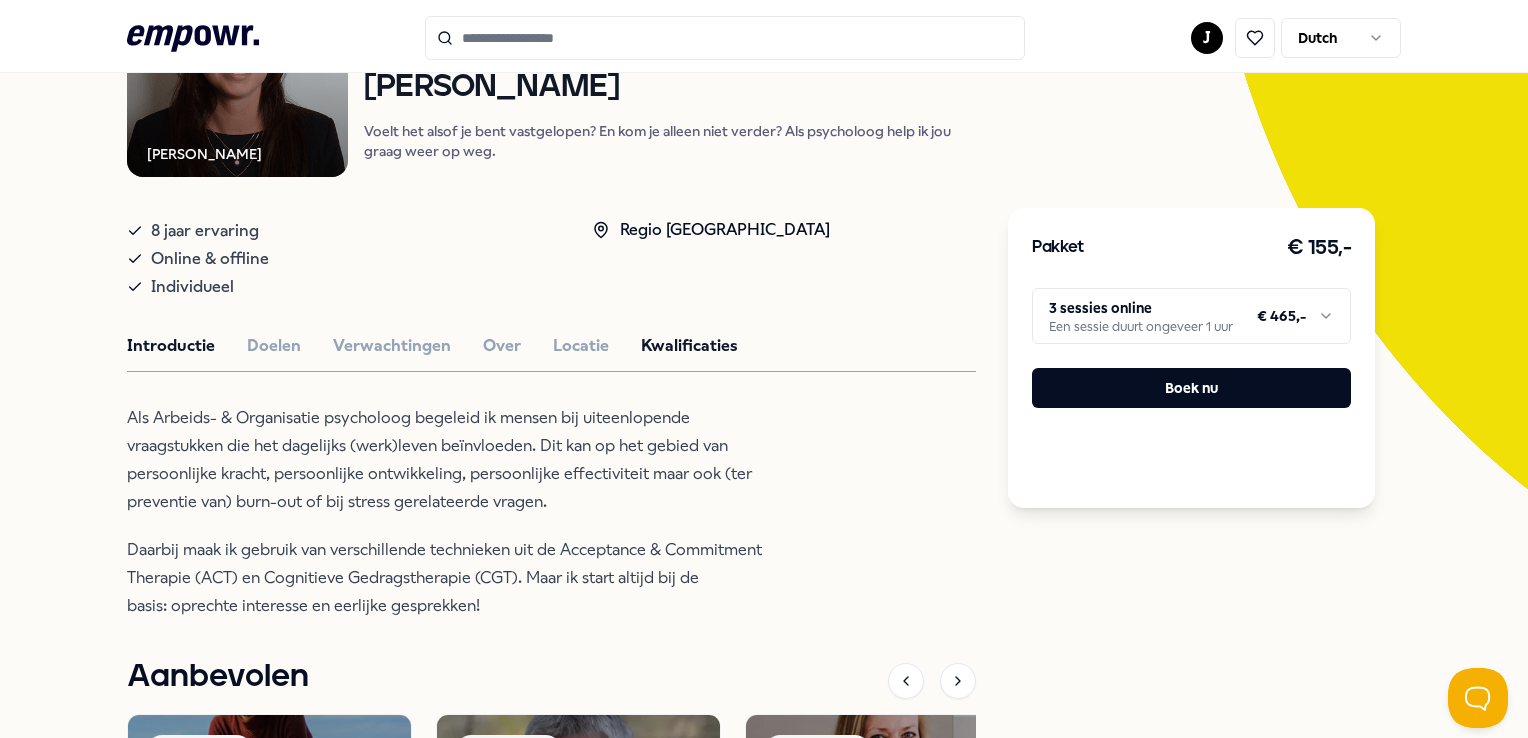 click on "Kwalificaties" at bounding box center (689, 346) 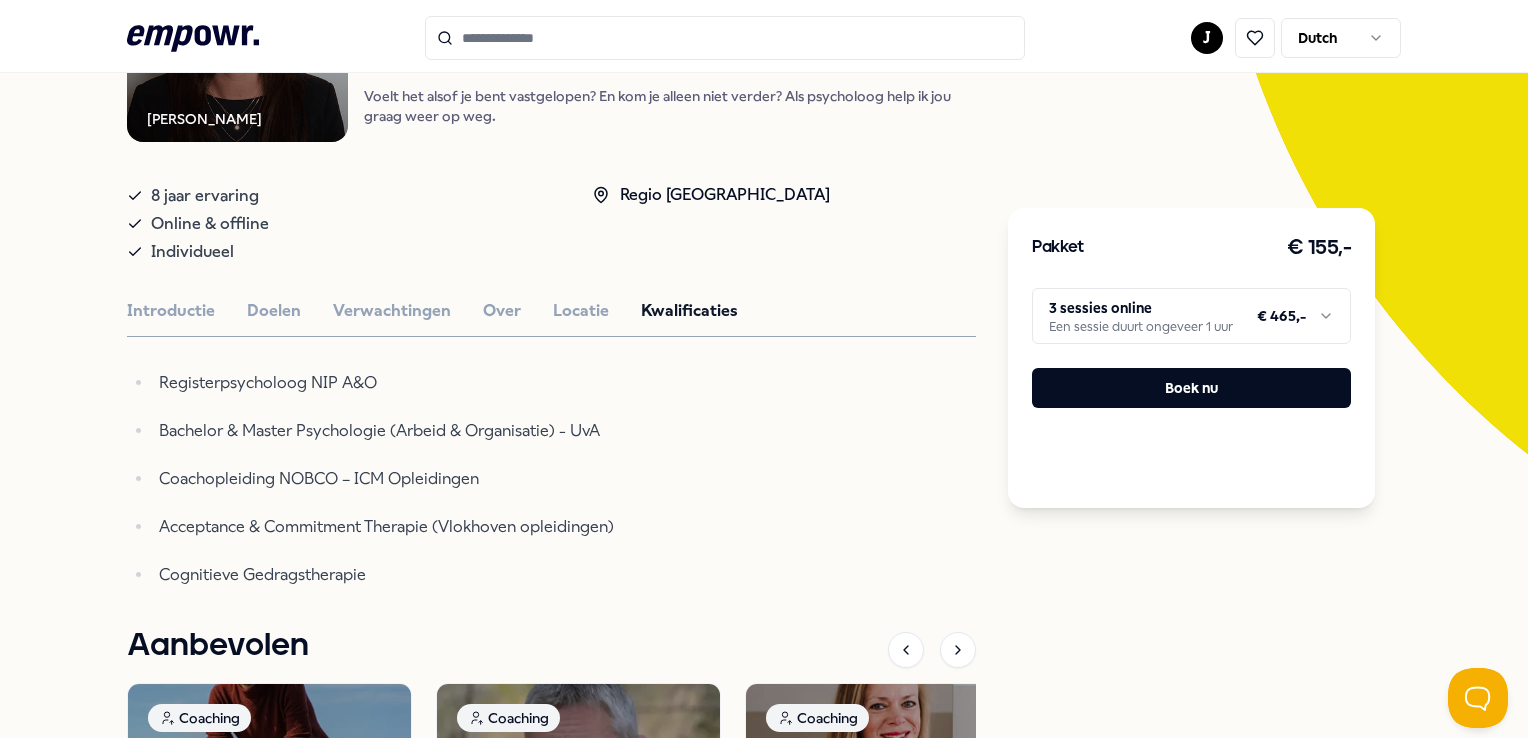 scroll, scrollTop: 371, scrollLeft: 0, axis: vertical 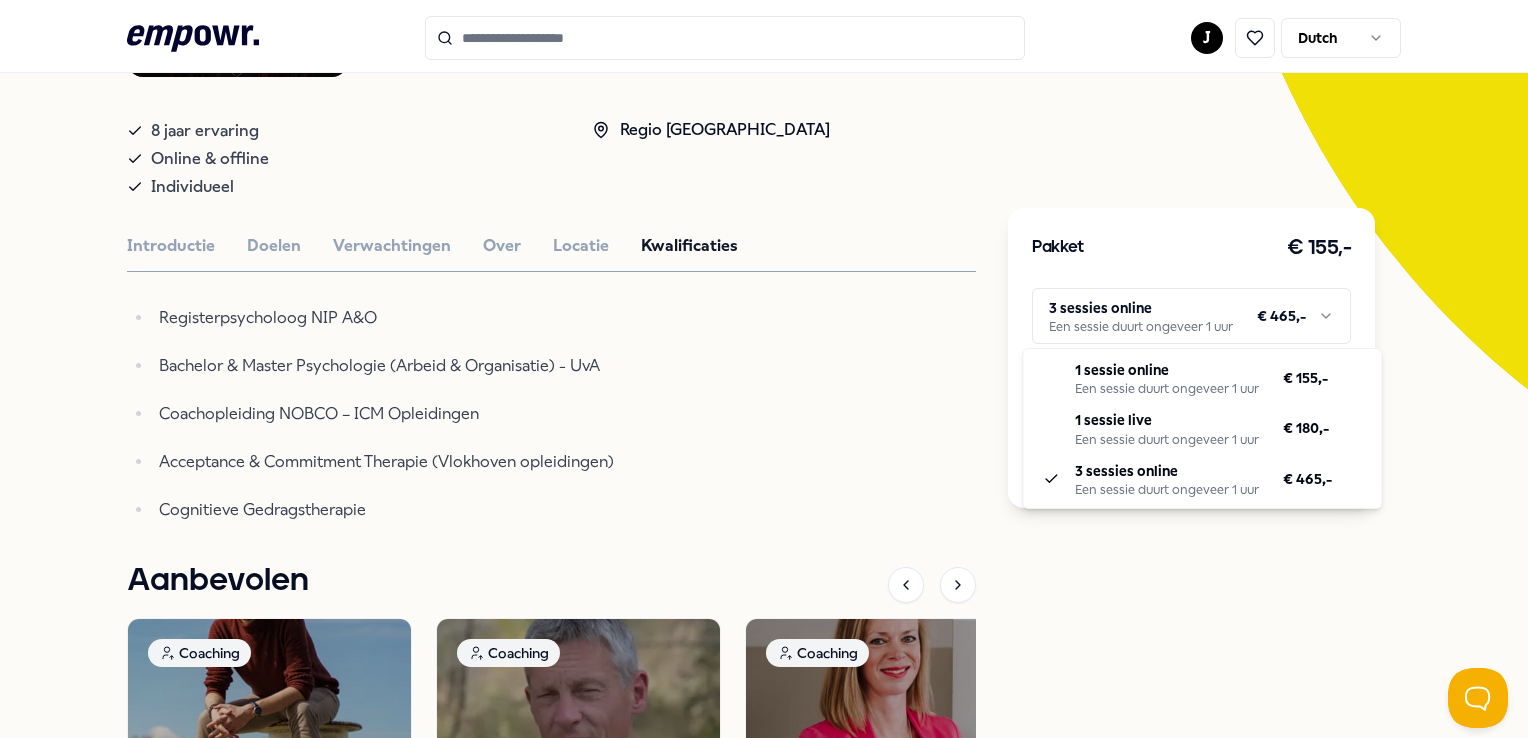 click on ".empowr-logo_svg__cls-1{fill:#03032f} J Dutch Alle categorieën   Self-care library Terug Robin Klijn Psychologen Robin Klijn Voelt het alsof je bent vastgelopen? En kom je alleen niet verder? Als psycholoog help ik jou graag weer op weg. 8 jaar ervaring Online & offline Individueel Regio  Zuid  NL  Introductie Doelen Verwachtingen Over Locatie Kwalificaties Registerpsycholoog NIP A&O Bachelor & Master Psychologie (Arbeid & Organisatie) - UvA Coachopleiding NOBCO – ICM Opleidingen Acceptance & Commitment Therapie (Vlokhoven opleidingen) Cognitieve Gedragstherapie Aanbevolen Coaching Regio Utrecht    Zelfvertrouwen Gilius Kreiken Leer fysieke sensaties koppelen aan emoties en communiceer helder wat je voelt
en nodig hebt, vóór het je overweldigt. Engels, Nederlands Vanaf  € 150,- Coaching Regio  West  NL    + 1 Burn-out  Bart Messing Voel je je vastgelopen in werk of energie? Als coach help ik professionals
stress, burn-out of zoektochten naar betekenis te overwinnen. Nederlands Vanaf  € 150,-" at bounding box center (764, 369) 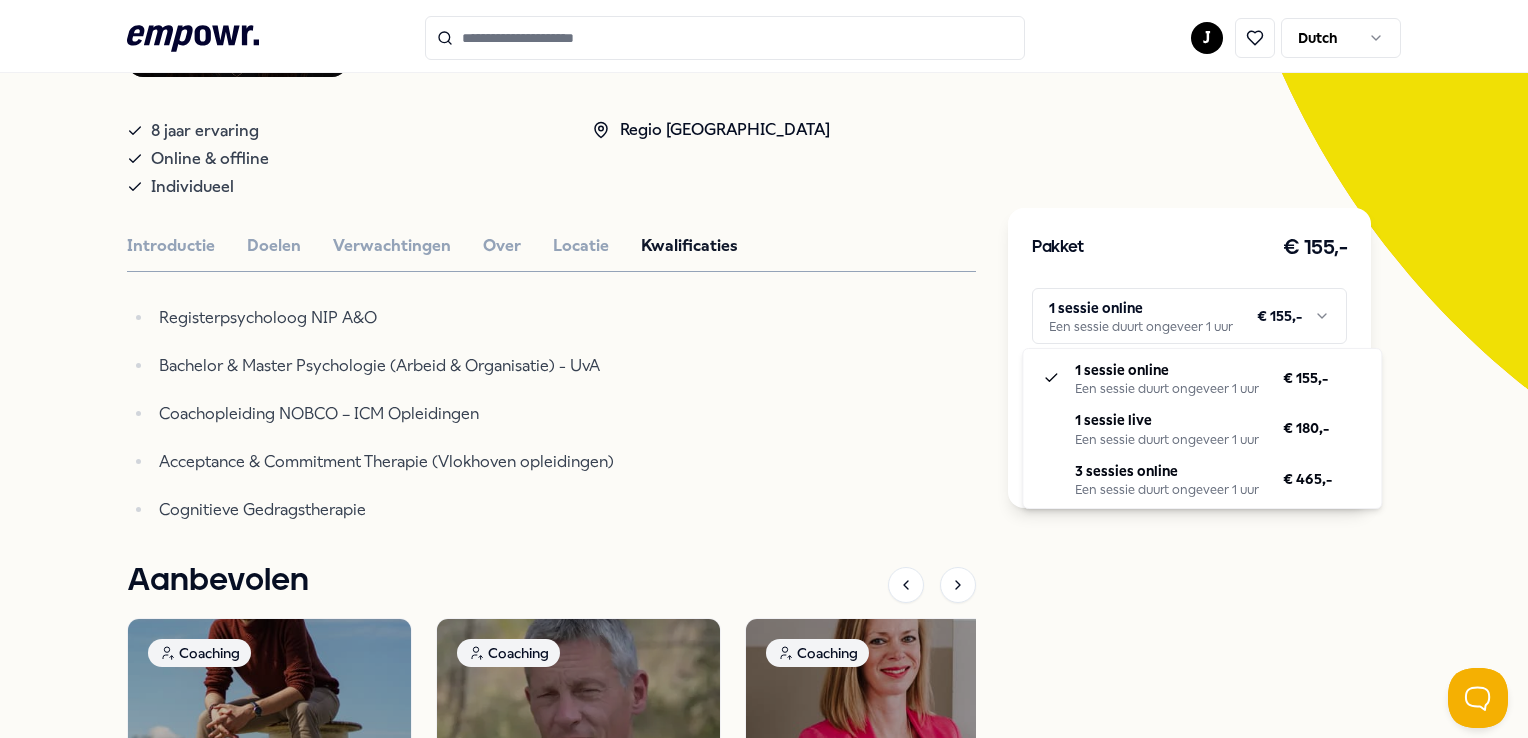 click on ".empowr-logo_svg__cls-1{fill:#03032f} J Dutch Alle categorieën   Self-care library Terug [PERSON_NAME] Psychologen [PERSON_NAME] Voelt het alsof je bent vastgelopen? En kom je alleen niet verder? Als psycholoog help ik jou graag weer op weg. 8 jaar ervaring Online & offline Individueel Regio  Zuid  NL  Introductie Doelen Verwachtingen Over Locatie Kwalificaties Registerpsycholoog NIP A&O Bachelor & Master Psychologie (Arbeid & Organisatie) - UvA Coachopleiding NOBCO – ICM Opleidingen Acceptance & Commitment Therapie (Vlokhoven opleidingen) Cognitieve Gedragstherapie Aanbevolen Coaching Regio Utrecht    Zelfvertrouwen [PERSON_NAME] Leer fysieke sensaties koppelen aan emoties en communiceer helder wat je voelt
en nodig hebt, vóór het je overweldigt. Engels, Nederlands Vanaf  € 150,- Coaching Regio  [GEOGRAPHIC_DATA]    + 1 Burn-out  [PERSON_NAME] Voel je je vastgelopen in werk of energie? Als coach help ik professionals
stress, burn-out of zoektochten naar betekenis te overwinnen. Nederlands Vanaf  € 150,-" at bounding box center [764, 369] 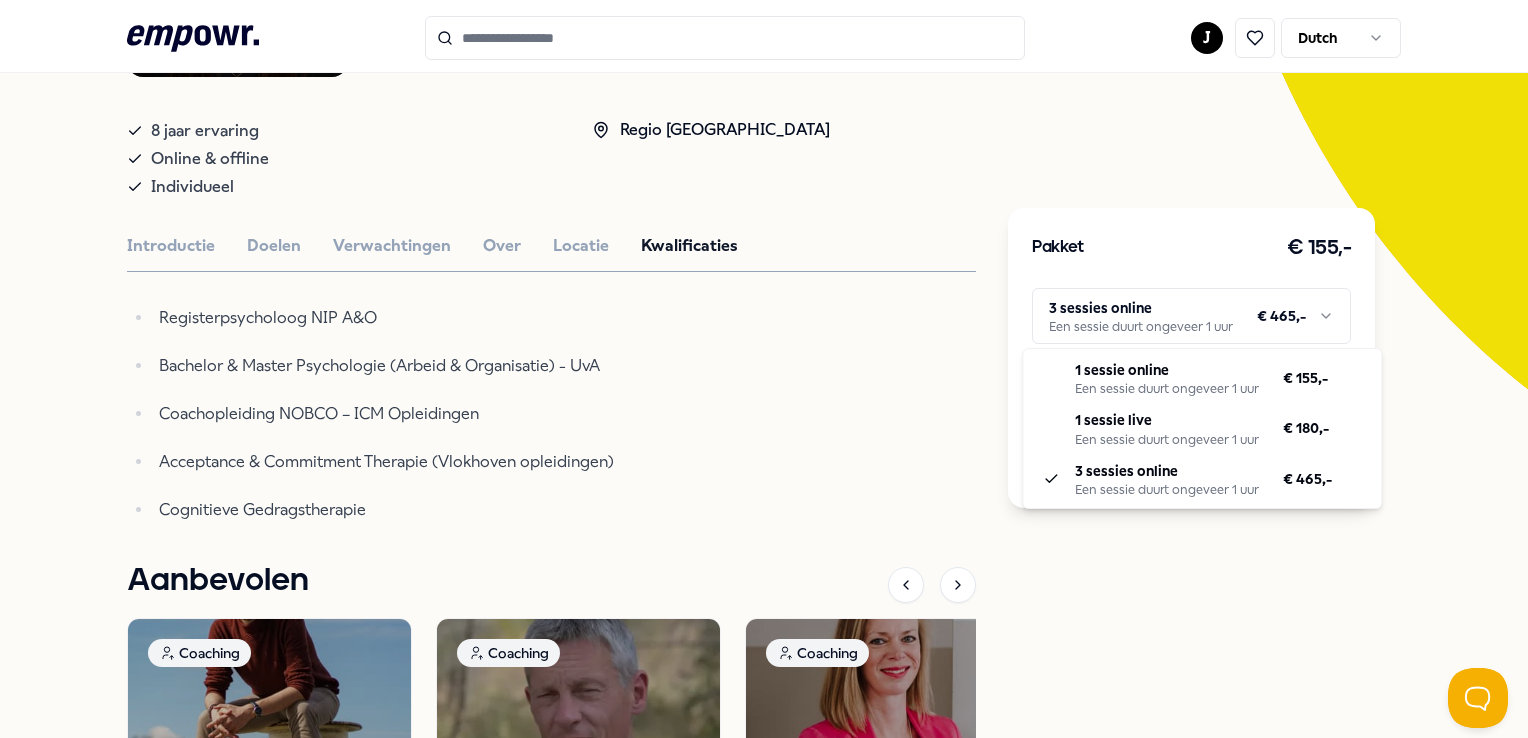 click on ".empowr-logo_svg__cls-1{fill:#03032f} J Dutch Alle categorieën   Self-care library Terug [PERSON_NAME] Psychologen [PERSON_NAME] Voelt het alsof je bent vastgelopen? En kom je alleen niet verder? Als psycholoog help ik jou graag weer op weg. 8 jaar ervaring Online & offline Individueel Regio  Zuid  NL  Introductie Doelen Verwachtingen Over Locatie Kwalificaties Registerpsycholoog NIP A&O Bachelor & Master Psychologie (Arbeid & Organisatie) - UvA Coachopleiding NOBCO – ICM Opleidingen Acceptance & Commitment Therapie (Vlokhoven opleidingen) Cognitieve Gedragstherapie Aanbevolen Coaching Regio Utrecht    Zelfvertrouwen [PERSON_NAME] Leer fysieke sensaties koppelen aan emoties en communiceer helder wat je voelt
en nodig hebt, vóór het je overweldigt. Engels, Nederlands Vanaf  € 150,- Coaching Regio  [GEOGRAPHIC_DATA]    + 1 Burn-out  [PERSON_NAME] Voel je je vastgelopen in werk of energie? Als coach help ik professionals
stress, burn-out of zoektochten naar betekenis te overwinnen. Nederlands Vanaf  € 150,-" at bounding box center [764, 369] 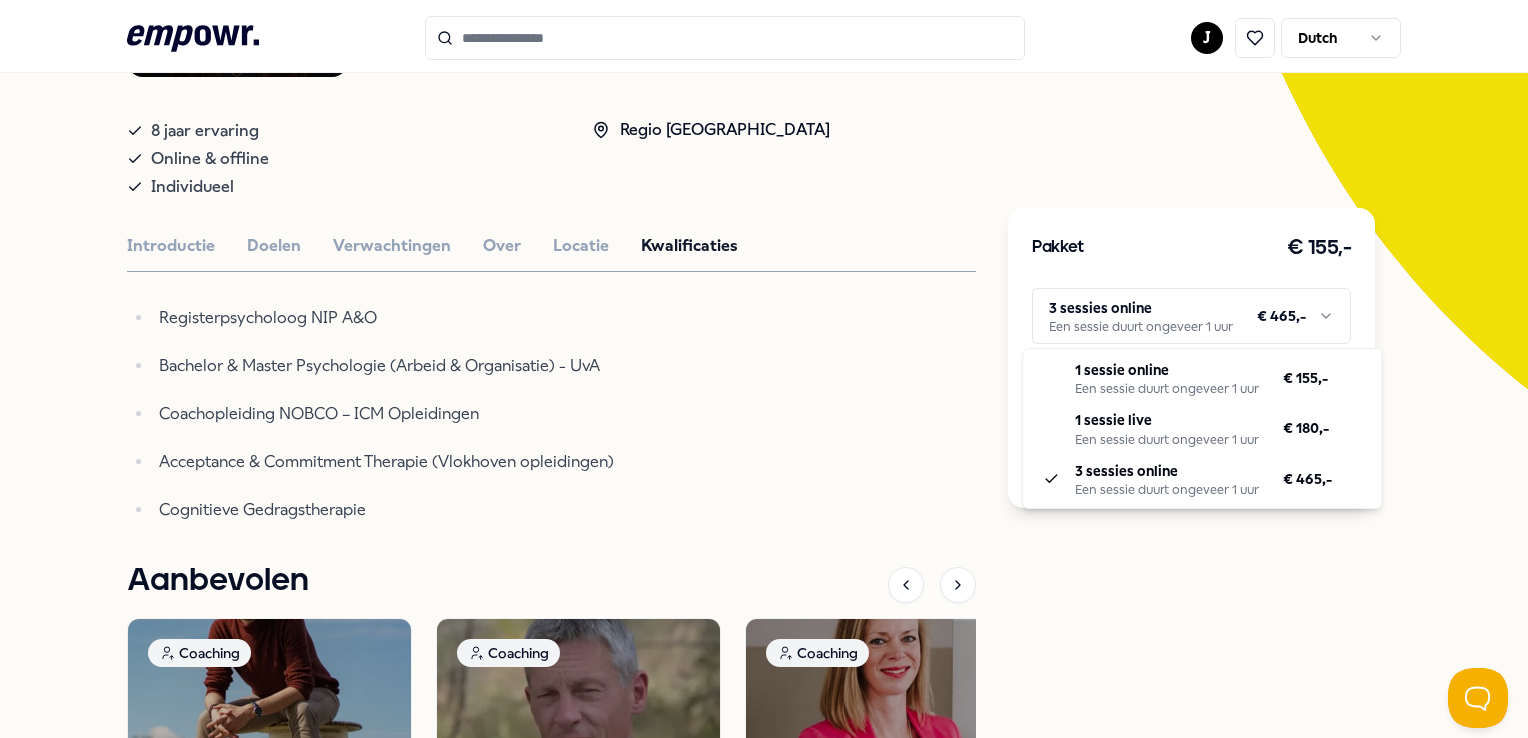 click on ".empowr-logo_svg__cls-1{fill:#03032f} J Dutch Alle categorieën   Self-care library Terug [PERSON_NAME] Psychologen [PERSON_NAME] Voelt het alsof je bent vastgelopen? En kom je alleen niet verder? Als psycholoog help ik jou graag weer op weg. 8 jaar ervaring Online & offline Individueel Regio  Zuid  NL  Introductie Doelen Verwachtingen Over Locatie Kwalificaties Registerpsycholoog NIP A&O Bachelor & Master Psychologie (Arbeid & Organisatie) - UvA Coachopleiding NOBCO – ICM Opleidingen Acceptance & Commitment Therapie (Vlokhoven opleidingen) Cognitieve Gedragstherapie Aanbevolen Coaching Regio Utrecht    Zelfvertrouwen [PERSON_NAME] Leer fysieke sensaties koppelen aan emoties en communiceer helder wat je voelt
en nodig hebt, vóór het je overweldigt. Engels, Nederlands Vanaf  € 150,- Coaching Regio  [GEOGRAPHIC_DATA]    + 1 Burn-out  [PERSON_NAME] Voel je je vastgelopen in werk of energie? Als coach help ik professionals
stress, burn-out of zoektochten naar betekenis te overwinnen. Nederlands Vanaf  € 150,-" at bounding box center (764, 369) 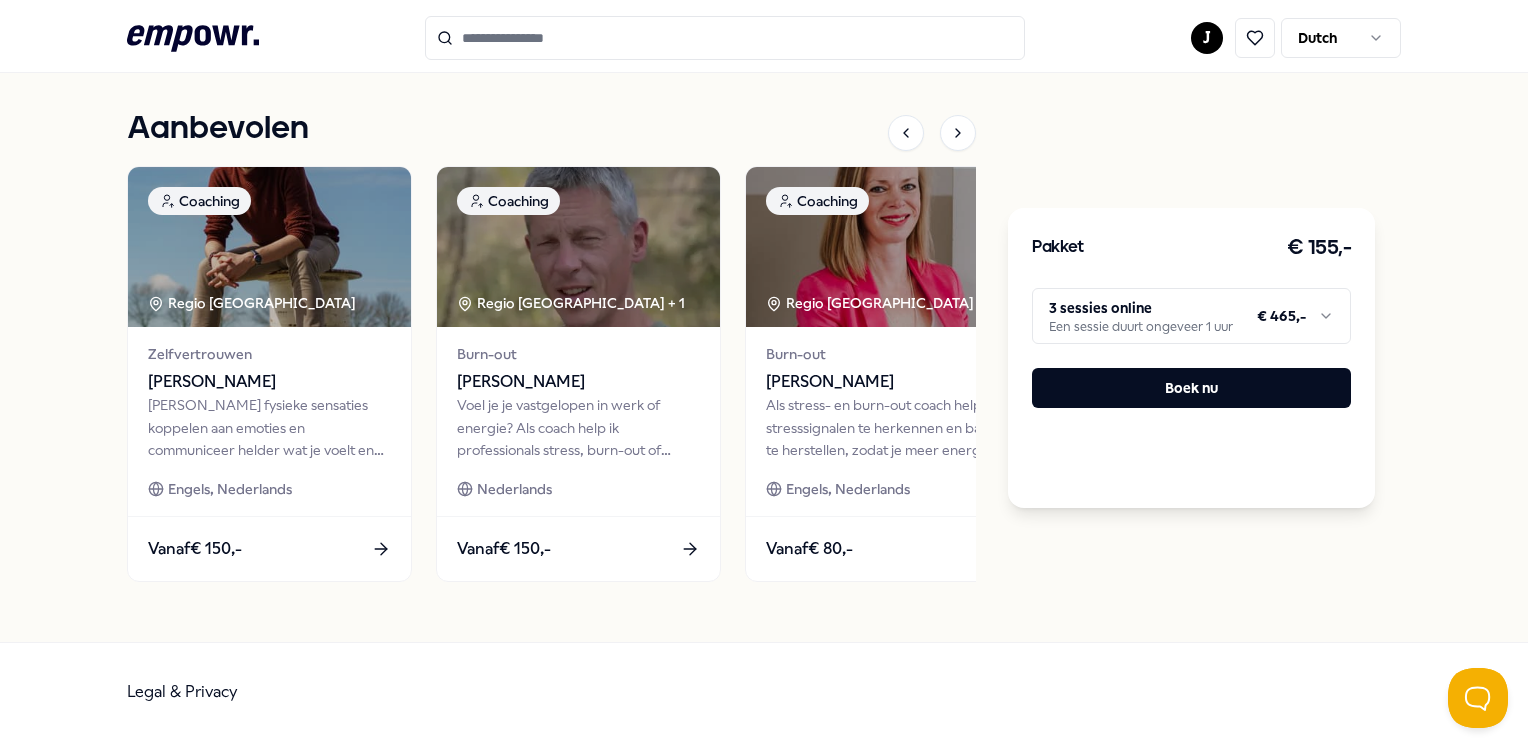 scroll, scrollTop: 323, scrollLeft: 0, axis: vertical 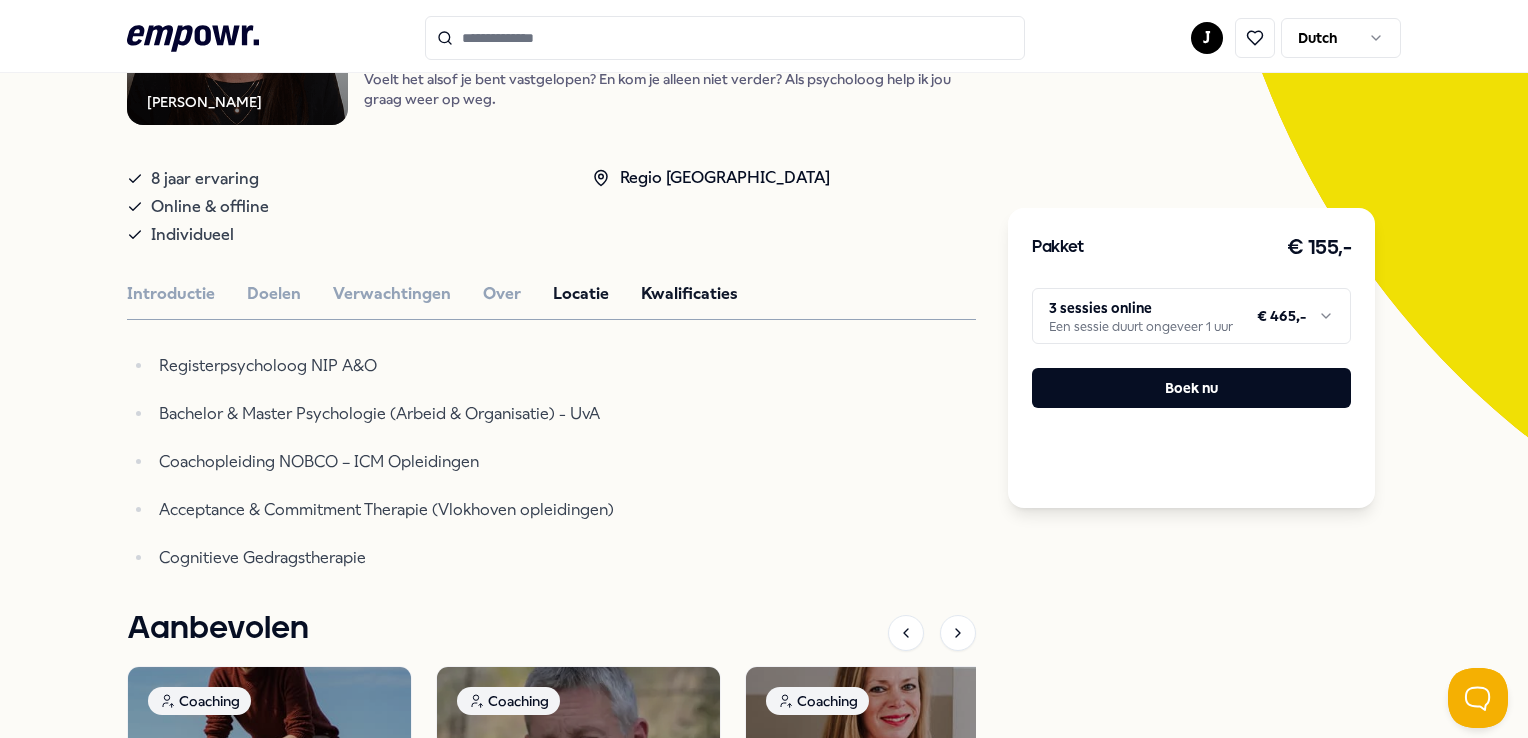 click on "Locatie" at bounding box center (581, 294) 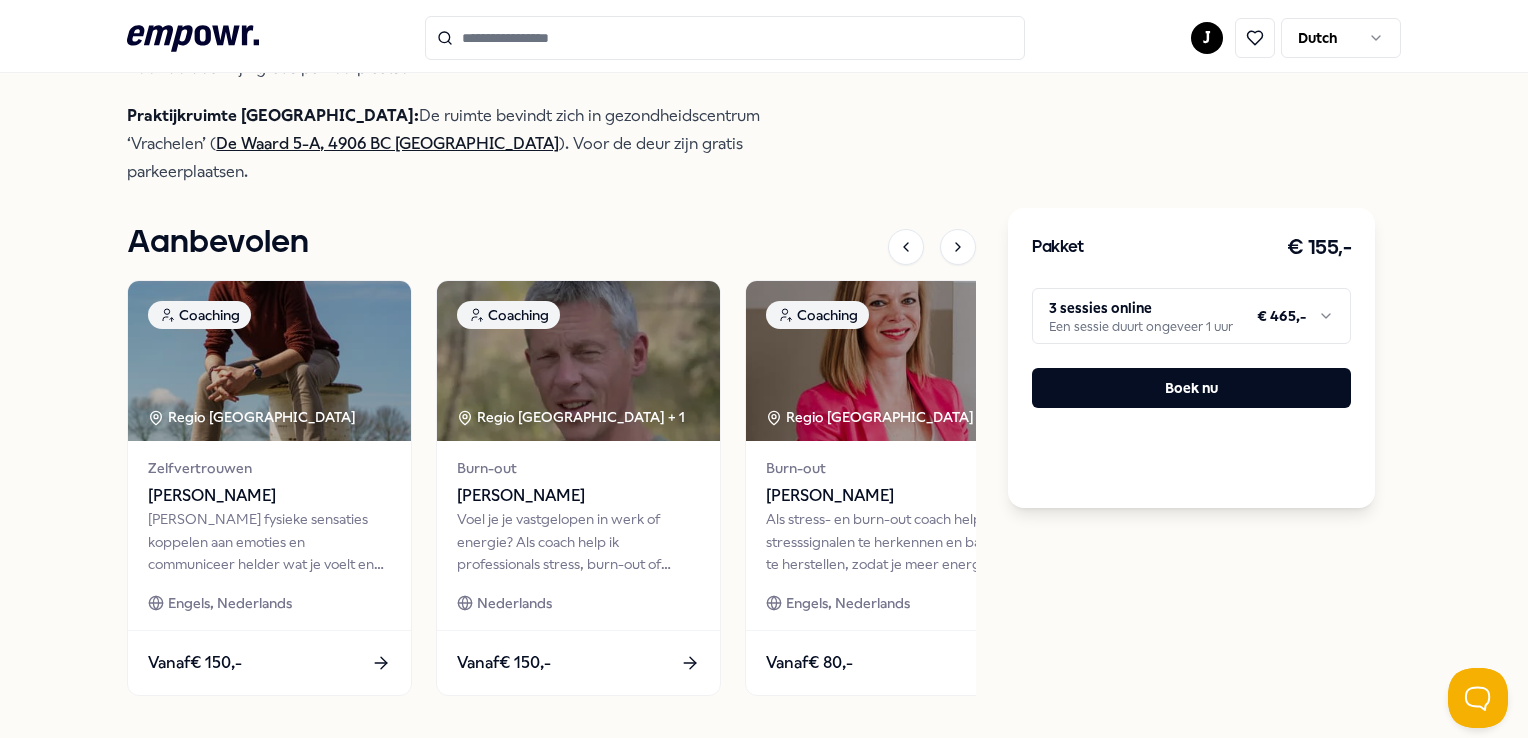 scroll, scrollTop: 823, scrollLeft: 0, axis: vertical 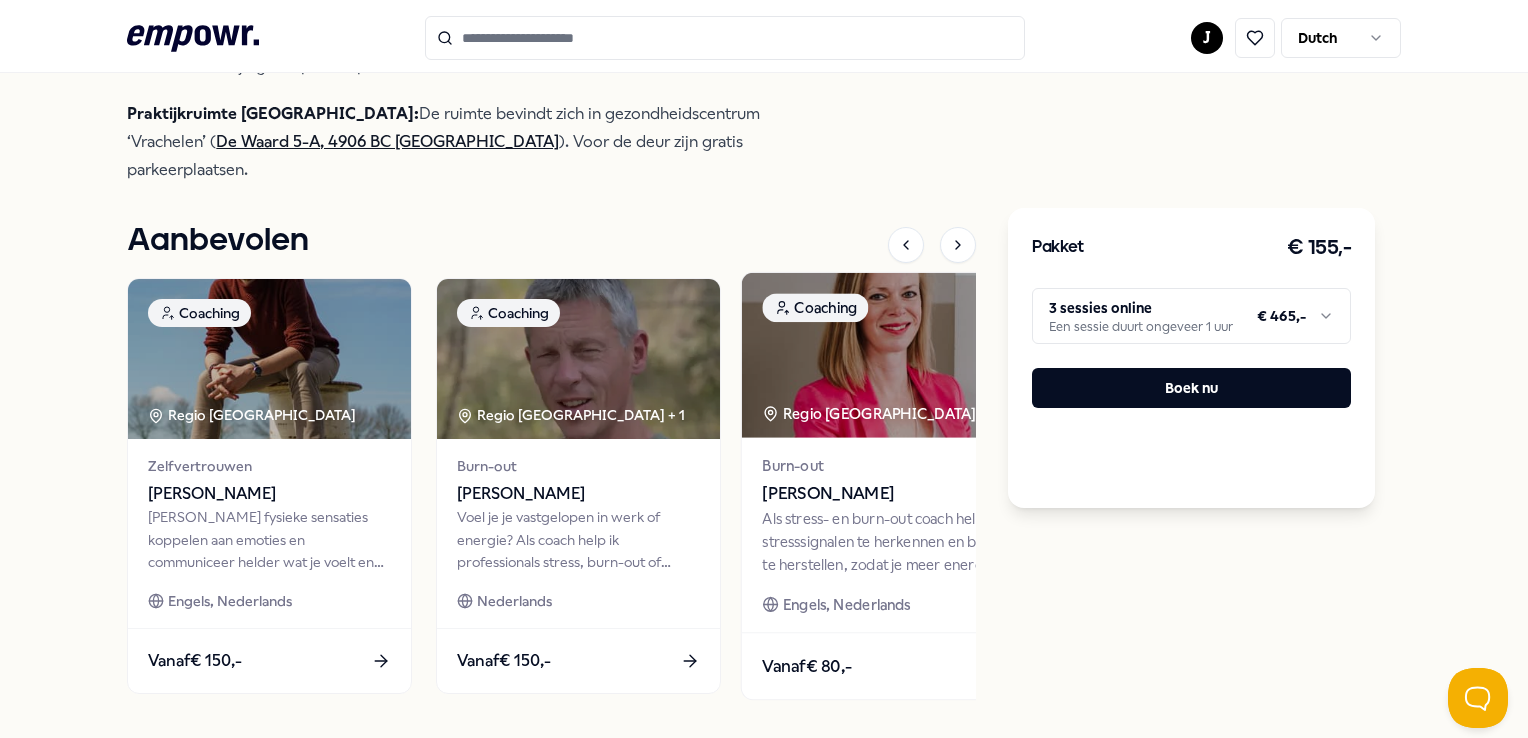 click on "[PERSON_NAME]" at bounding box center [888, 494] 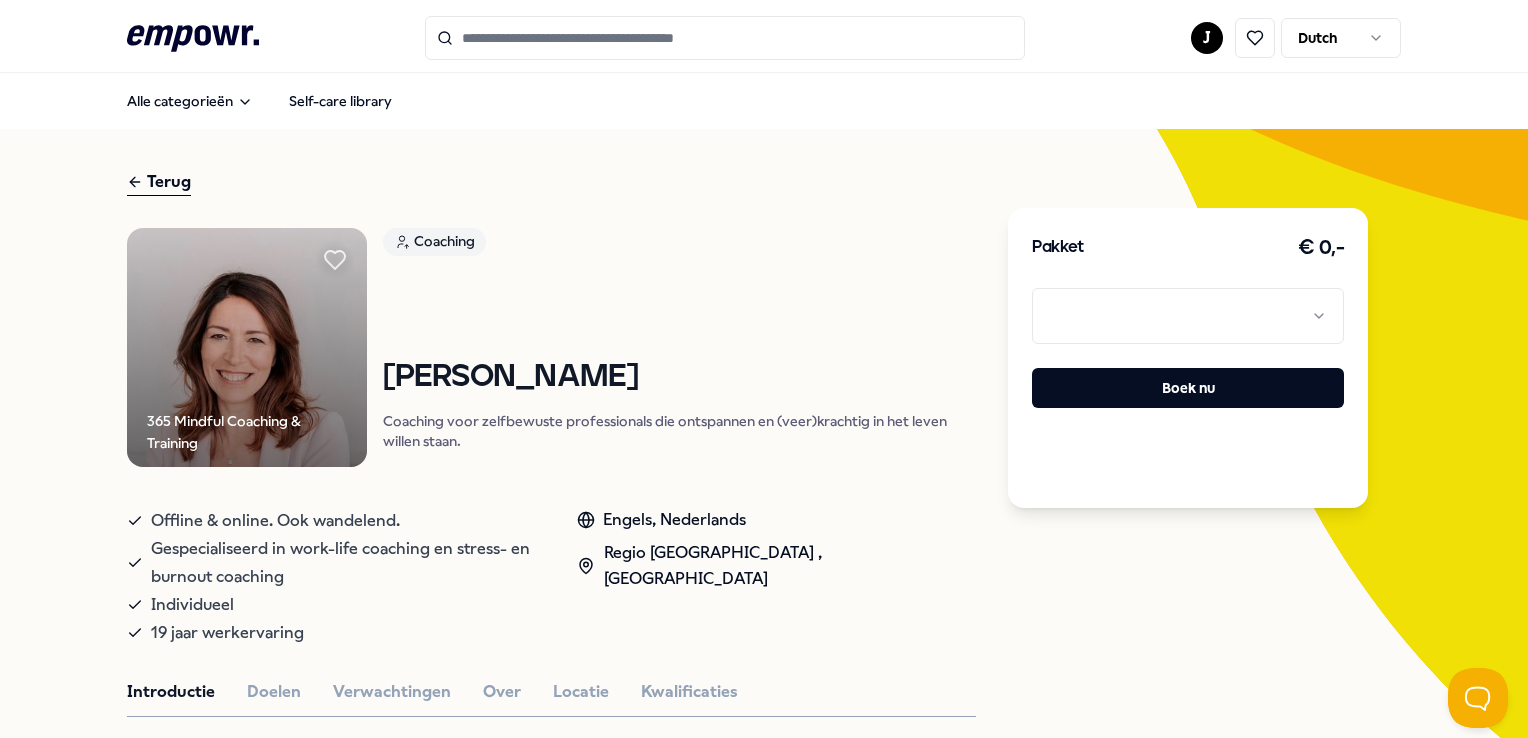 scroll, scrollTop: 0, scrollLeft: 0, axis: both 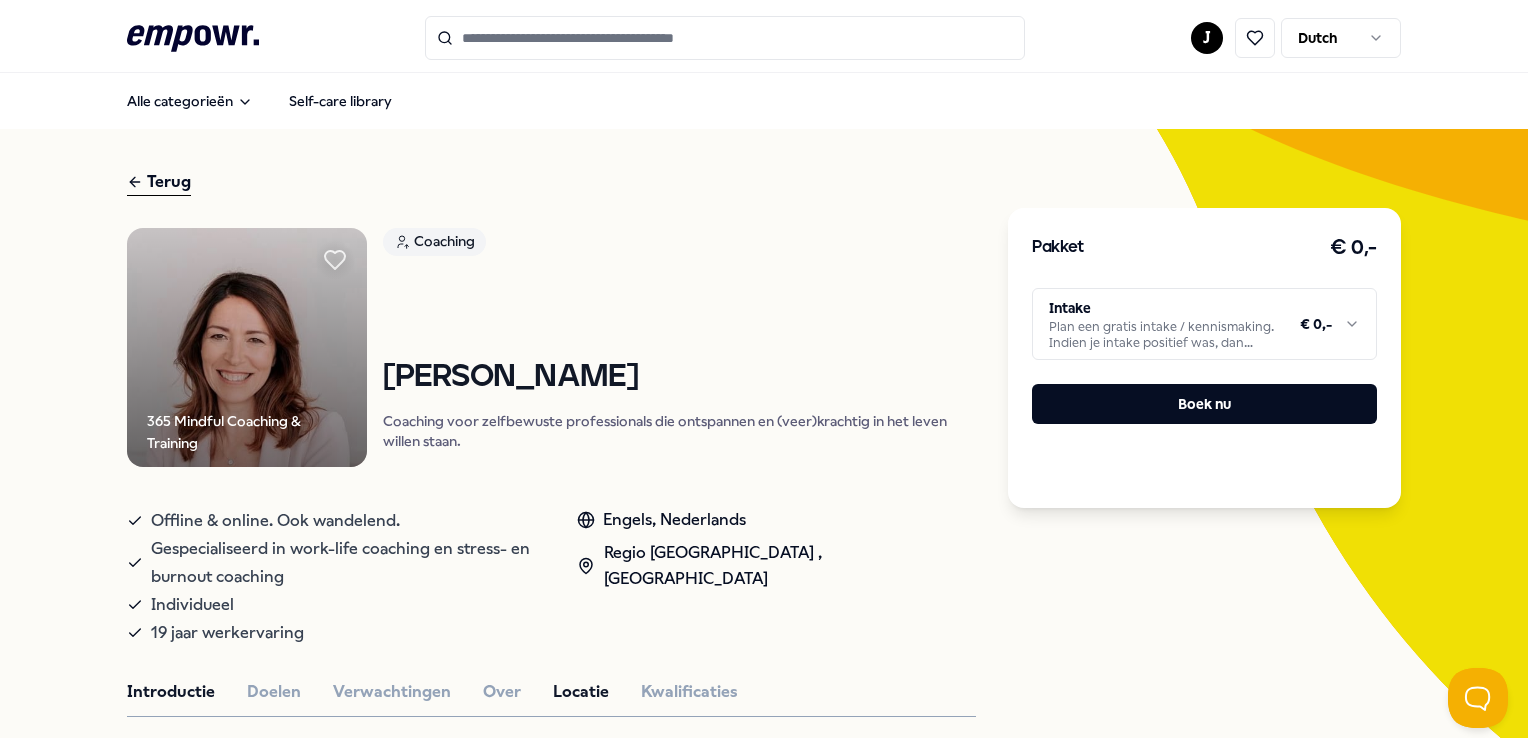 click on "Locatie" at bounding box center (581, 692) 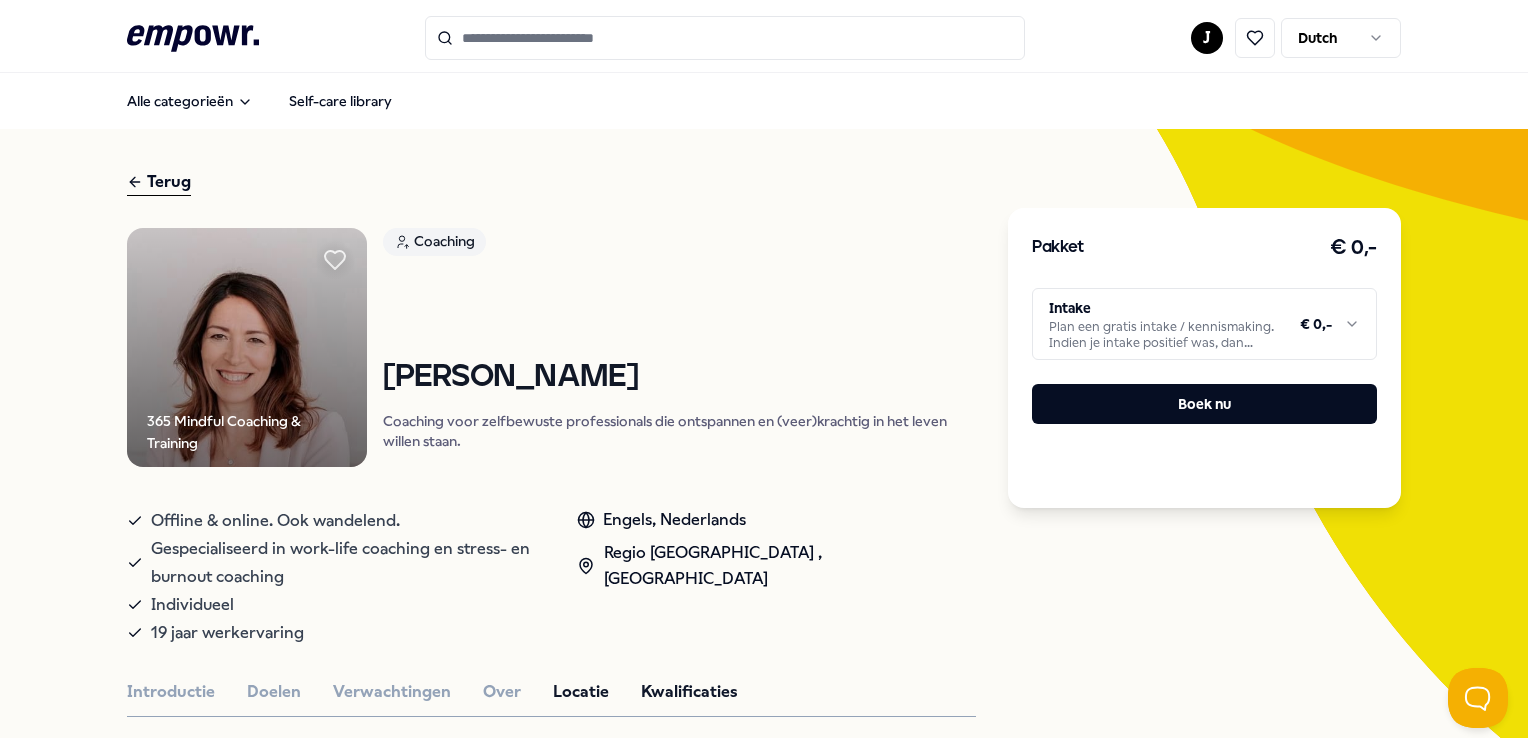 click on "Kwalificaties" at bounding box center [689, 692] 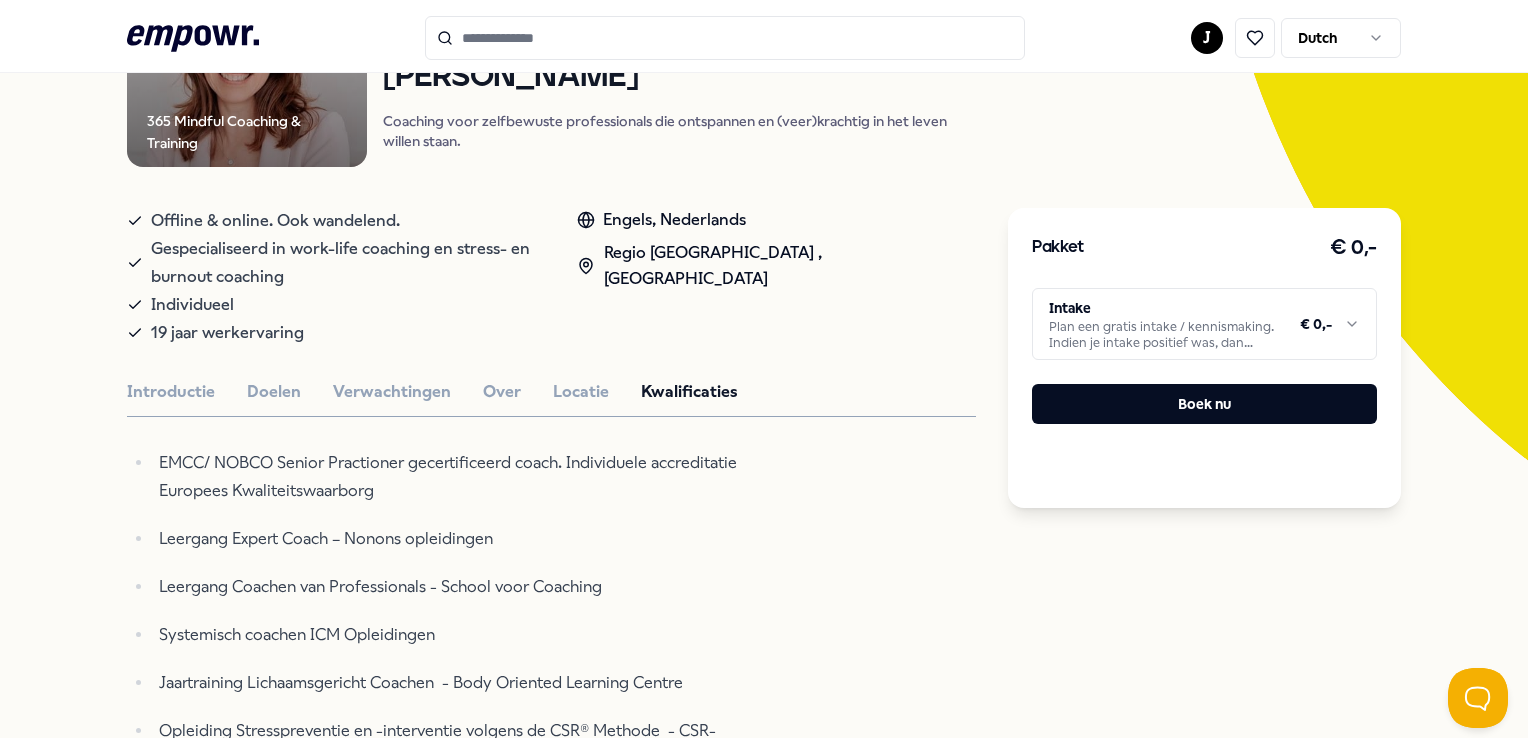 scroll, scrollTop: 0, scrollLeft: 0, axis: both 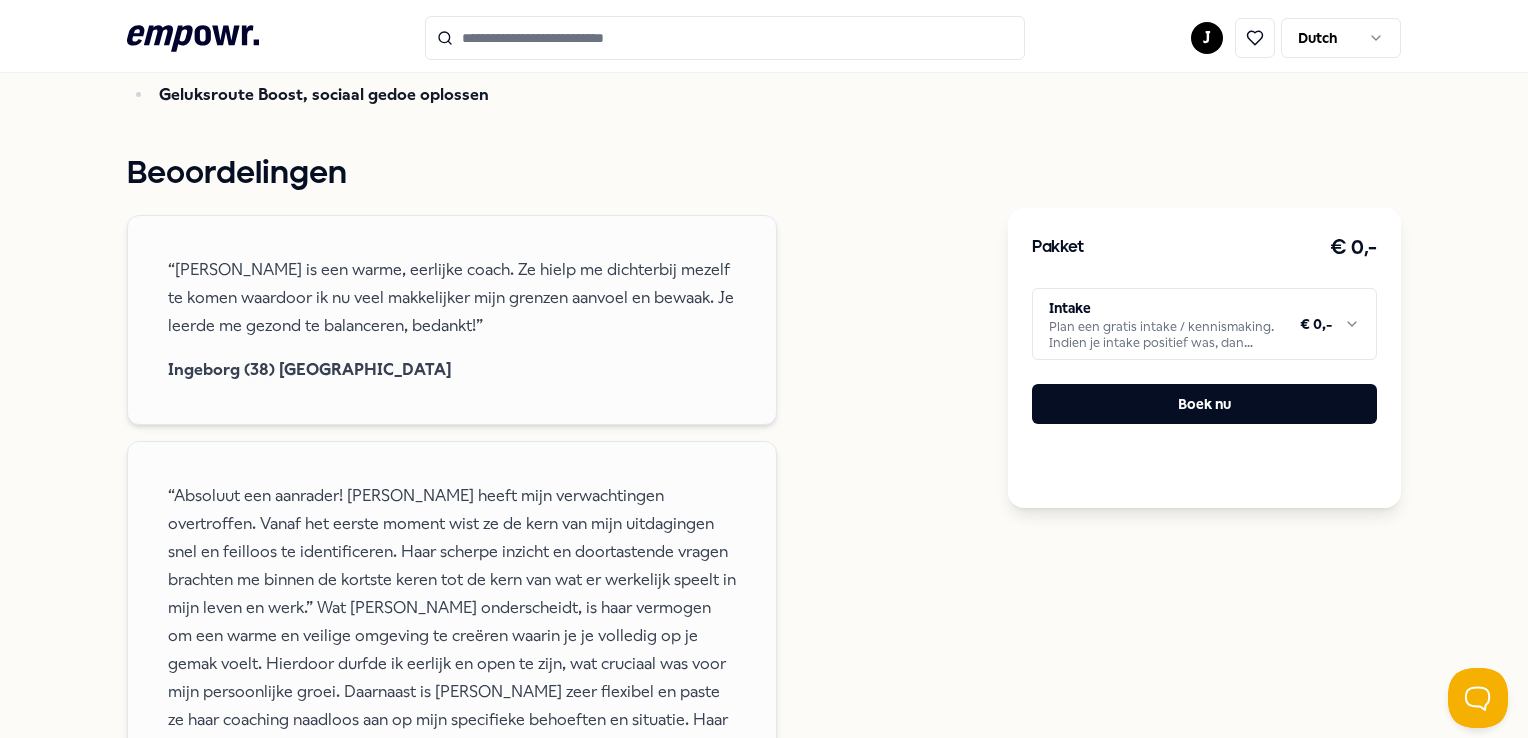 drag, startPoint x: 680, startPoint y: 313, endPoint x: 595, endPoint y: 364, distance: 99.12618 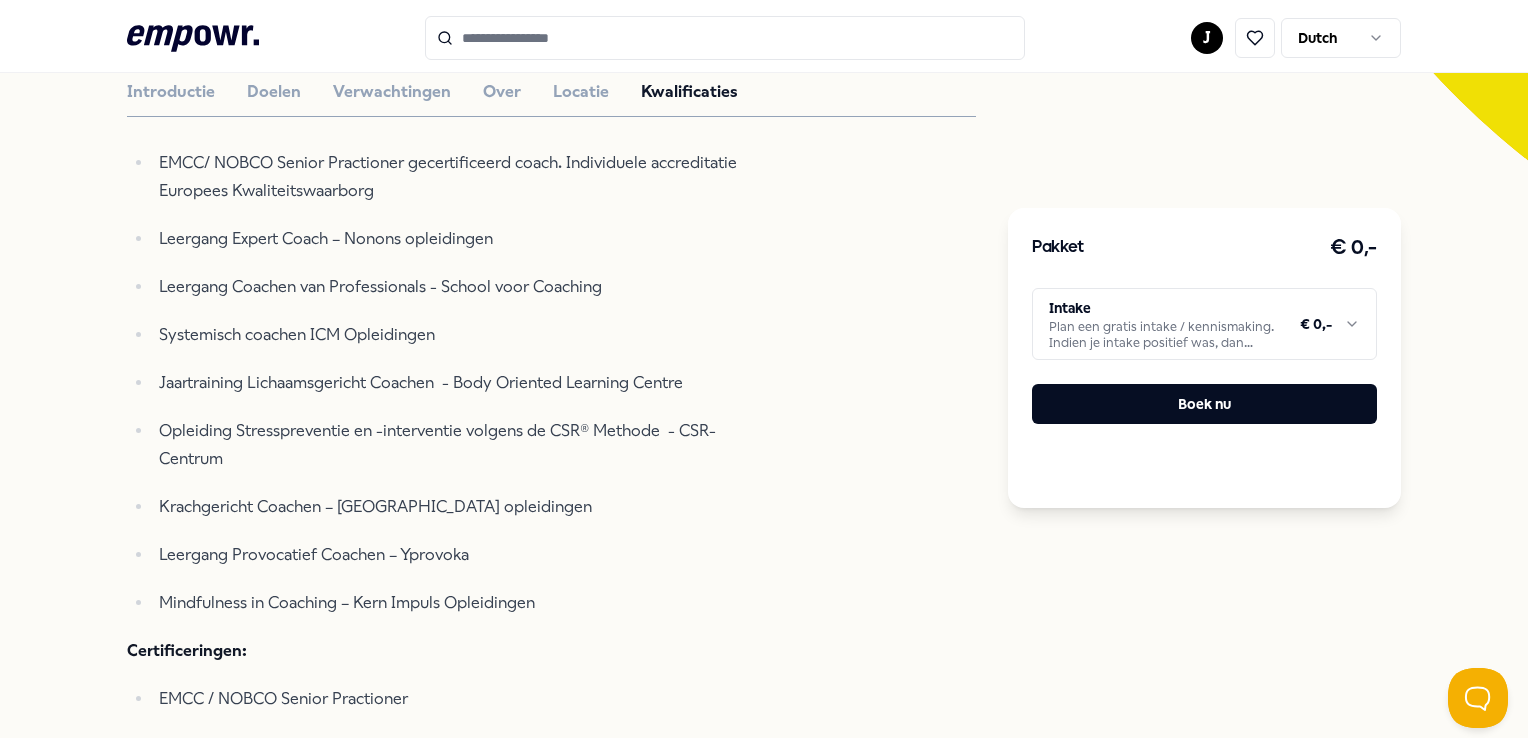 scroll, scrollTop: 100, scrollLeft: 0, axis: vertical 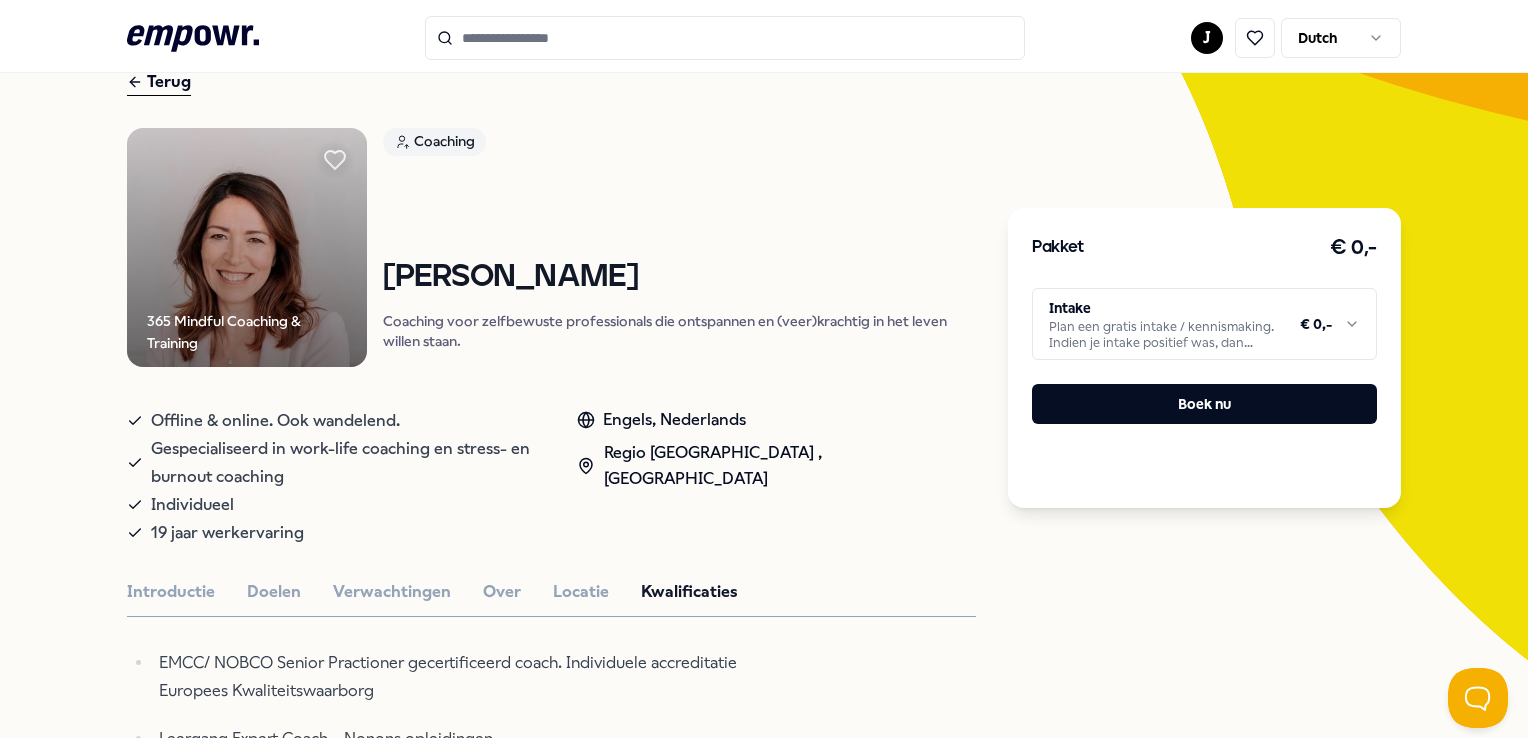click 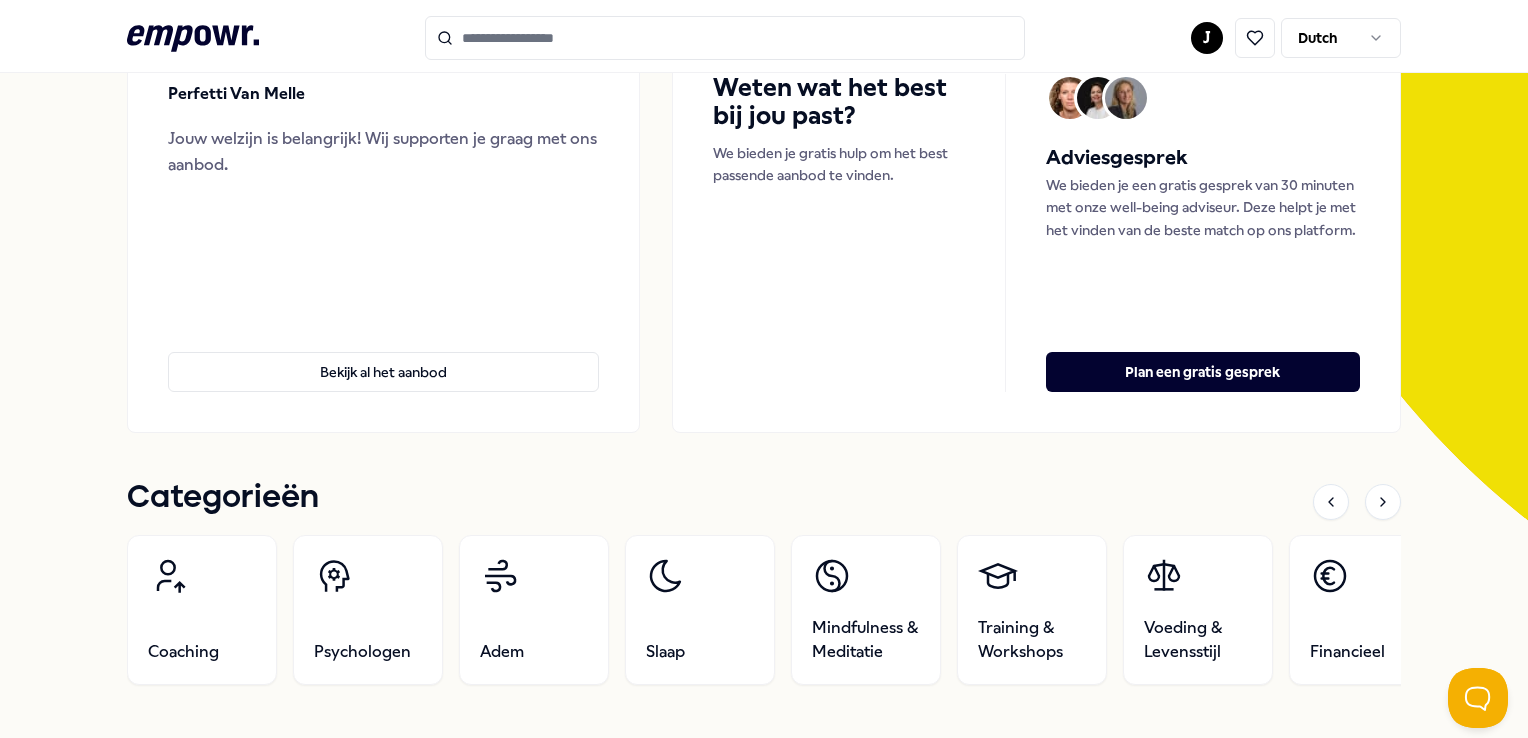 scroll, scrollTop: 400, scrollLeft: 0, axis: vertical 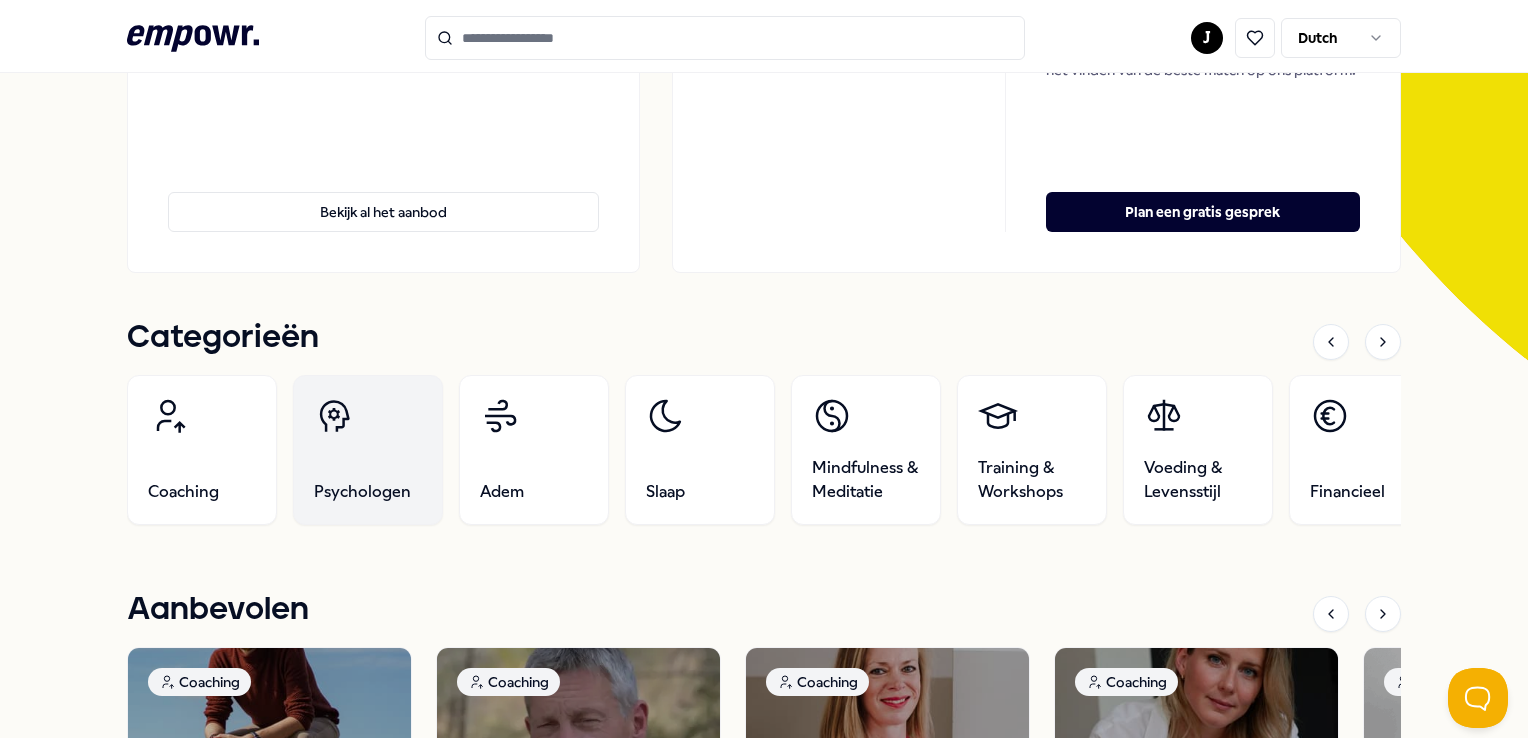 click on "Psychologen" at bounding box center [368, 450] 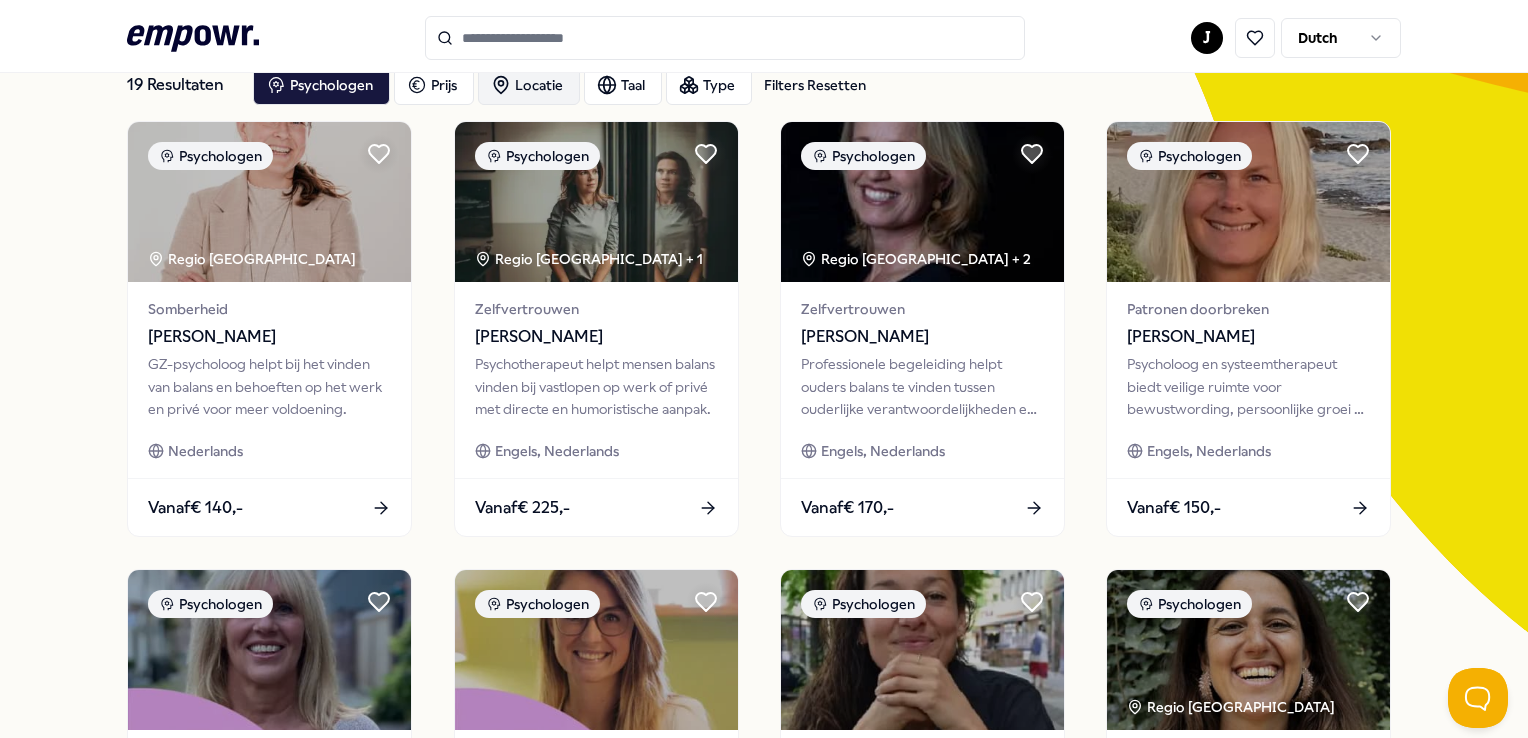 click on "Locatie" at bounding box center (529, 85) 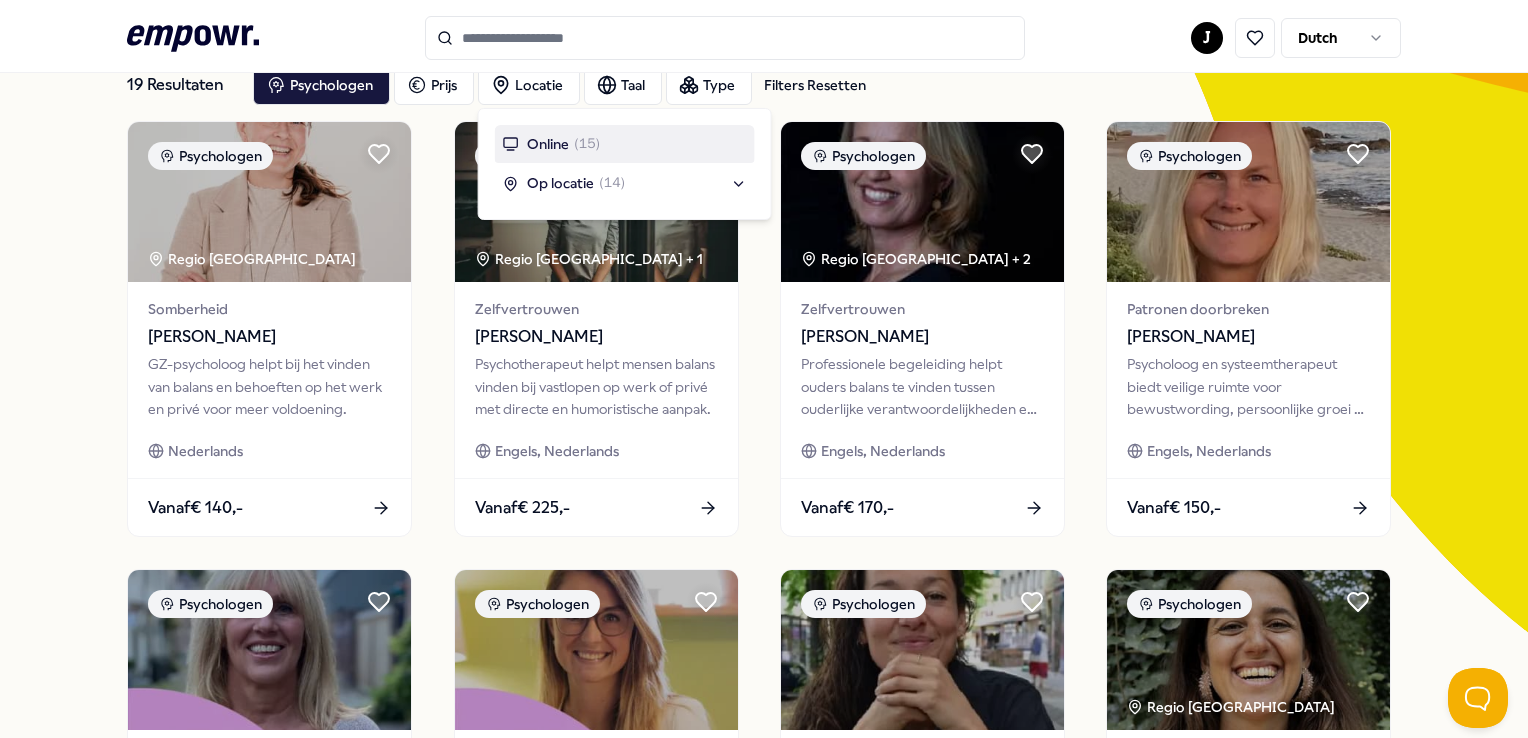click on "Online" at bounding box center [548, 144] 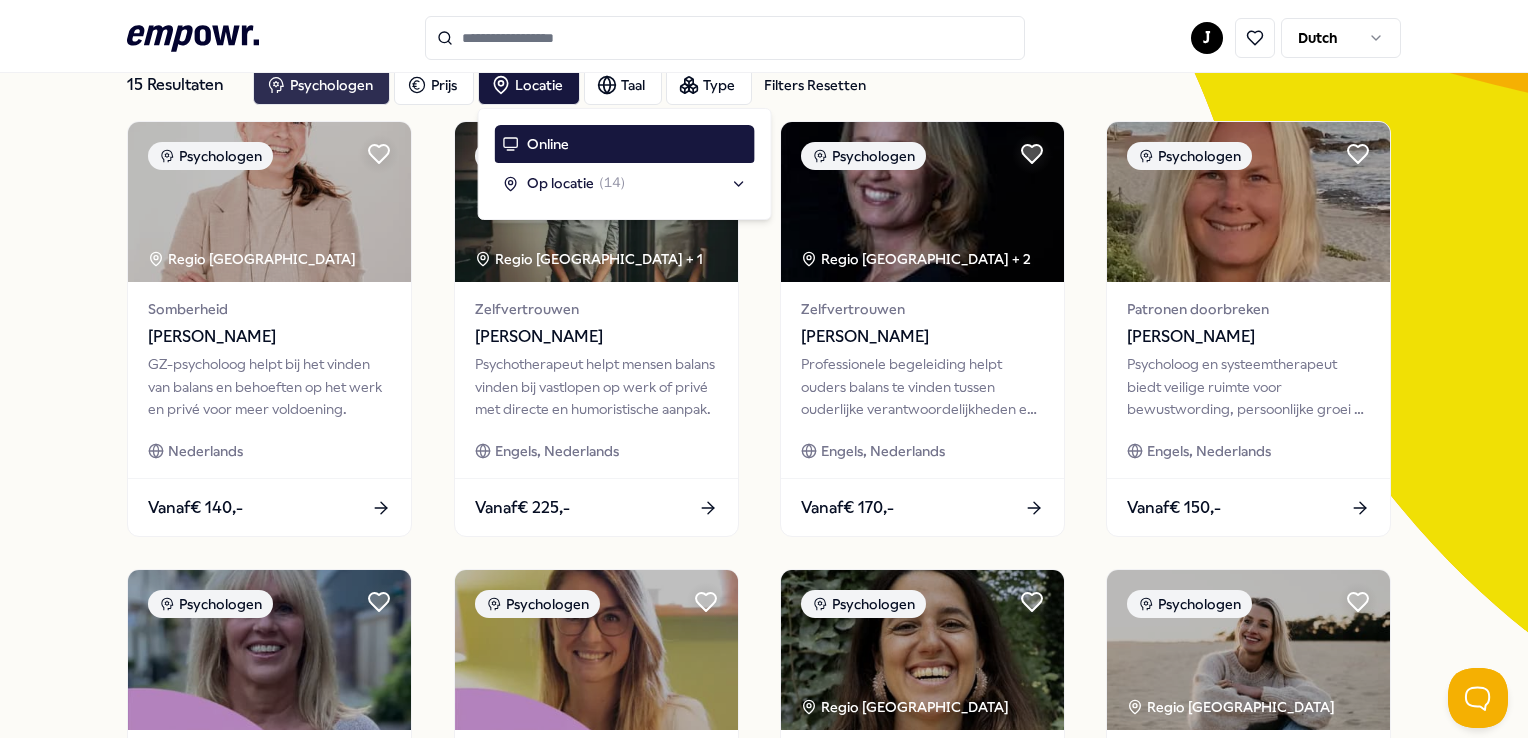 click on "Psychologen" at bounding box center (321, 85) 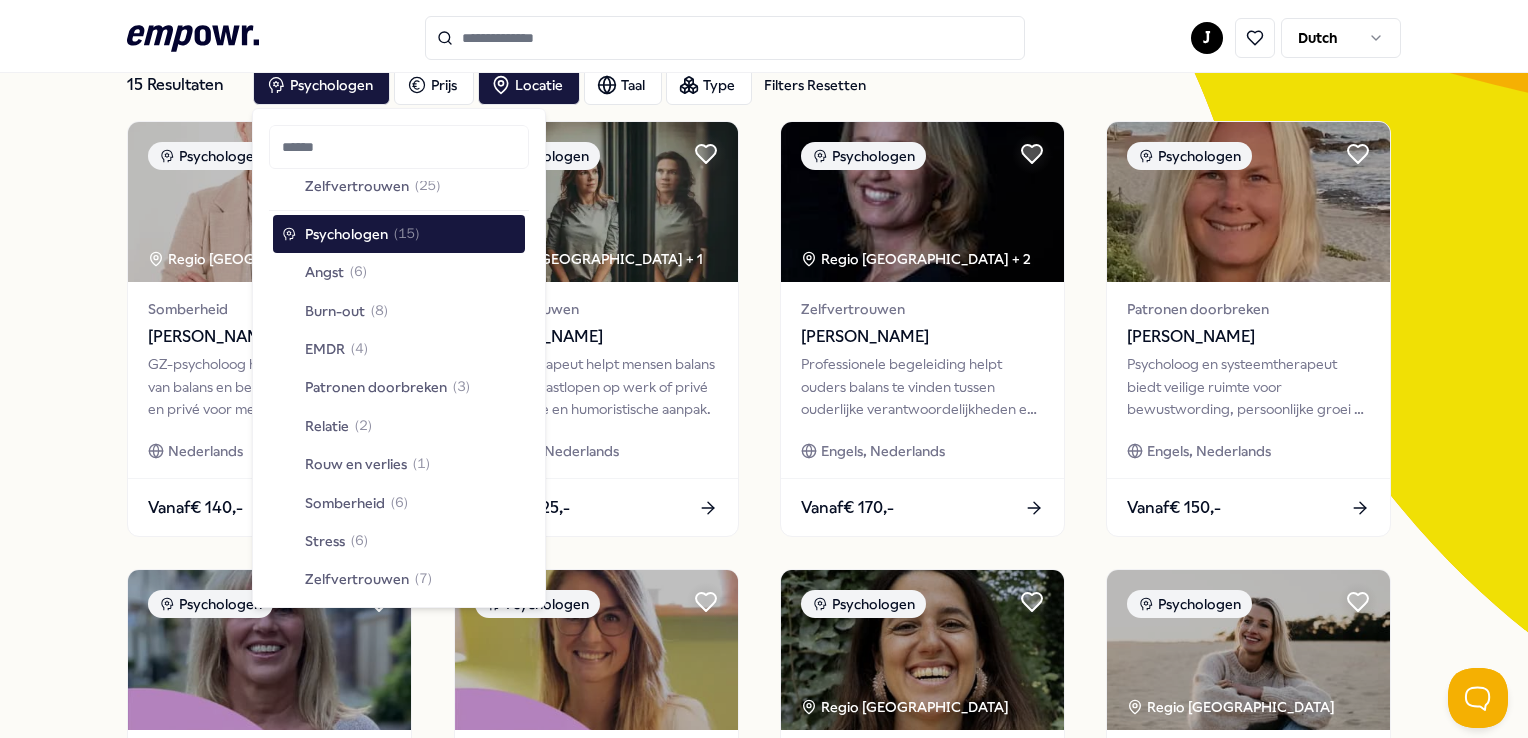 scroll, scrollTop: 964, scrollLeft: 0, axis: vertical 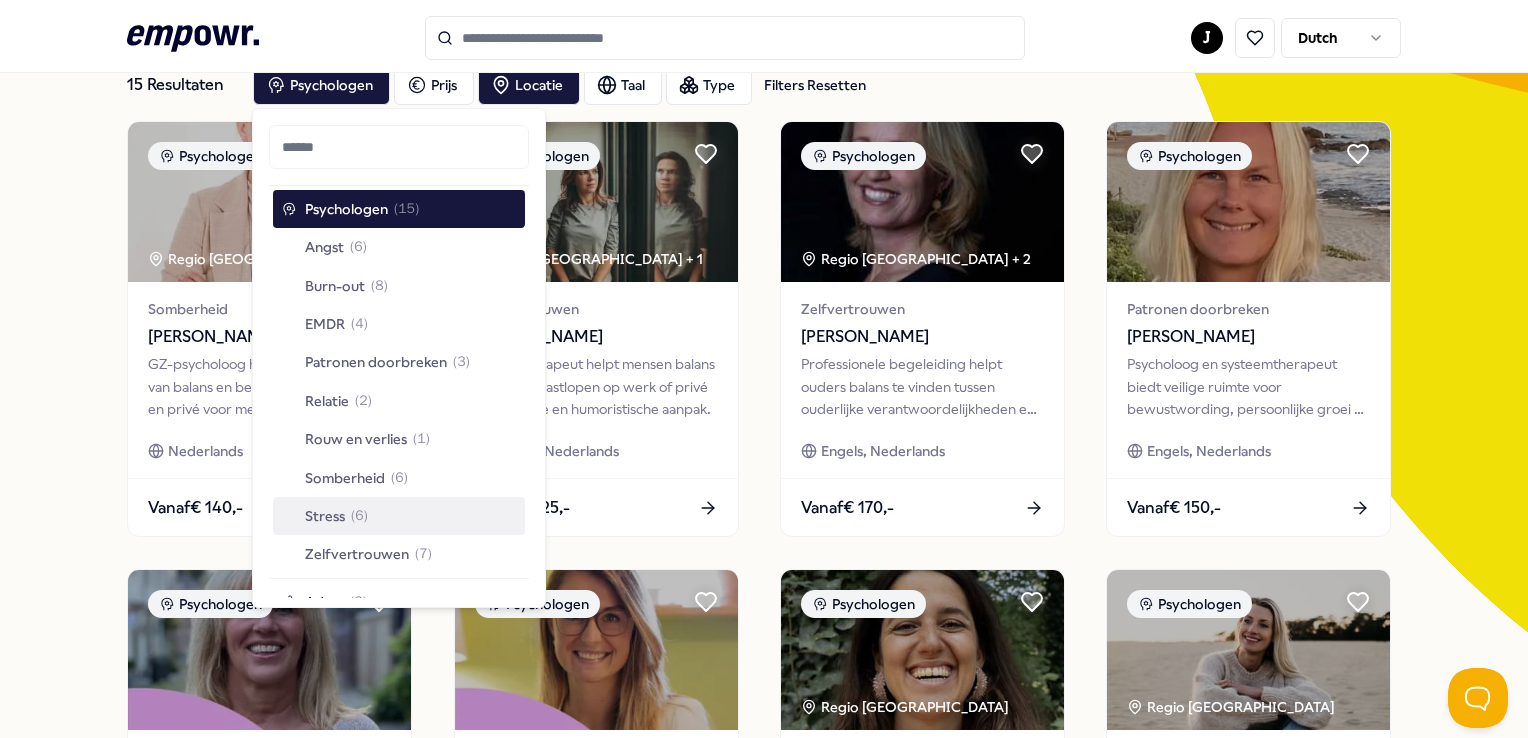 click on "Stress" at bounding box center (325, 516) 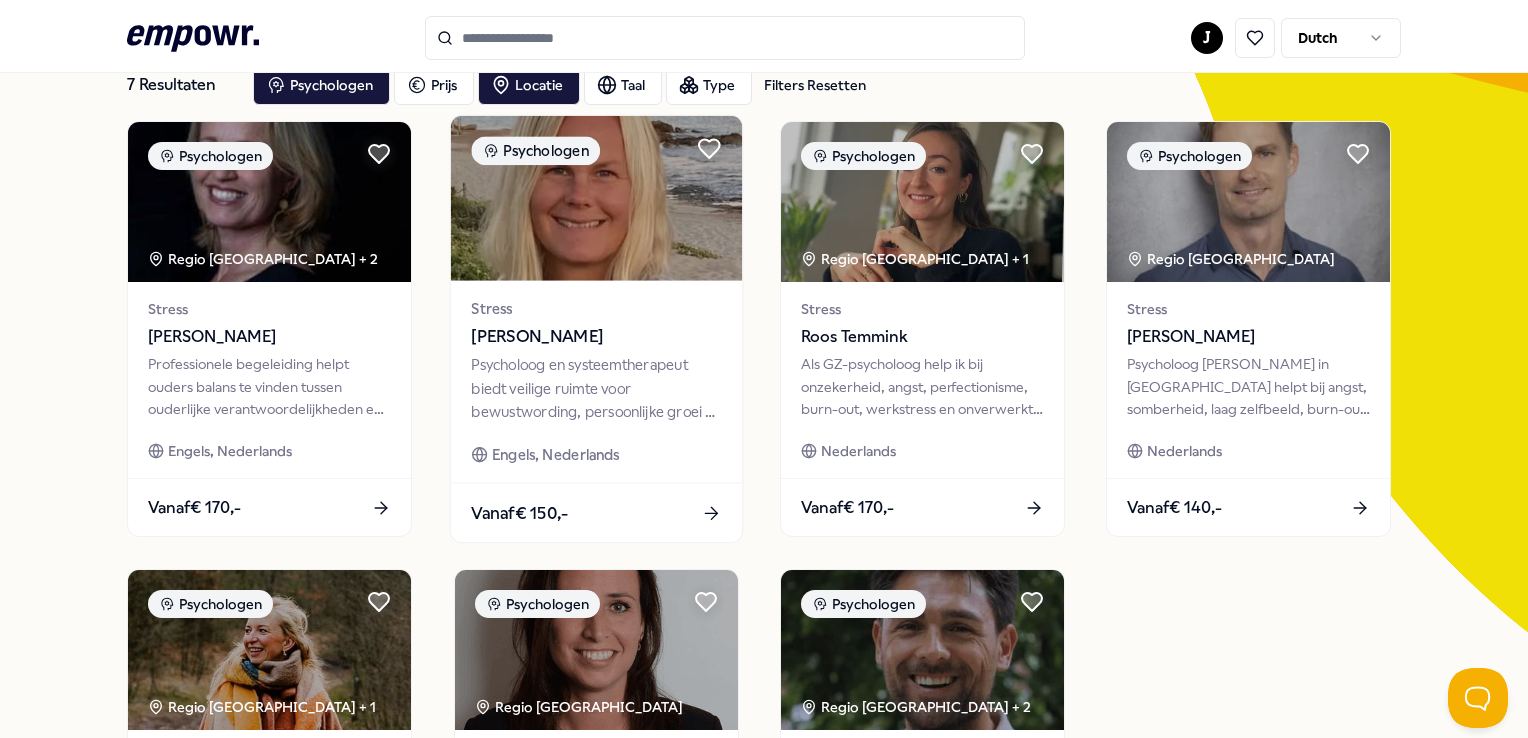 click at bounding box center (595, 198) 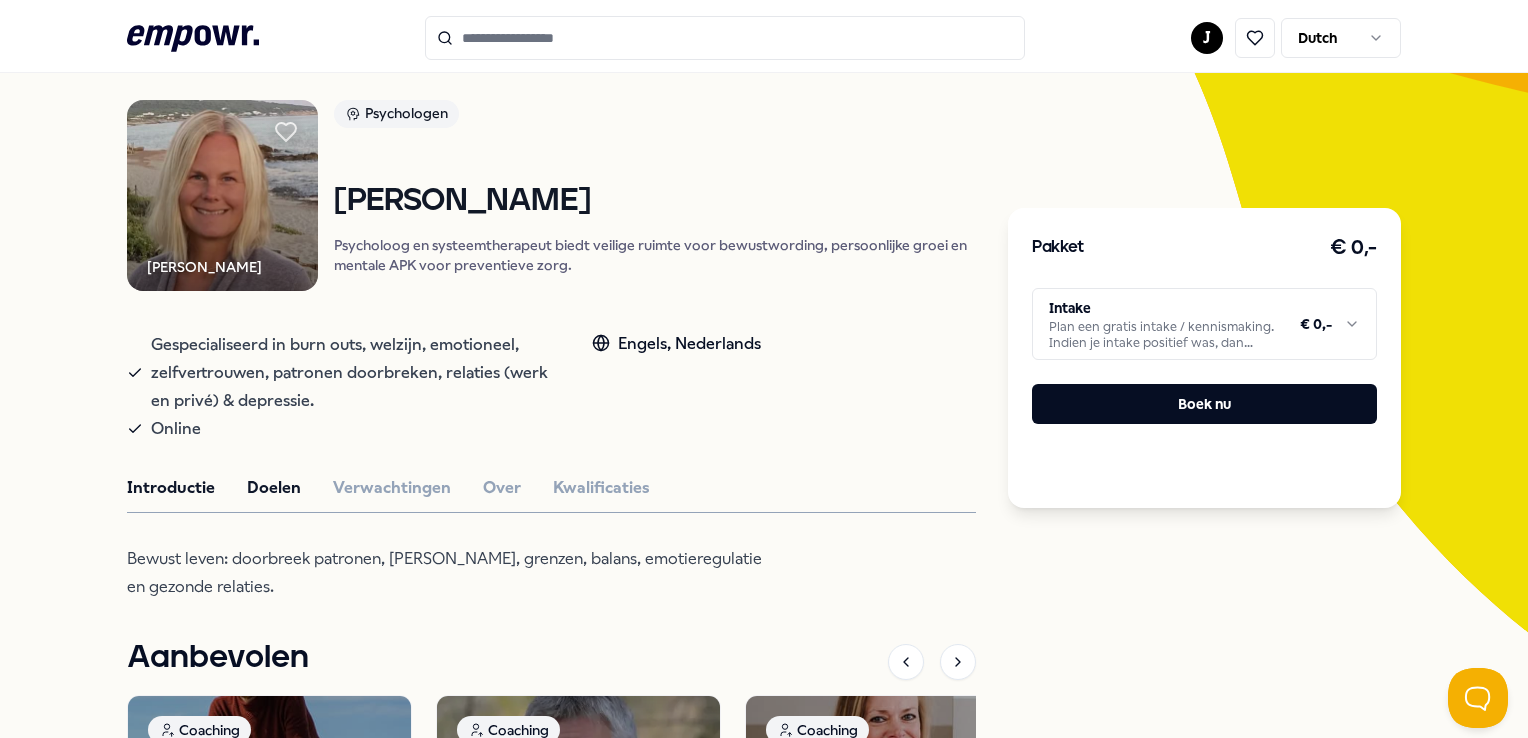 click on "Doelen" at bounding box center [274, 488] 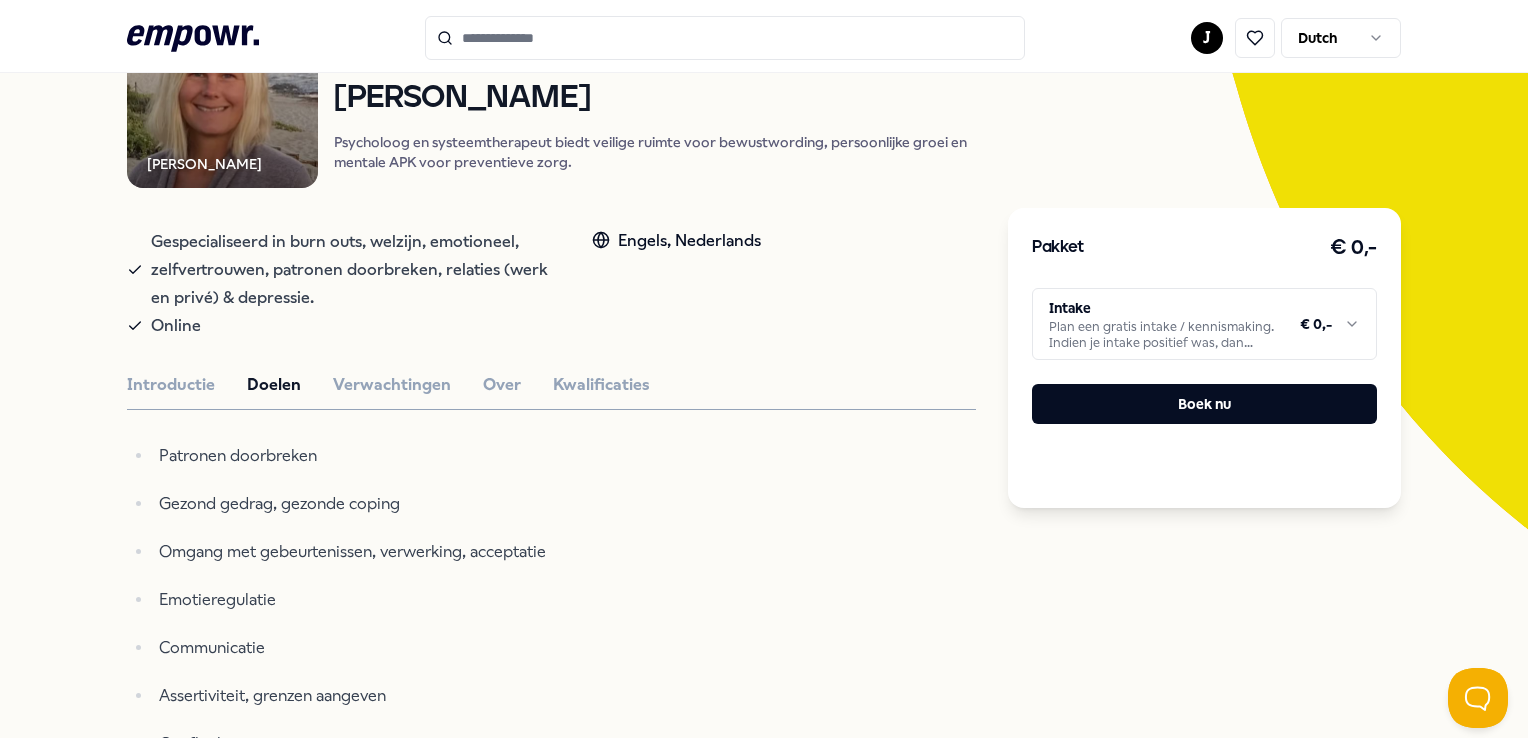 scroll, scrollTop: 228, scrollLeft: 0, axis: vertical 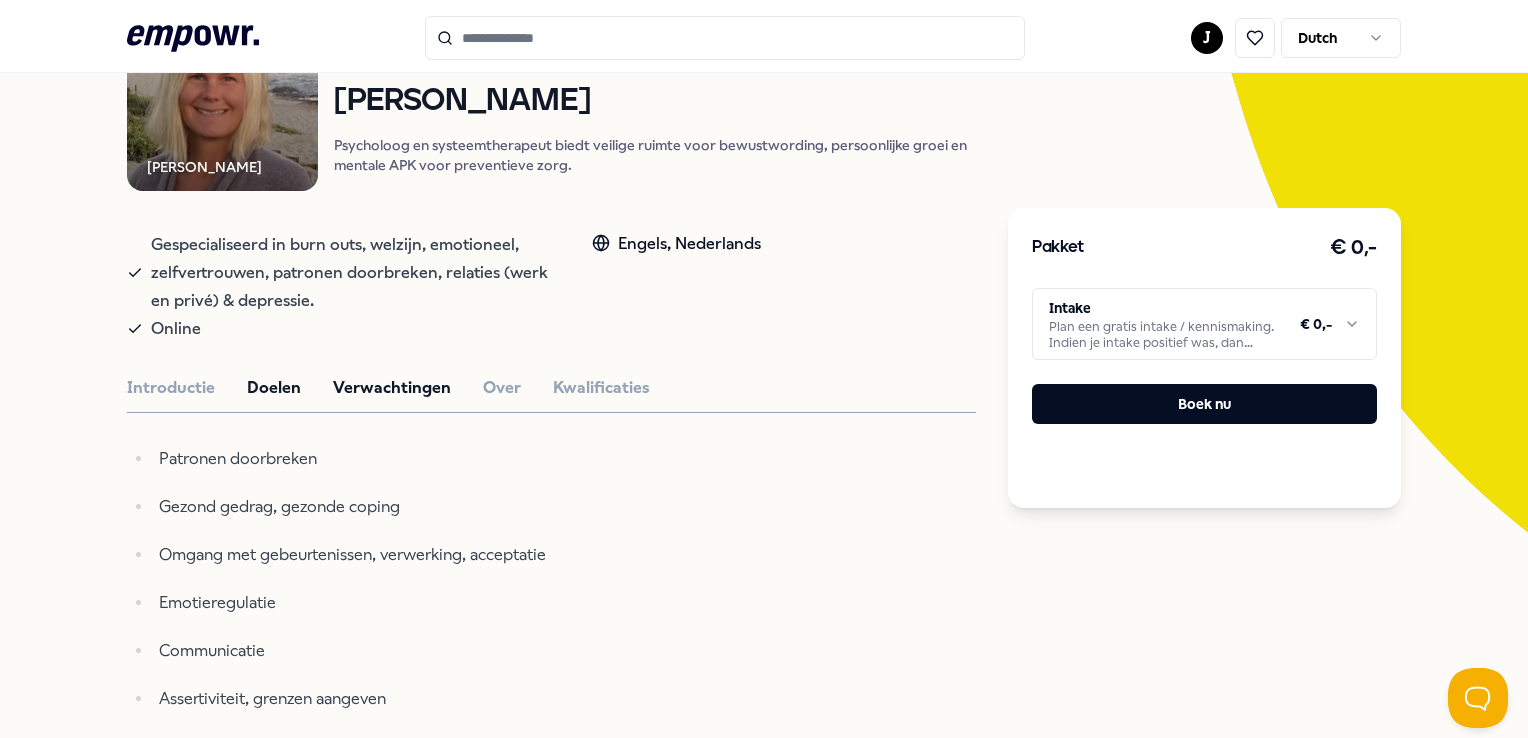 click on "Verwachtingen" at bounding box center [392, 388] 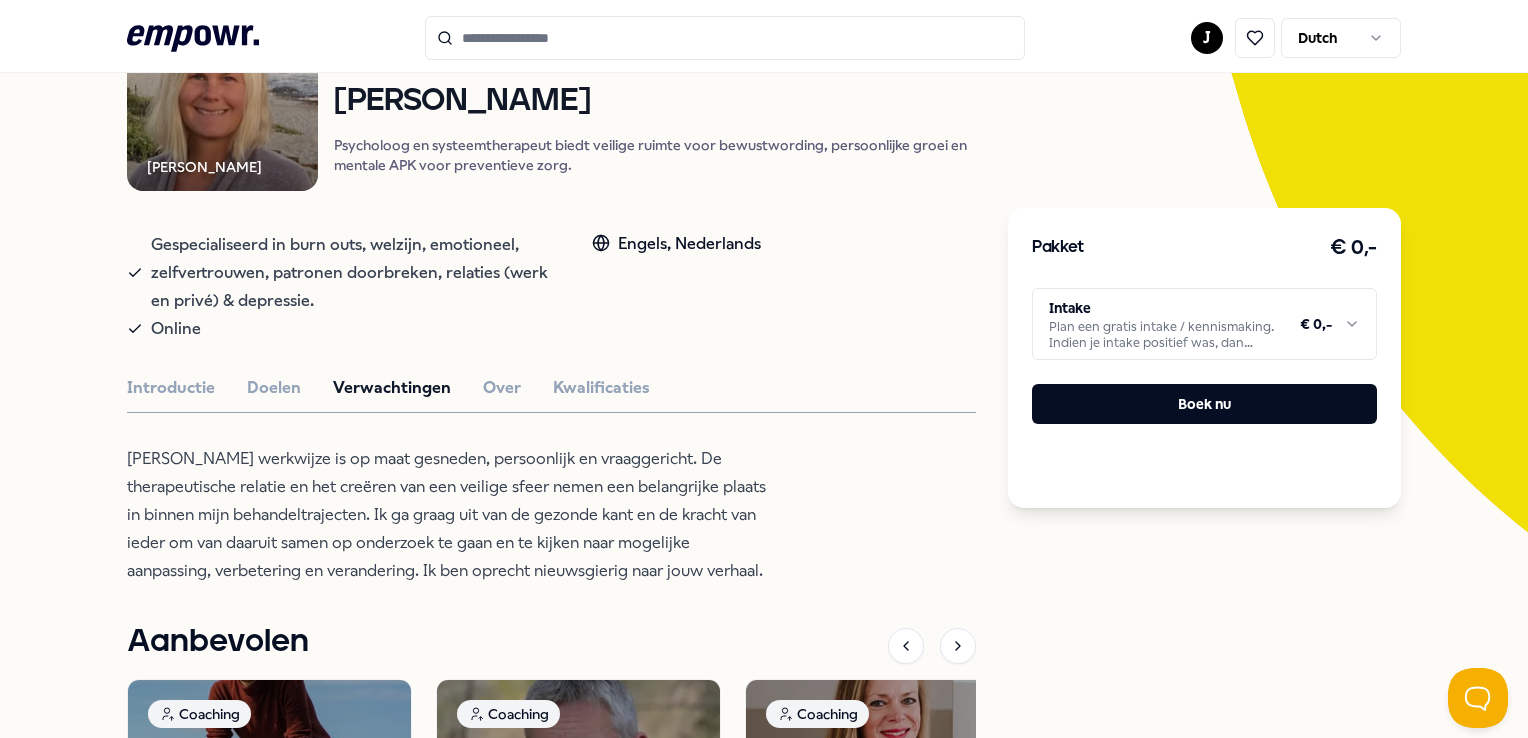 click on "Introductie Doelen Verwachtingen Over Kwalificaties" at bounding box center (551, 388) 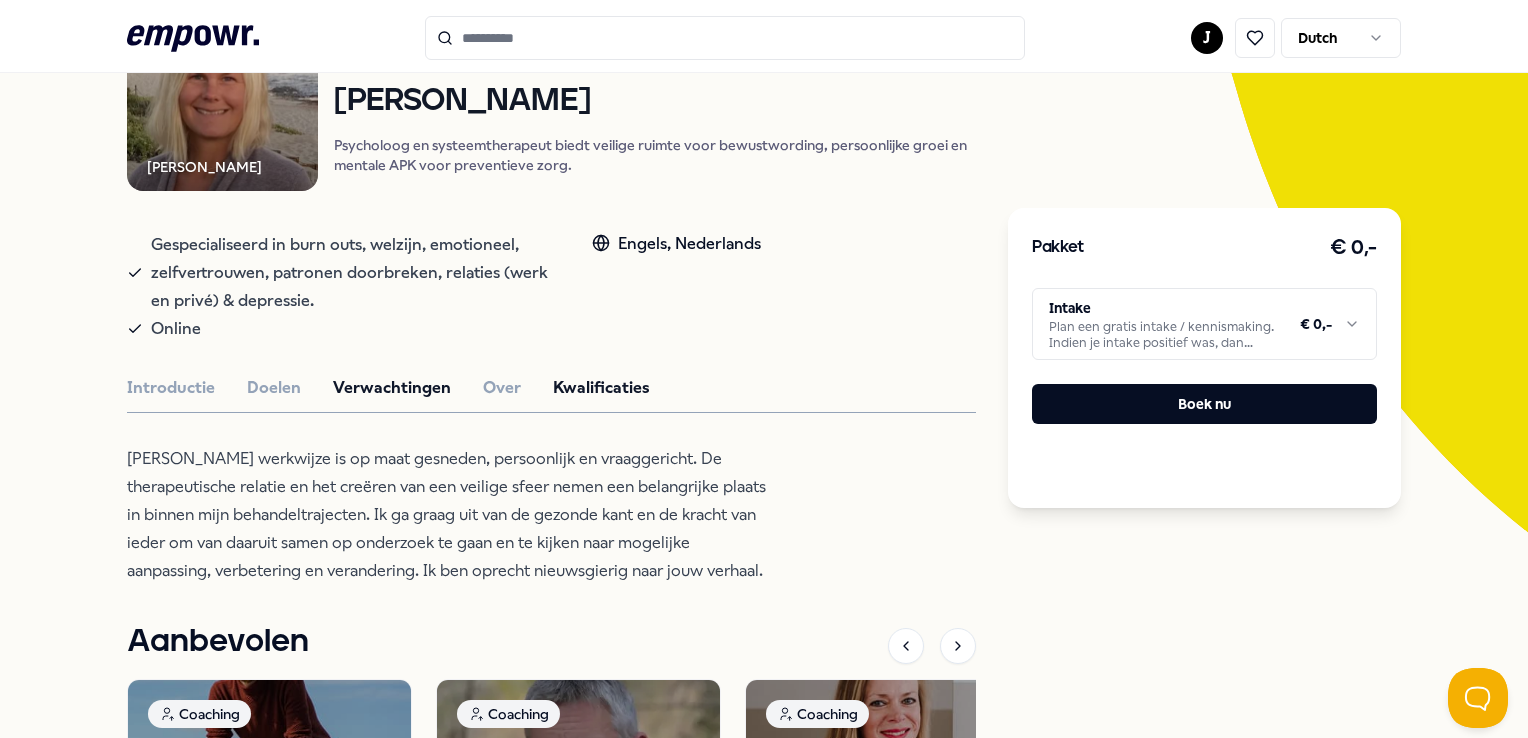 click on "Kwalificaties" at bounding box center (601, 388) 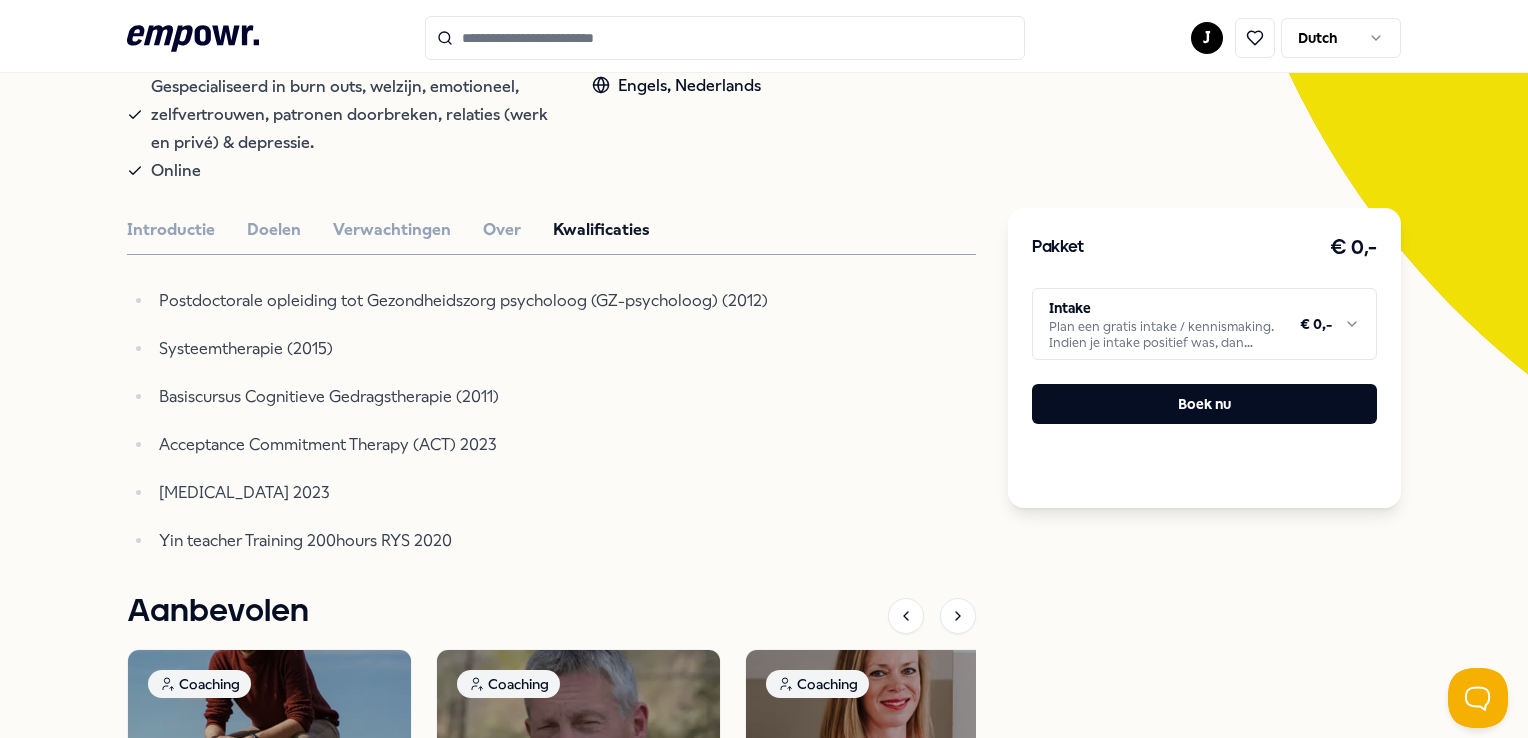 scroll, scrollTop: 371, scrollLeft: 0, axis: vertical 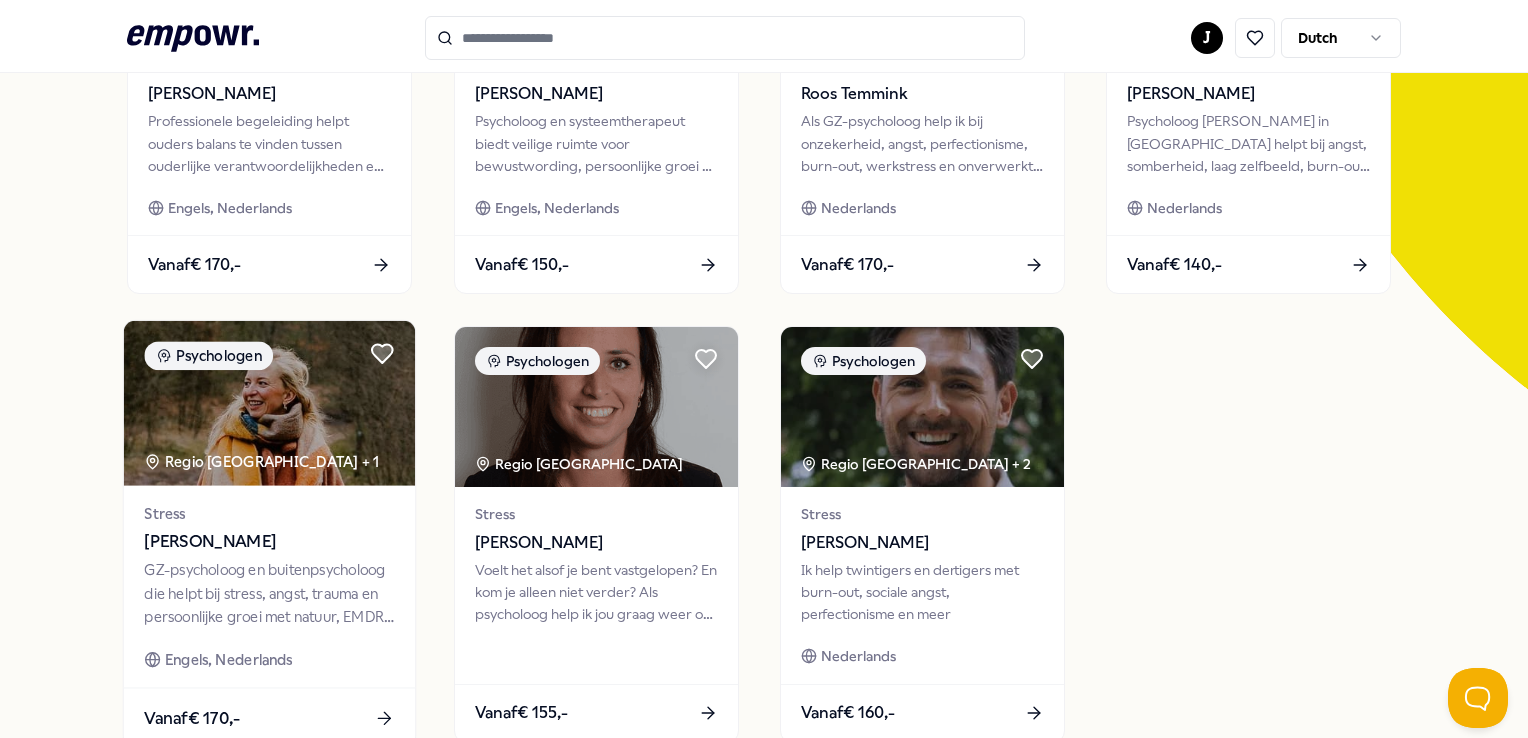 click at bounding box center [269, 403] 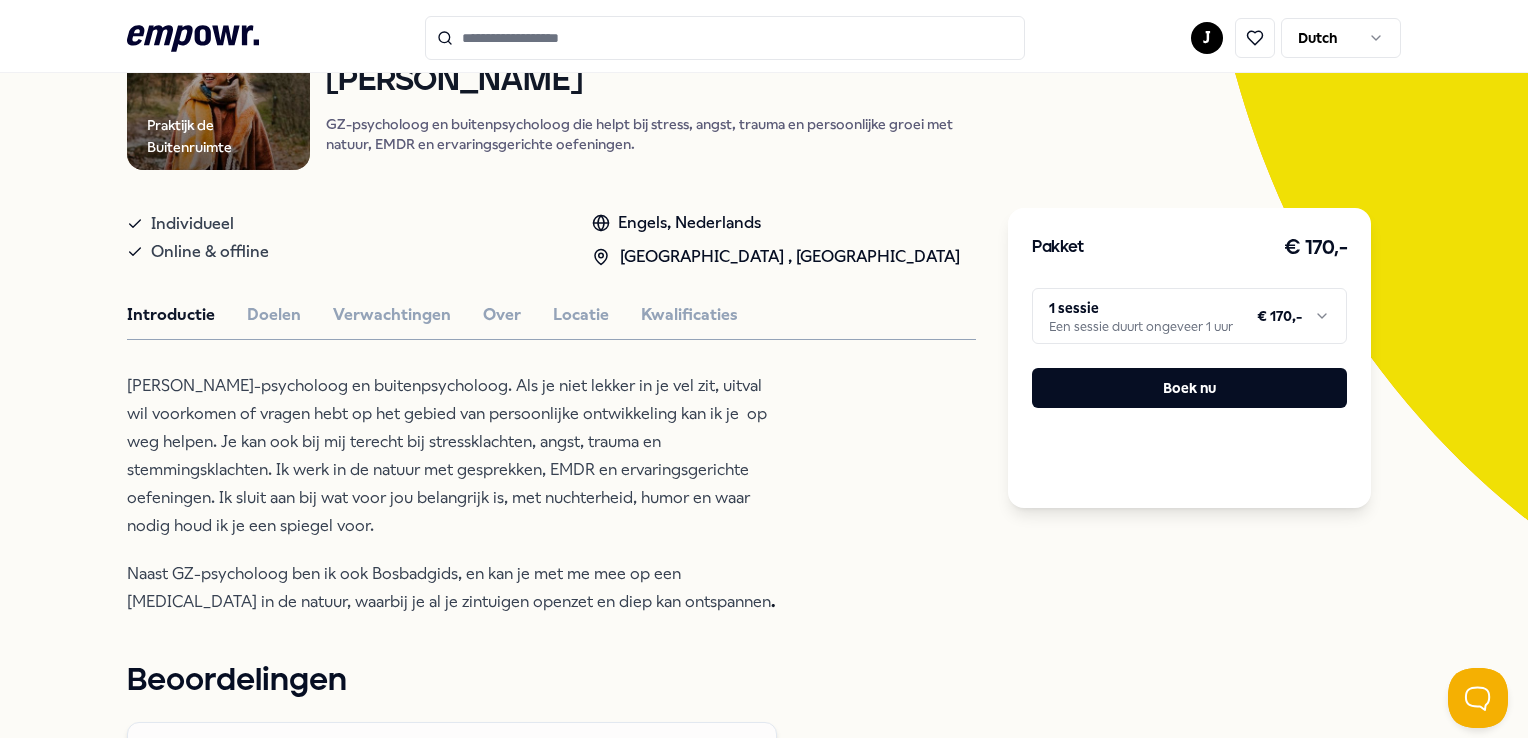 scroll, scrollTop: 228, scrollLeft: 0, axis: vertical 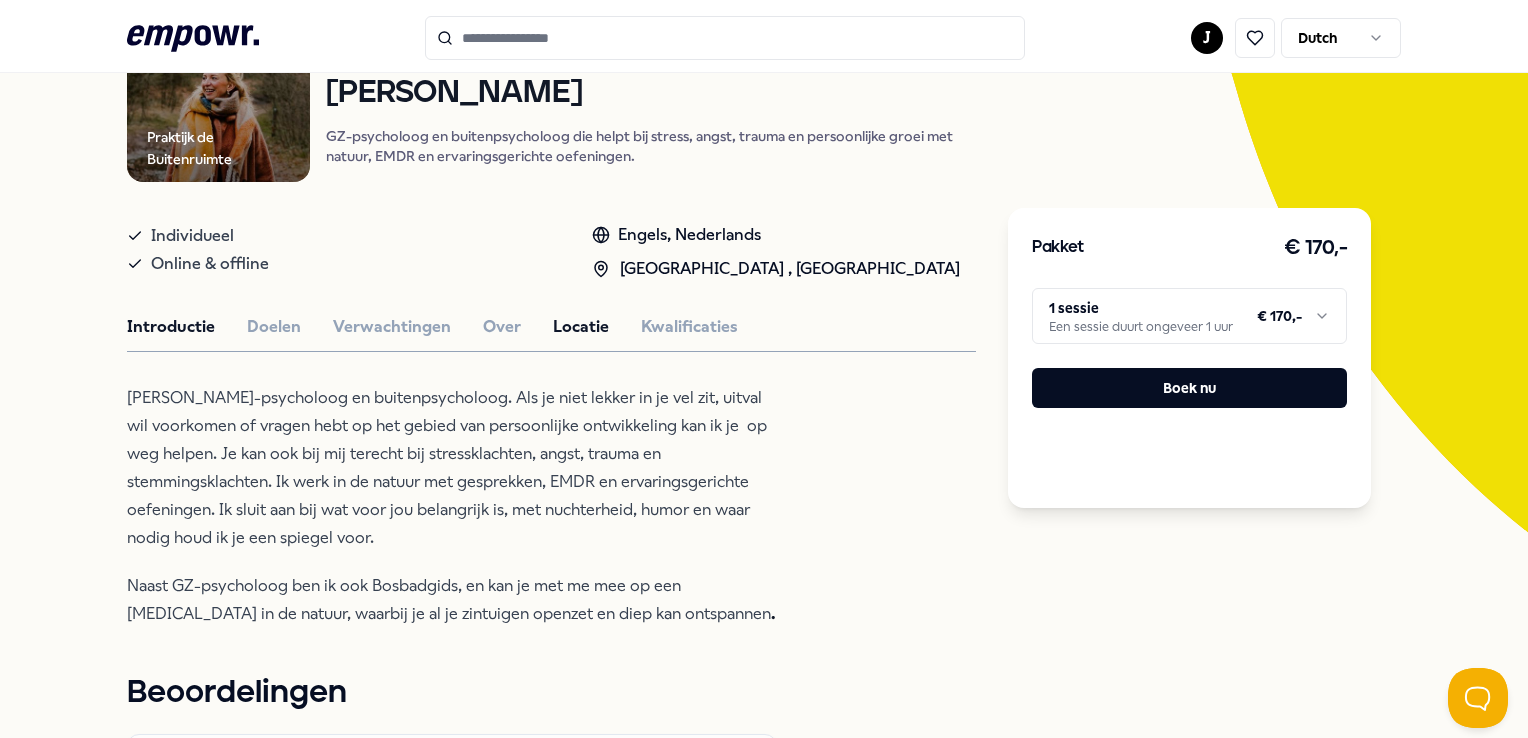 click on "Locatie" at bounding box center [581, 327] 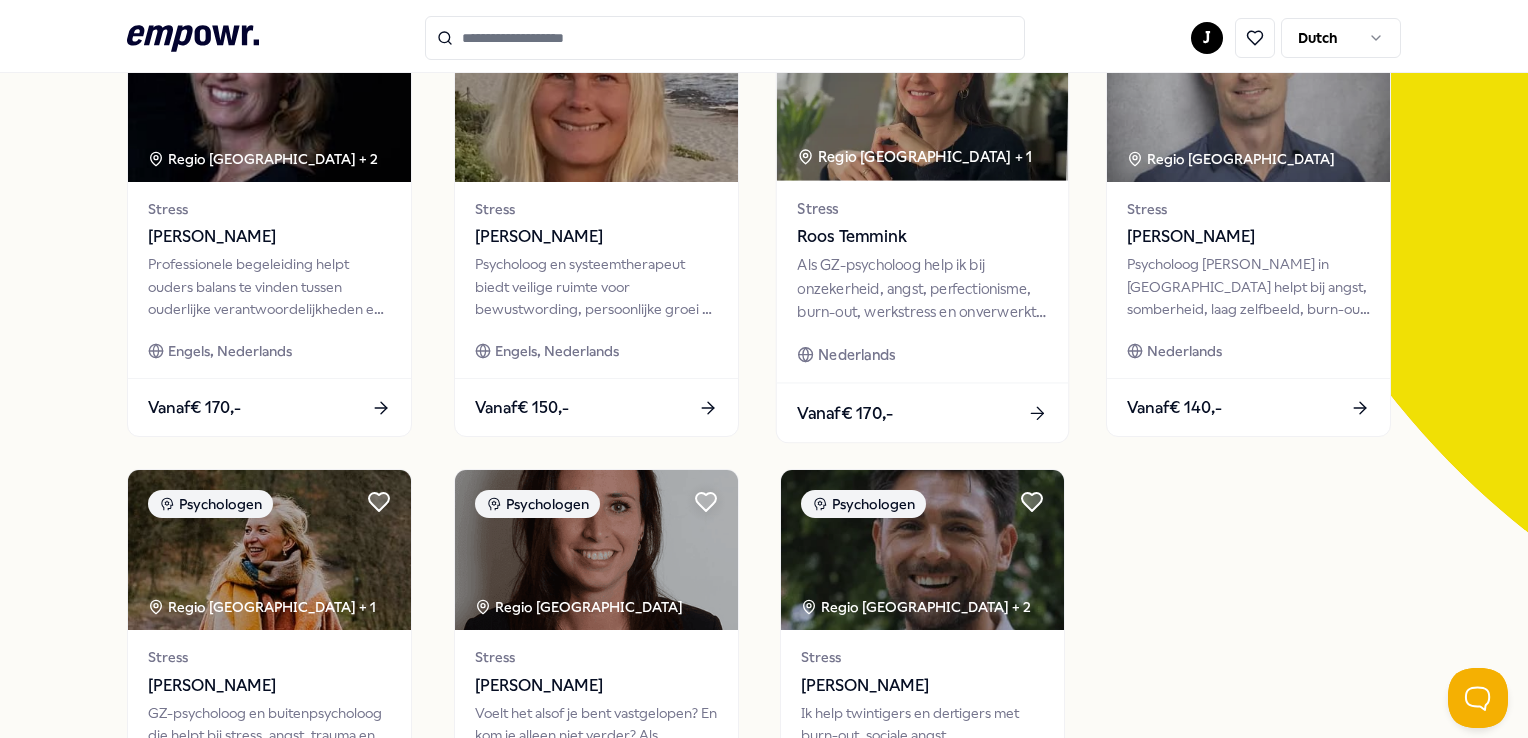 scroll, scrollTop: 128, scrollLeft: 0, axis: vertical 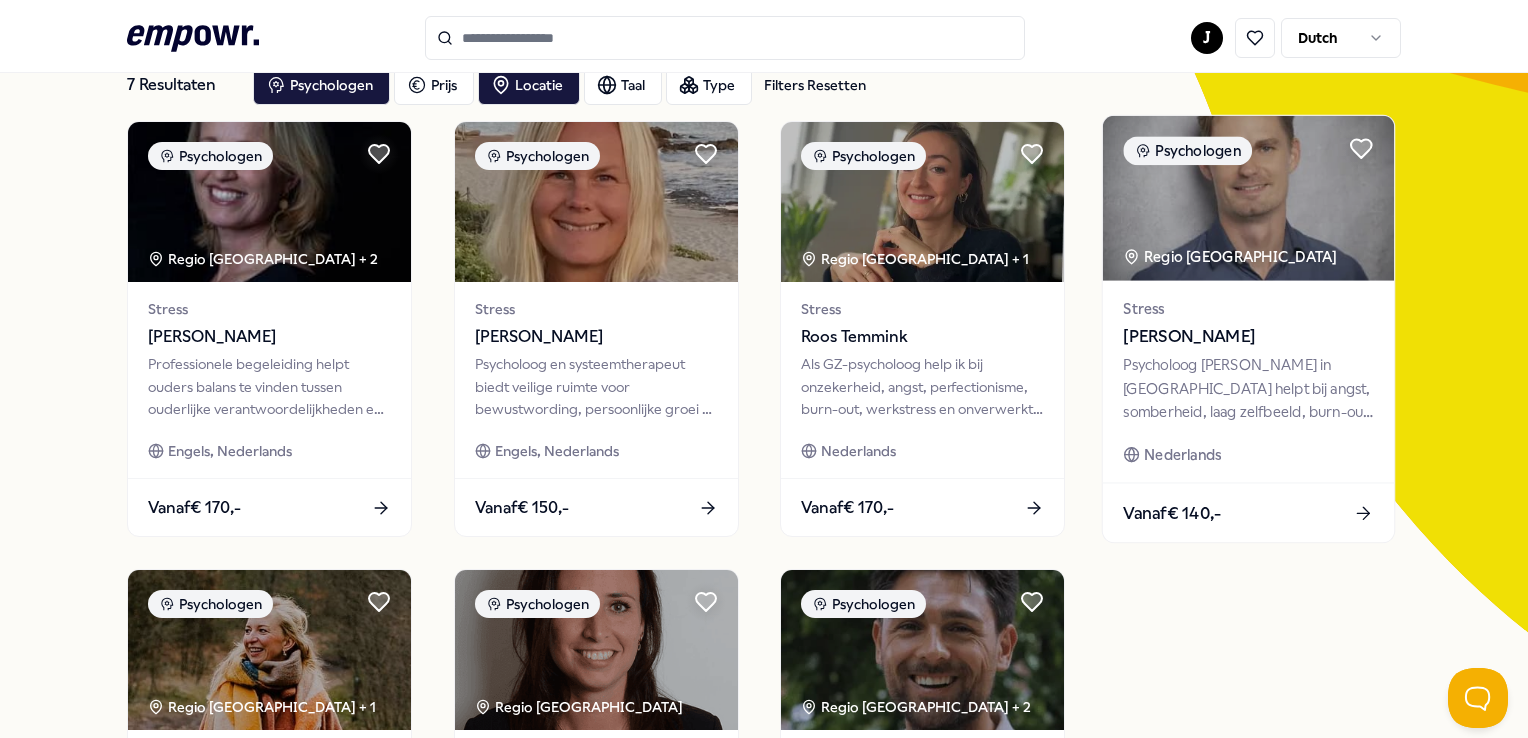 click at bounding box center [1248, 198] 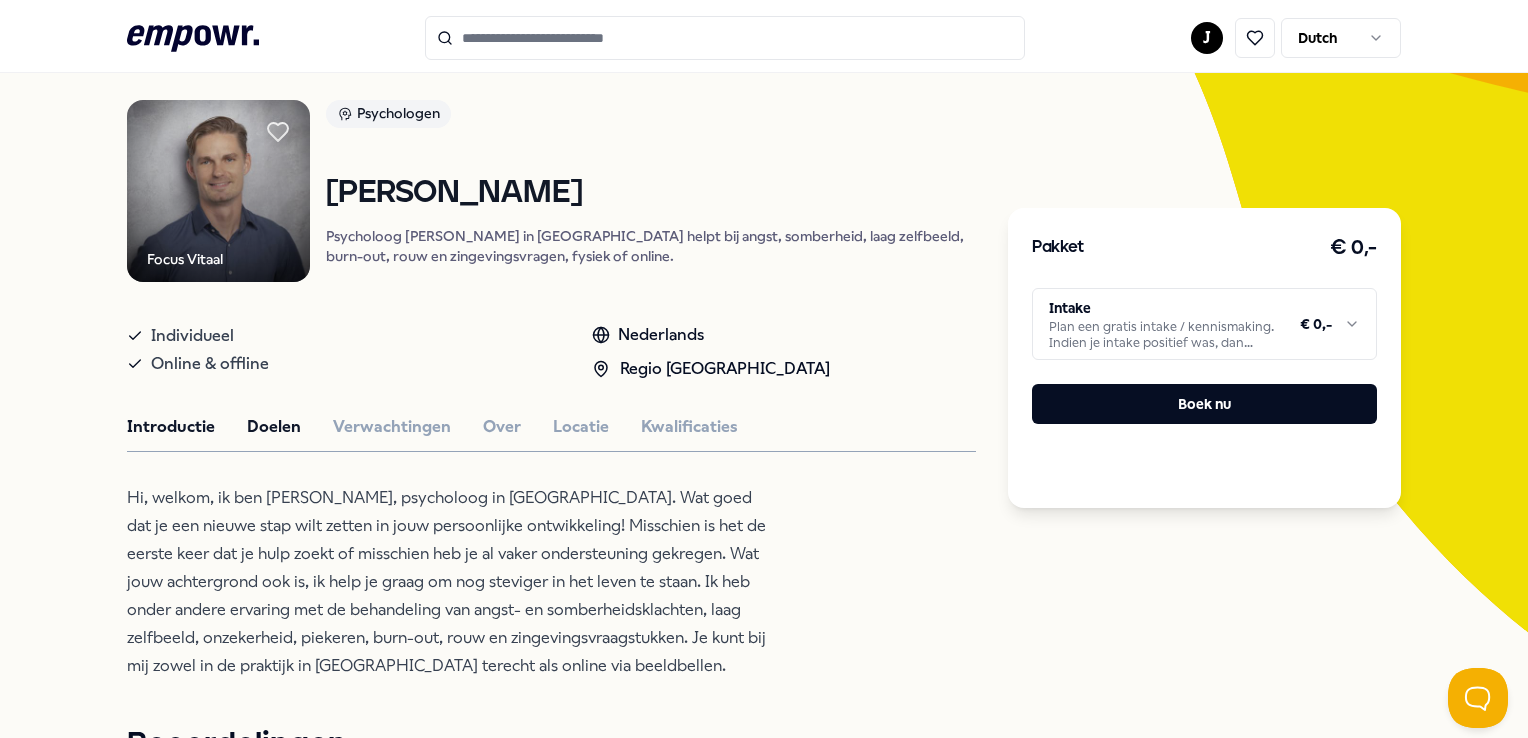 click on "Doelen" at bounding box center [274, 427] 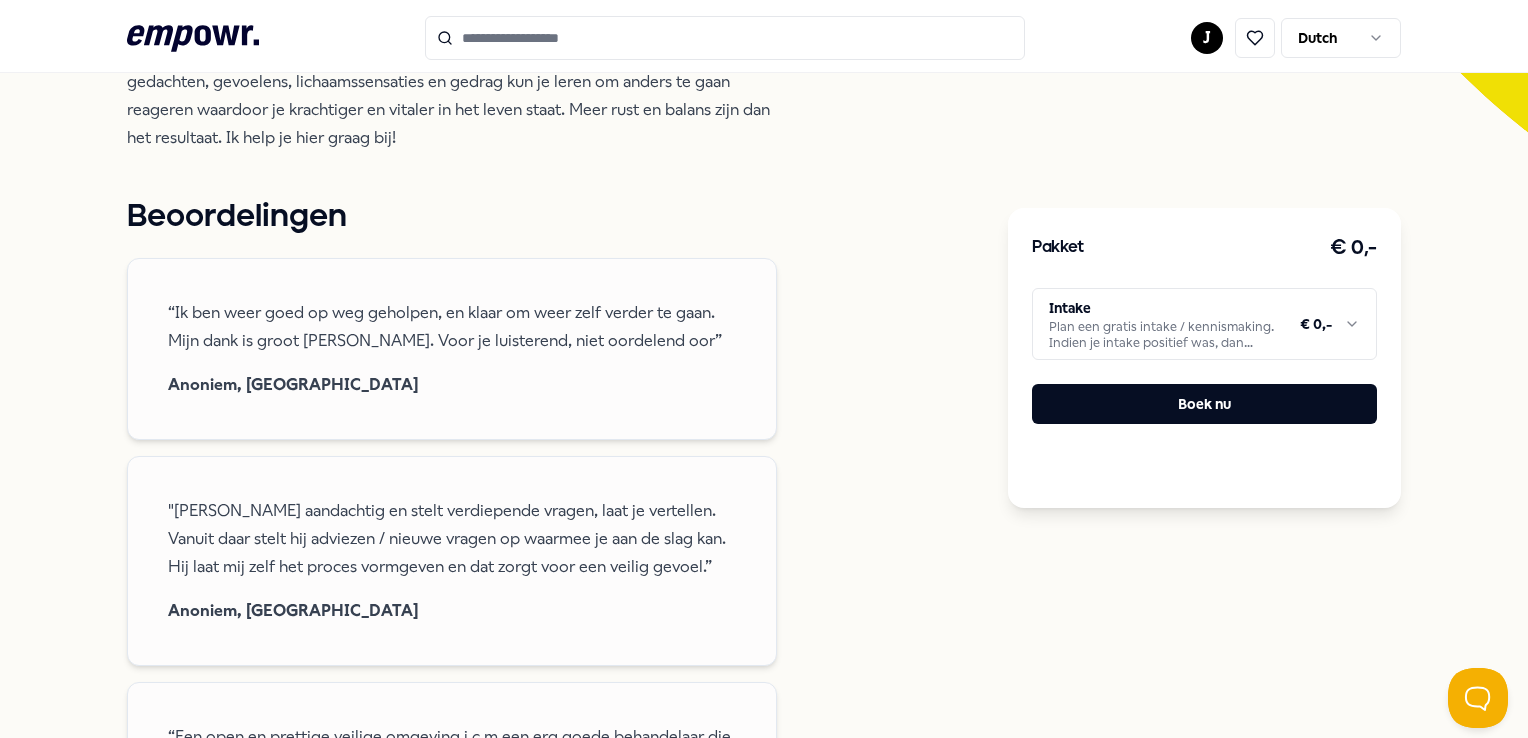 scroll, scrollTop: 228, scrollLeft: 0, axis: vertical 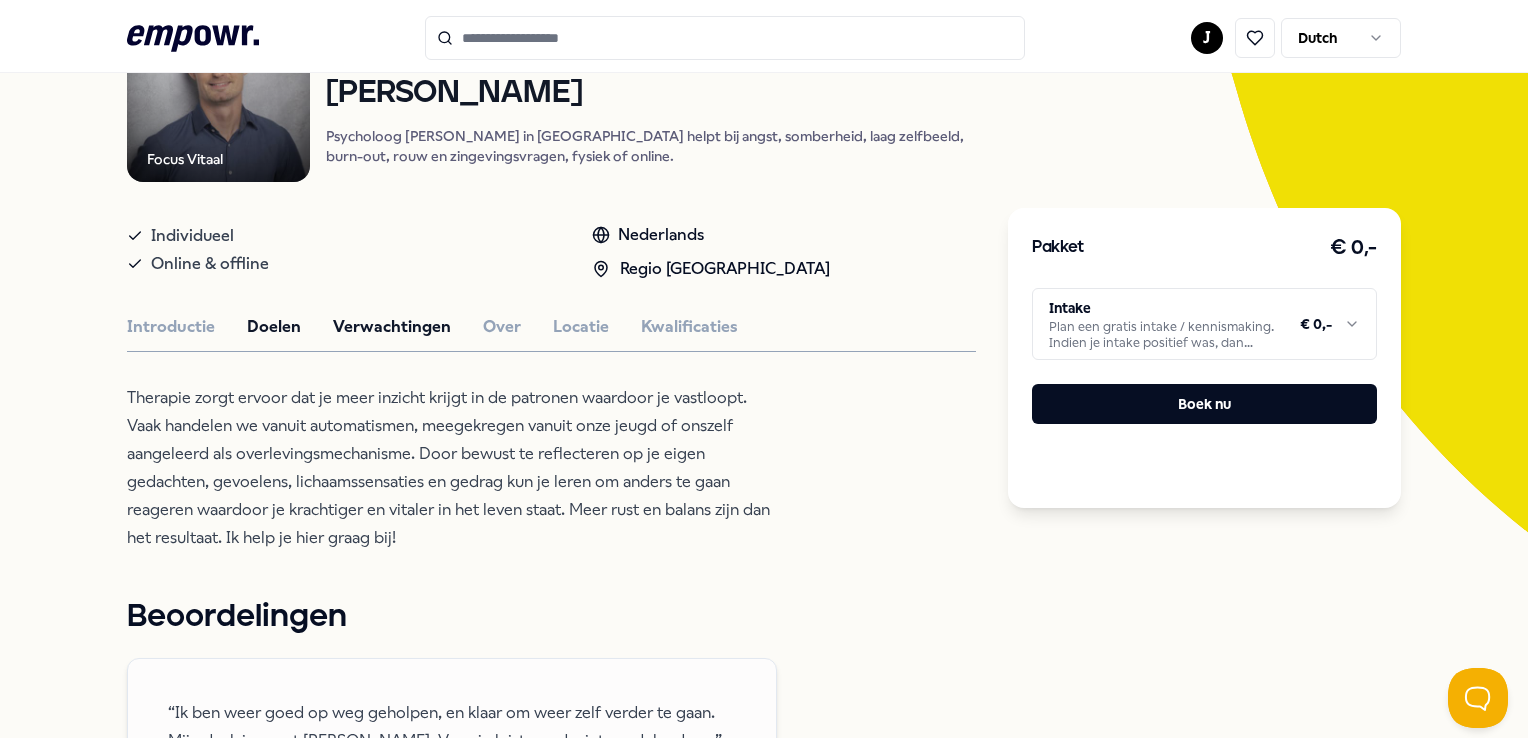 click on "Verwachtingen" at bounding box center (392, 327) 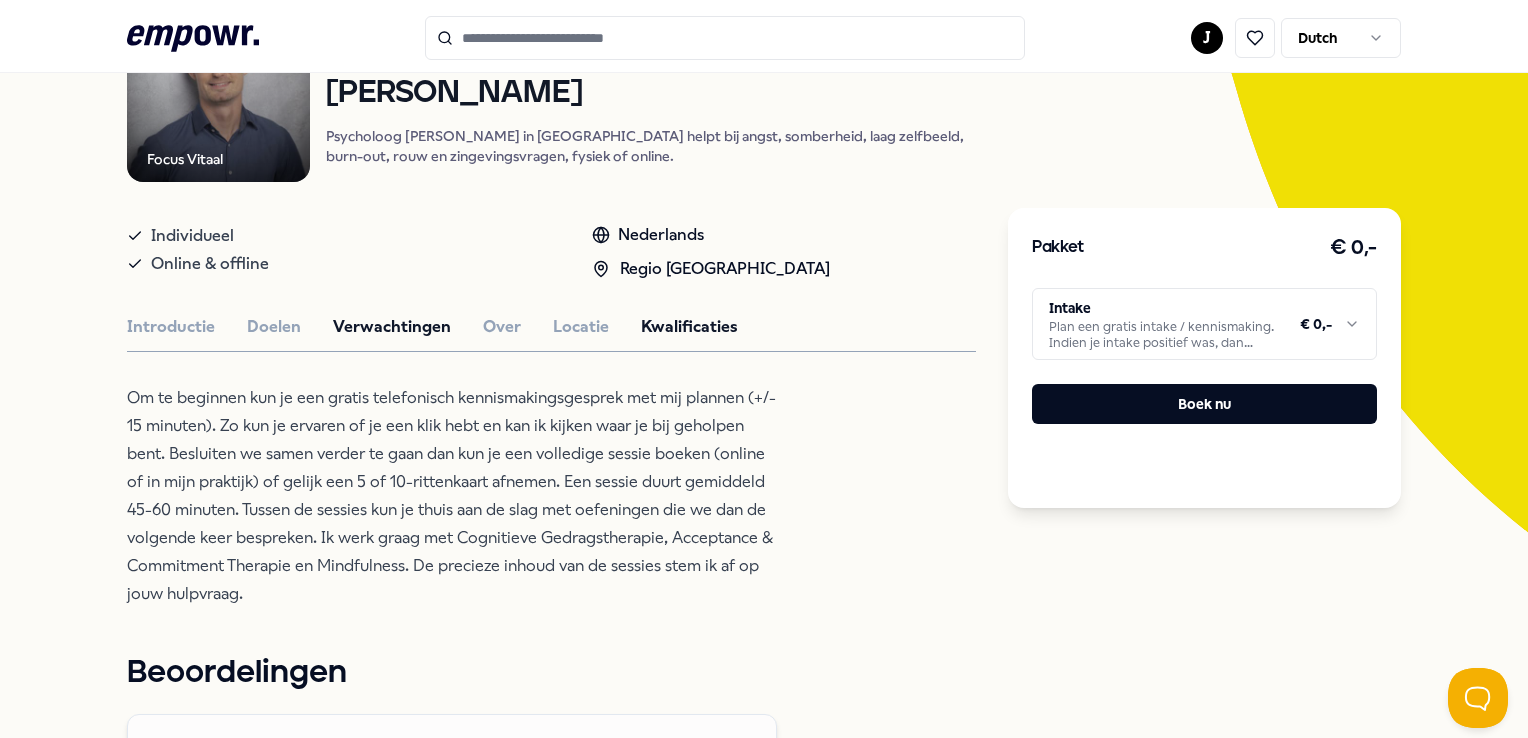 click on "Kwalificaties" at bounding box center [689, 327] 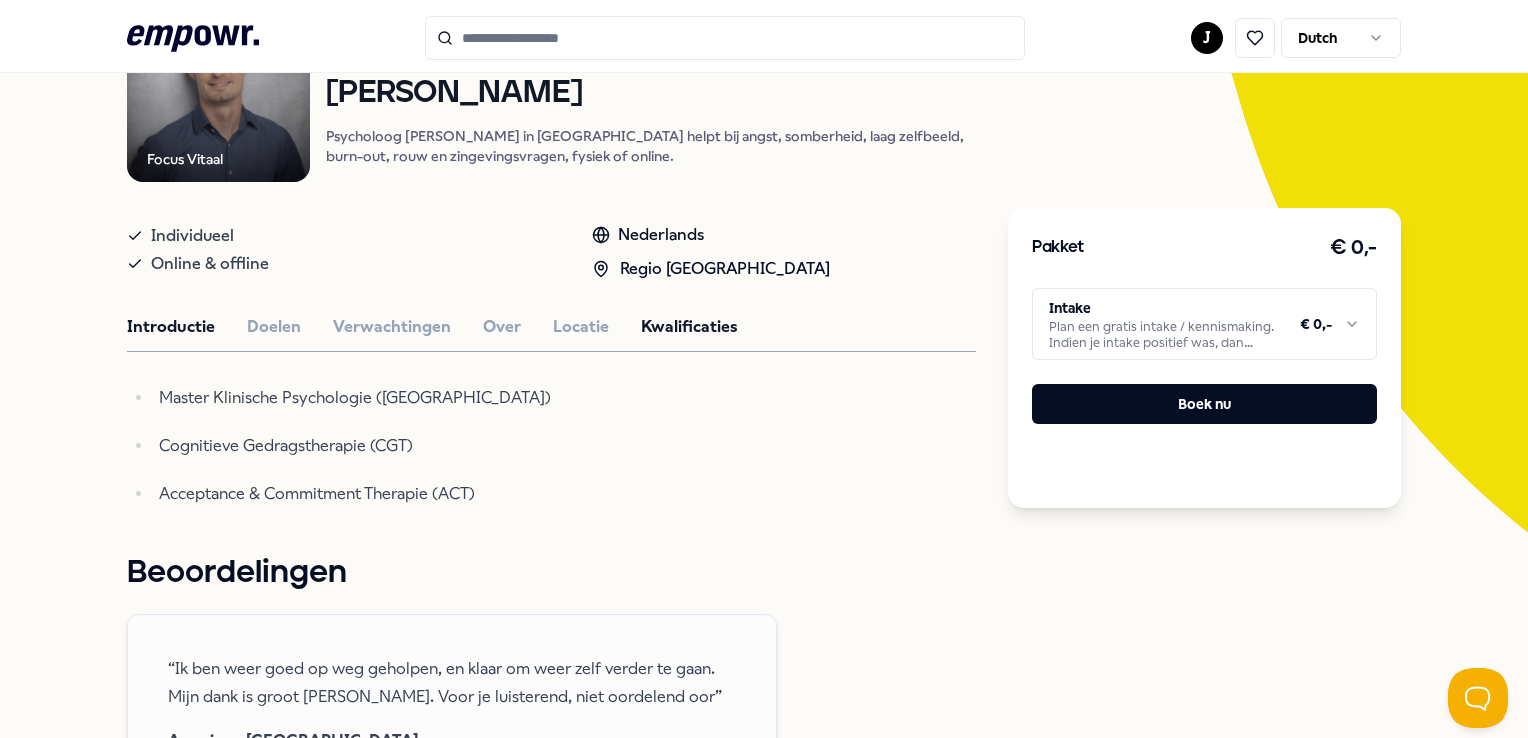 click on "Introductie" at bounding box center (171, 327) 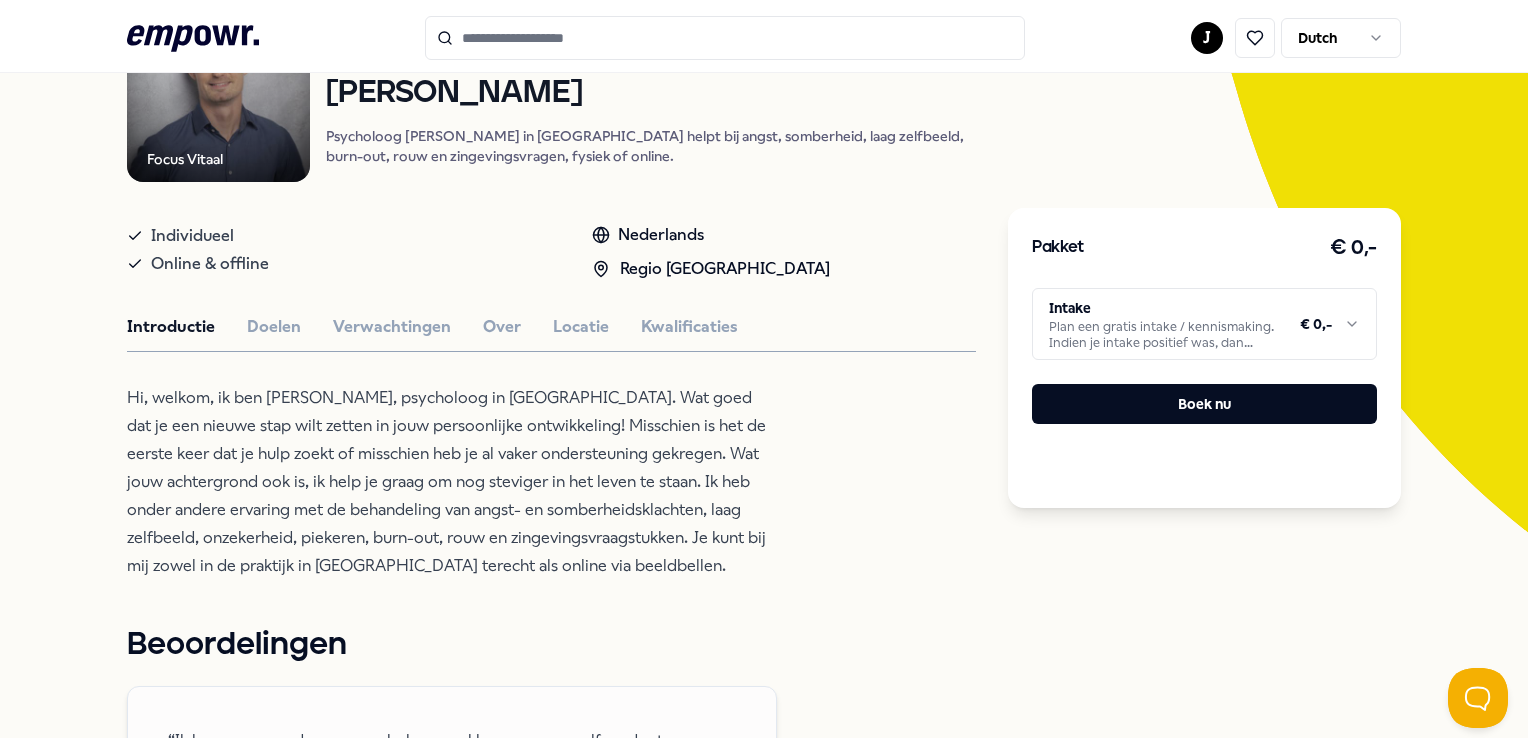 click on ".empowr-logo_svg__cls-1{fill:#03032f} J Dutch Alle categorieën   Self-care library Terug Focus Vitaal Psychologen Richard Plat Psycholoog Richard in Tilburg helpt bij angst, somberheid, laag zelfbeeld, burn-out, rouw en zingevingsvragen, fysiek of online. Individueel Online & offline Nederlands Regio  Zuid  NL  Introductie Doelen Verwachtingen Over Locatie Kwalificaties Hi, welkom, ik ben Richard, psycholoog in Tilburg. Wat goed dat je een nieuwe stap wilt zetten in jouw persoonlijke ontwikkeling! Misschien is het de eerste keer dat je hulp zoekt of misschien heb je al vaker ondersteuning gekregen. Wat jouw achtergrond ook is, ik help je graag om nog steviger in het leven te staan. Ik heb onder andere ervaring met de behandeling van angst- en somberheidsklachten, laag zelfbeeld, onzekerheid, piekeren, burn-out, rouw en zingevingsvraagstukken. Je kunt bij mij zowel in de praktijk in Tilburg terecht als online via beeldbellen. Beoordelingen Anoniem, Tilburg  Anoniem, Tilburg  Anoniem, Tilburg  Aanbevolen" at bounding box center [764, 369] 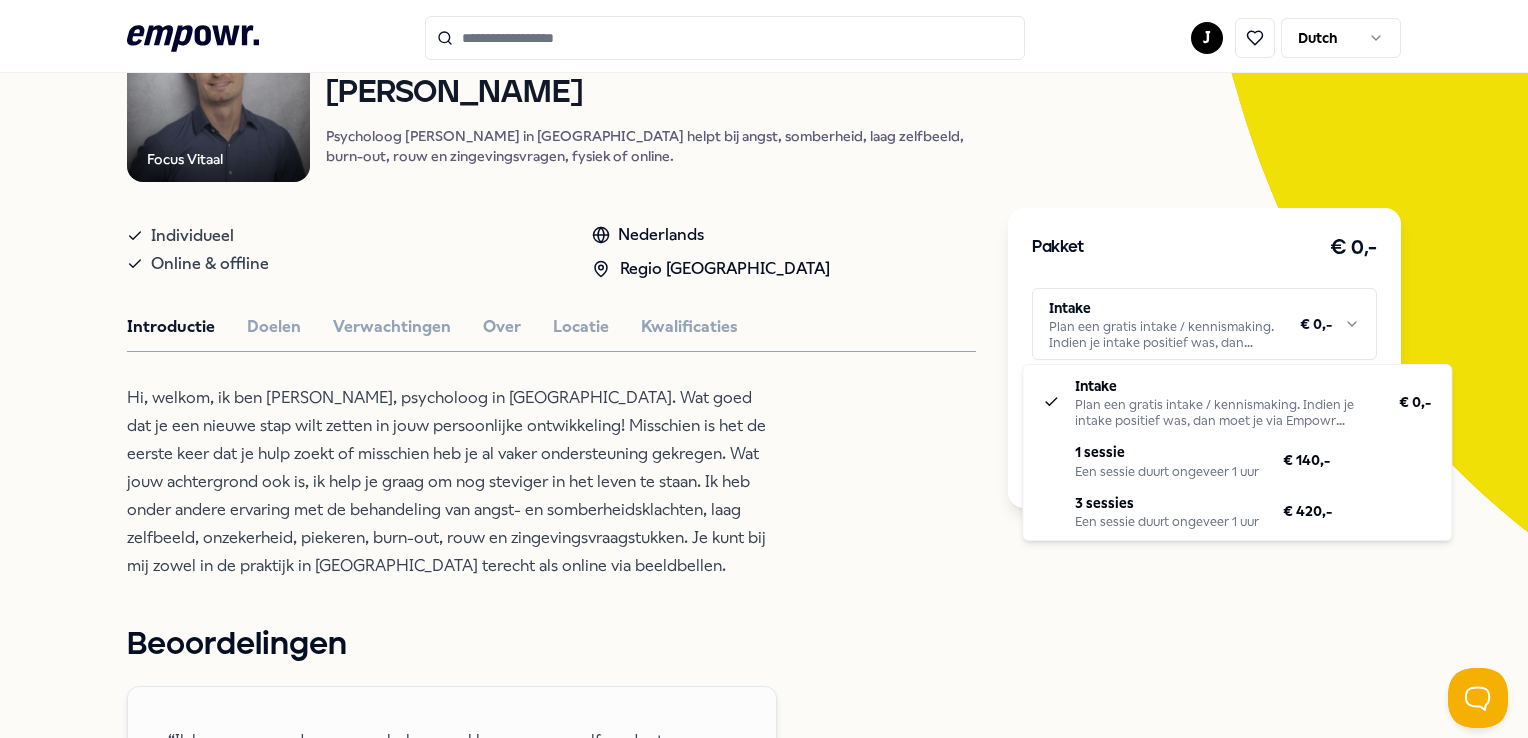 click on ".empowr-logo_svg__cls-1{fill:#03032f} J Dutch Alle categorieën   Self-care library Terug Focus Vitaal Psychologen Richard Plat Psycholoog Richard in Tilburg helpt bij angst, somberheid, laag zelfbeeld, burn-out, rouw en zingevingsvragen, fysiek of online. Individueel Online & offline Nederlands Regio  Zuid  NL  Introductie Doelen Verwachtingen Over Locatie Kwalificaties Hi, welkom, ik ben Richard, psycholoog in Tilburg. Wat goed dat je een nieuwe stap wilt zetten in jouw persoonlijke ontwikkeling! Misschien is het de eerste keer dat je hulp zoekt of misschien heb je al vaker ondersteuning gekregen. Wat jouw achtergrond ook is, ik help je graag om nog steviger in het leven te staan. Ik heb onder andere ervaring met de behandeling van angst- en somberheidsklachten, laag zelfbeeld, onzekerheid, piekeren, burn-out, rouw en zingevingsvraagstukken. Je kunt bij mij zowel in de praktijk in Tilburg terecht als online via beeldbellen. Beoordelingen Anoniem, Tilburg  Anoniem, Tilburg  Anoniem, Tilburg  Aanbevolen" at bounding box center [764, 369] 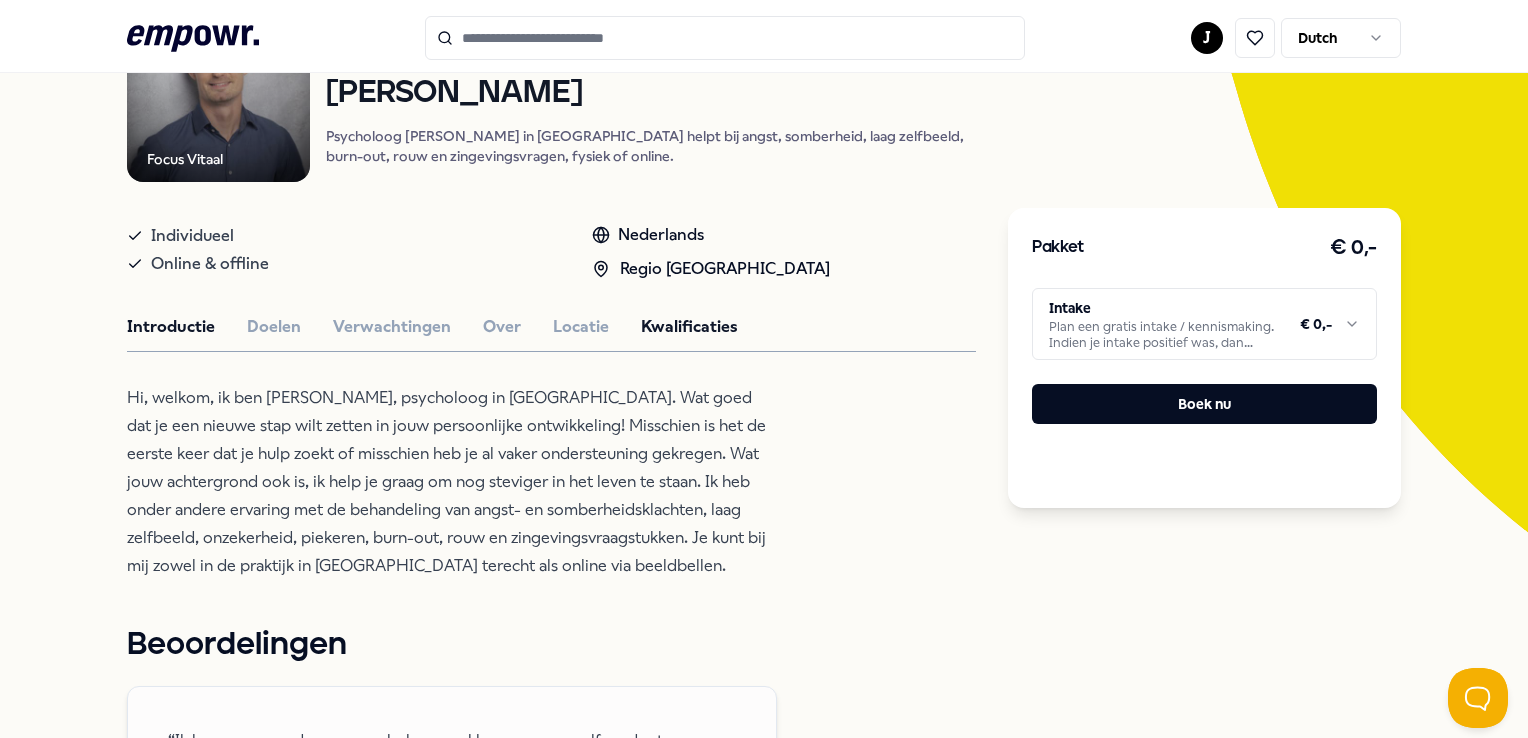 click on "Kwalificaties" at bounding box center (689, 327) 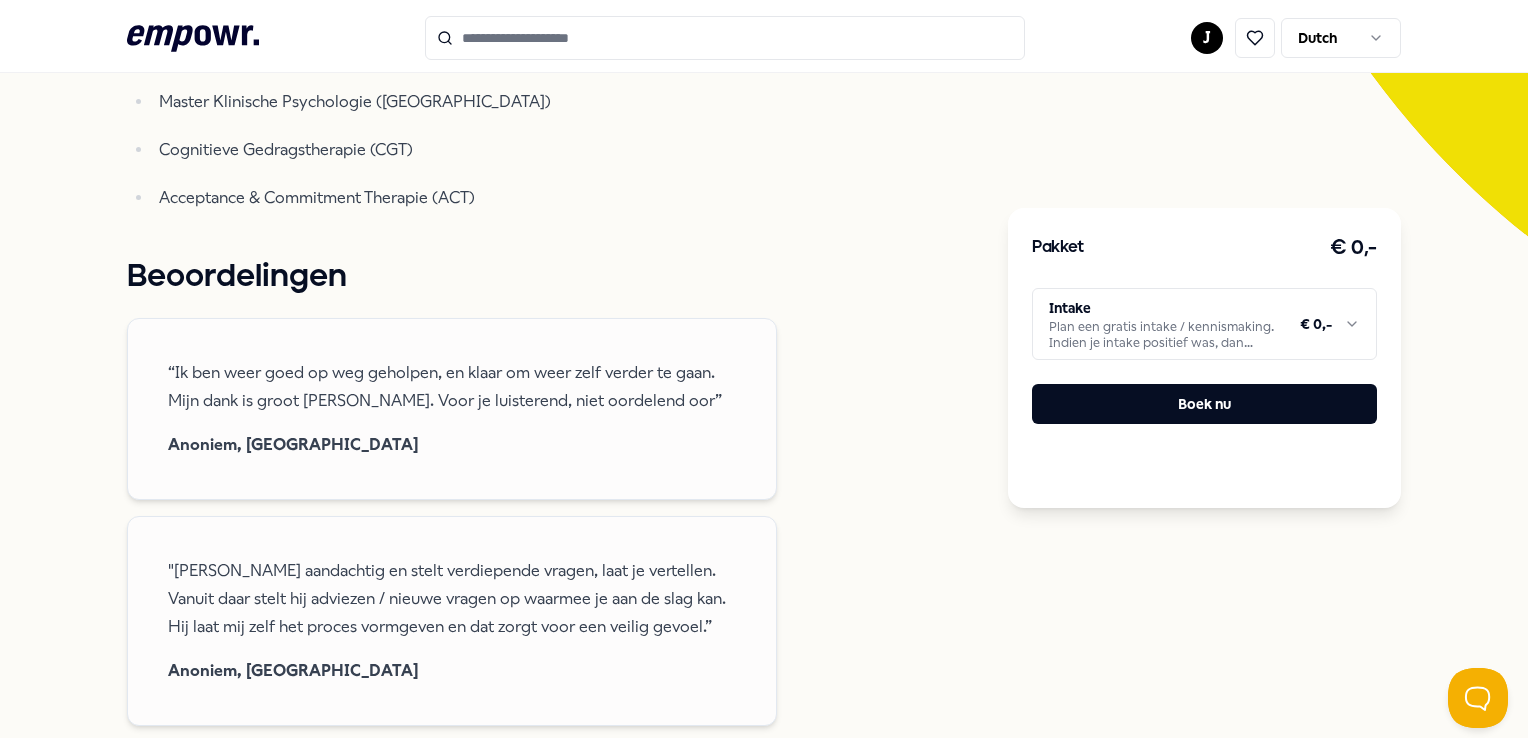 scroll, scrollTop: 528, scrollLeft: 0, axis: vertical 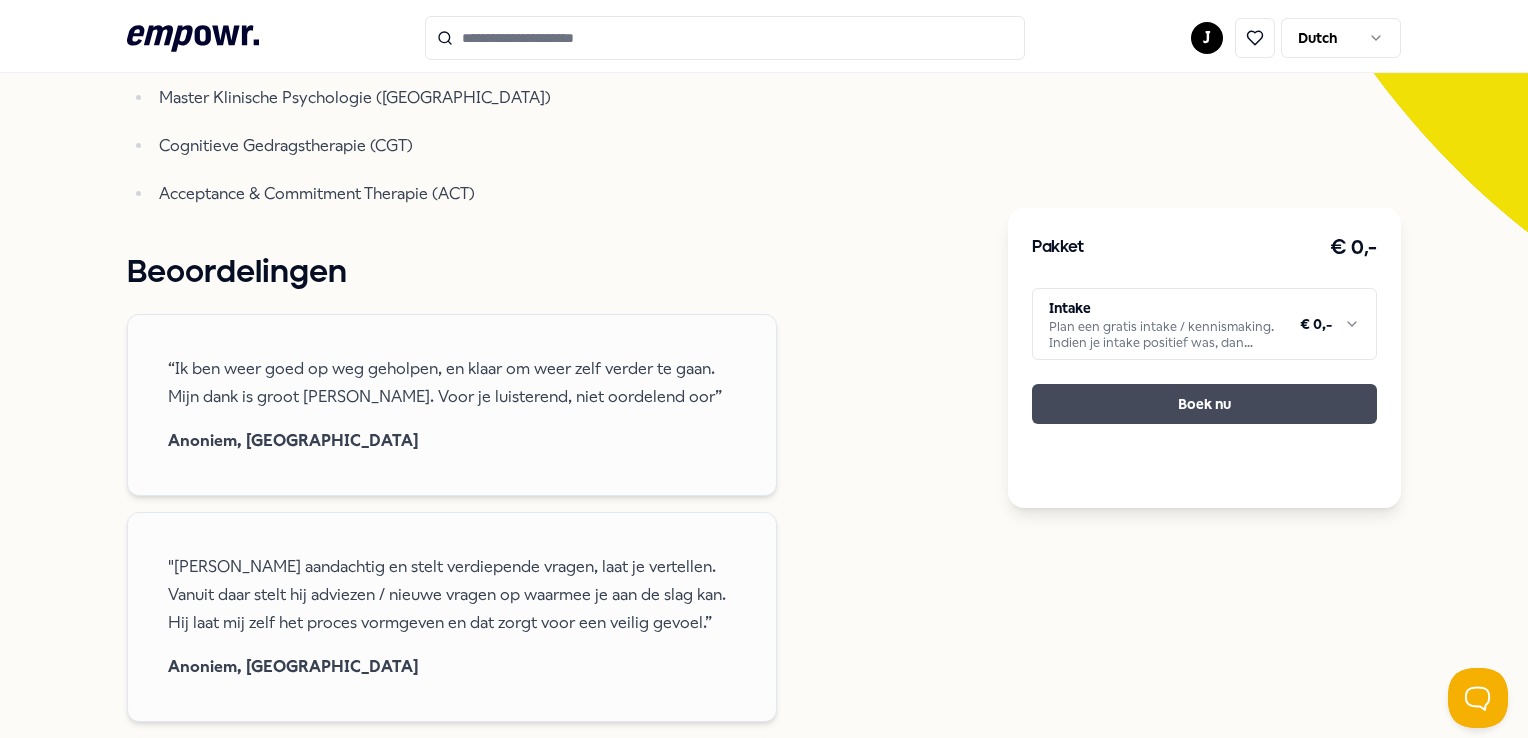click on "Boek nu" at bounding box center (1204, 404) 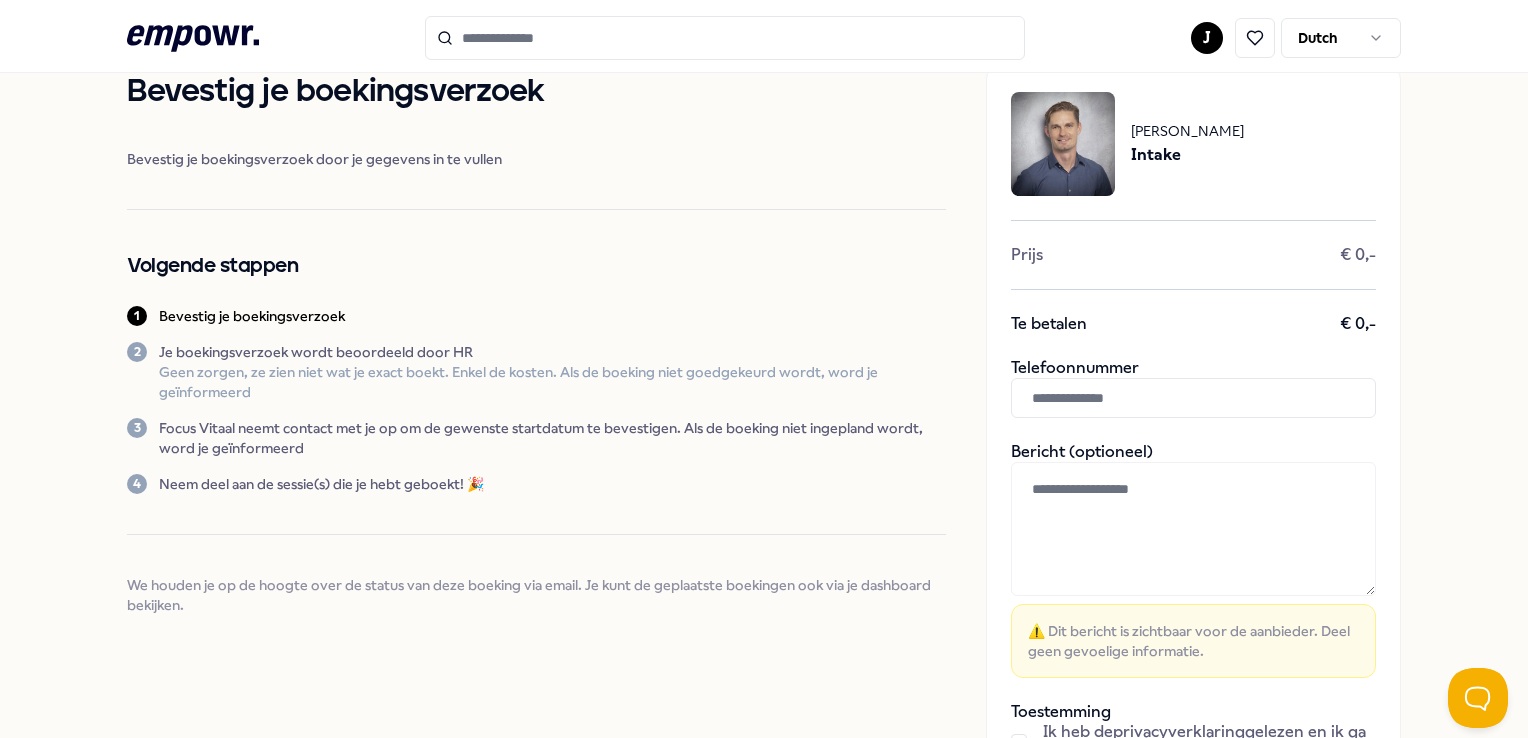 scroll, scrollTop: 312, scrollLeft: 0, axis: vertical 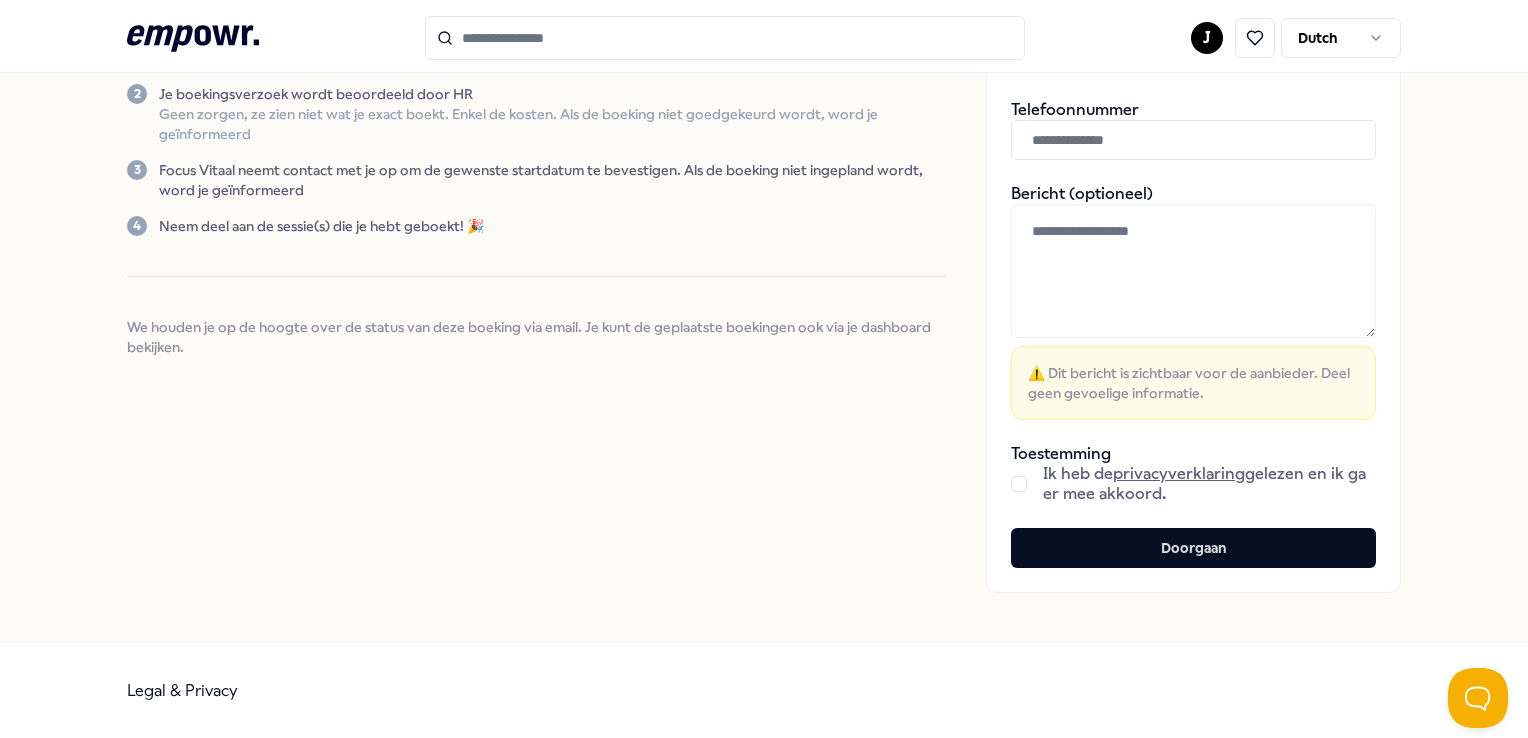 click at bounding box center [1193, 140] 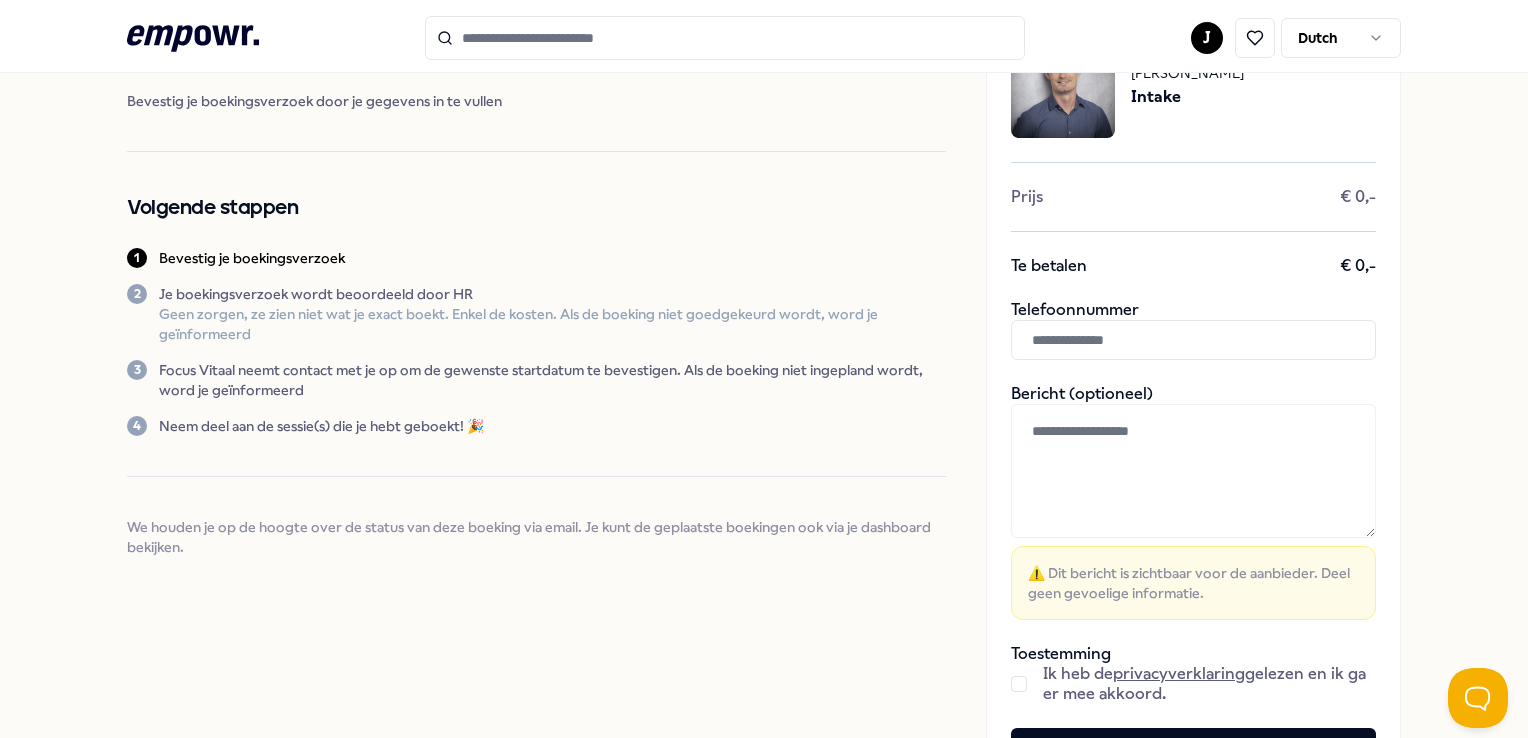 scroll, scrollTop: 12, scrollLeft: 0, axis: vertical 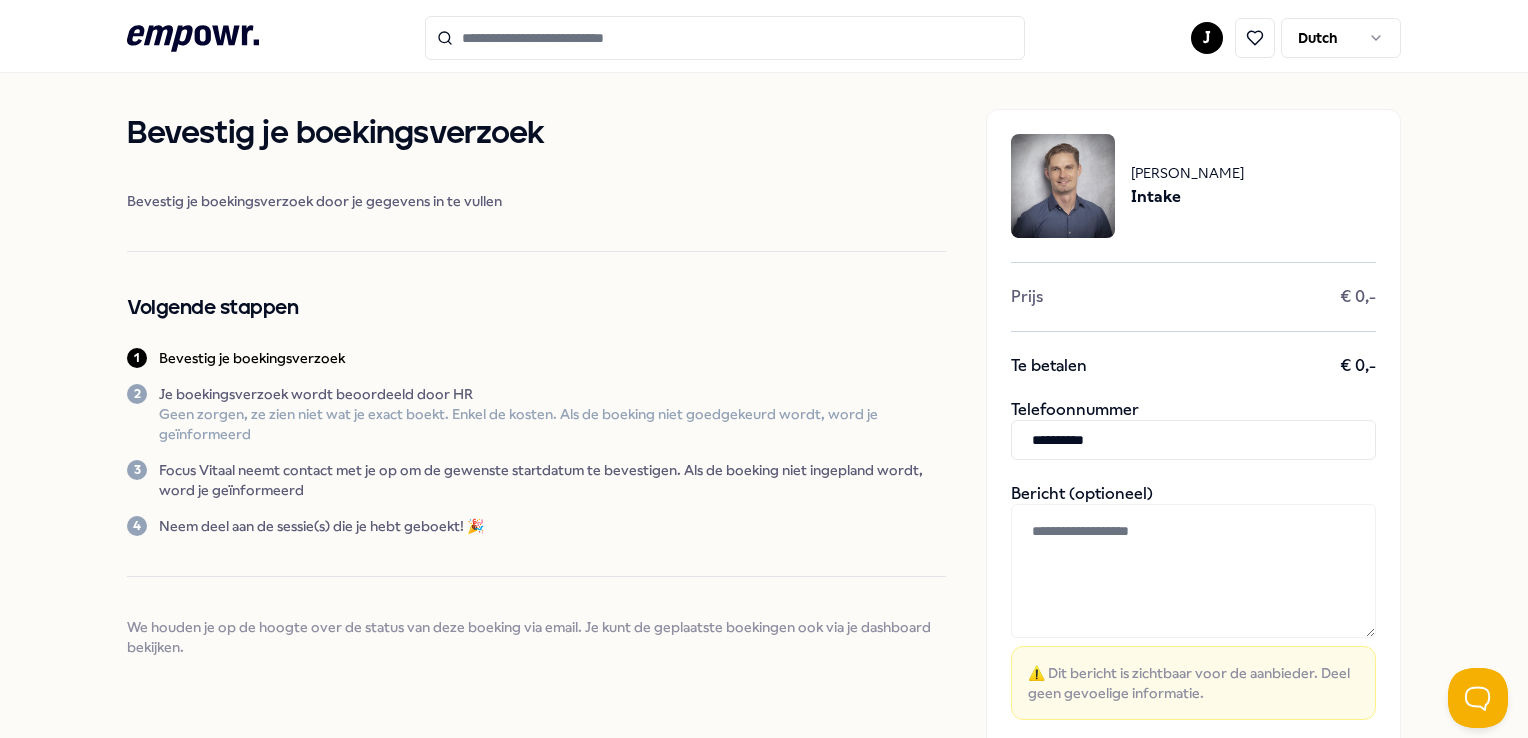type on "**********" 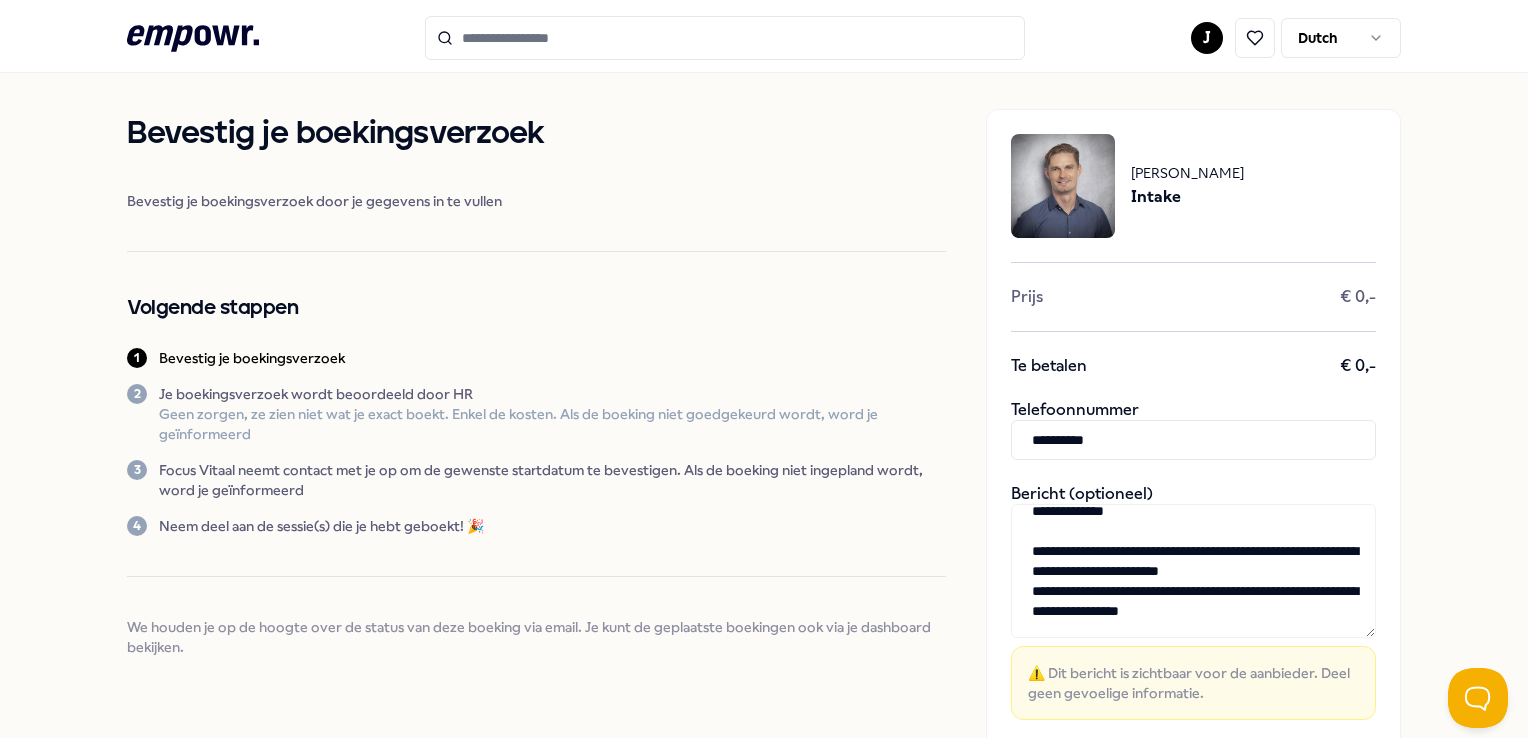 scroll, scrollTop: 41, scrollLeft: 0, axis: vertical 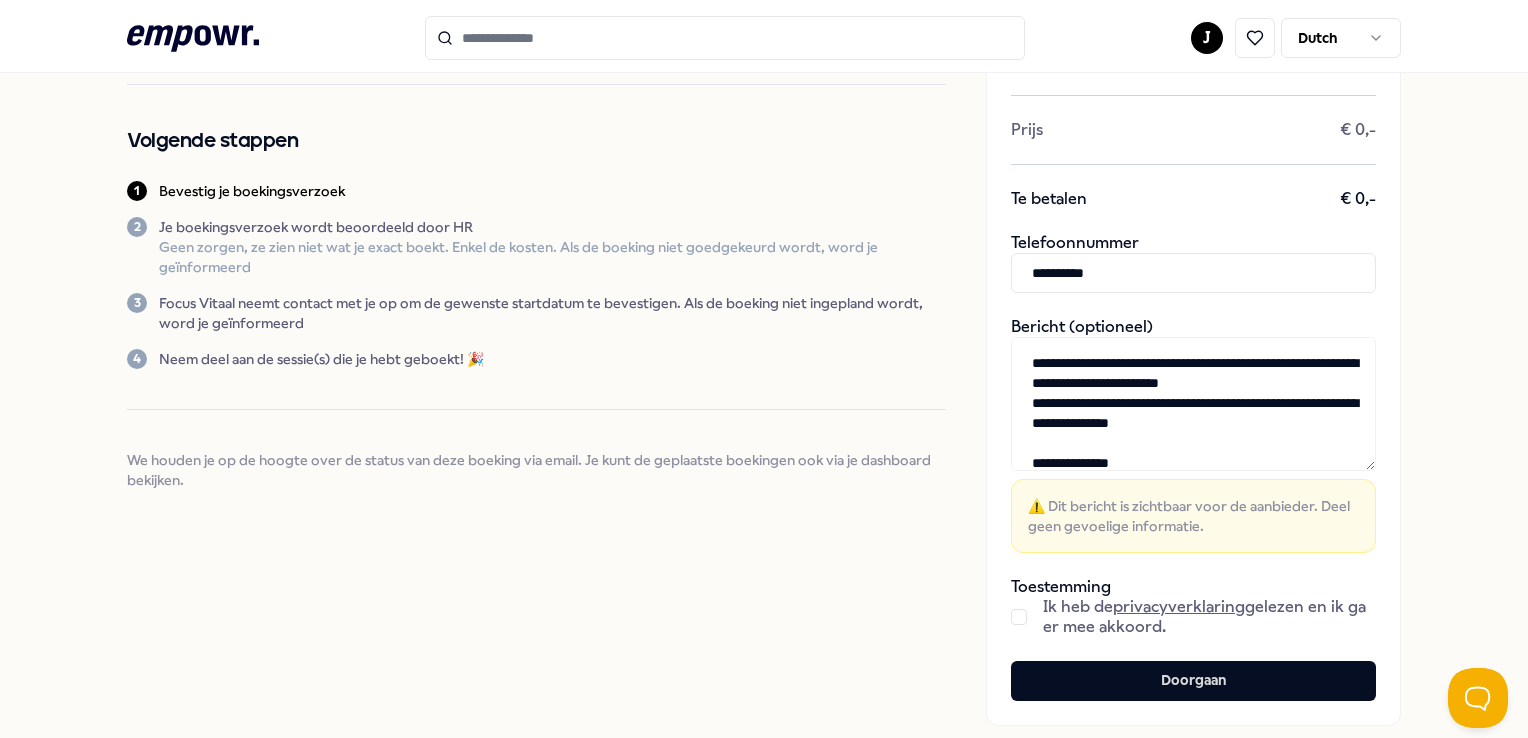 type on "**********" 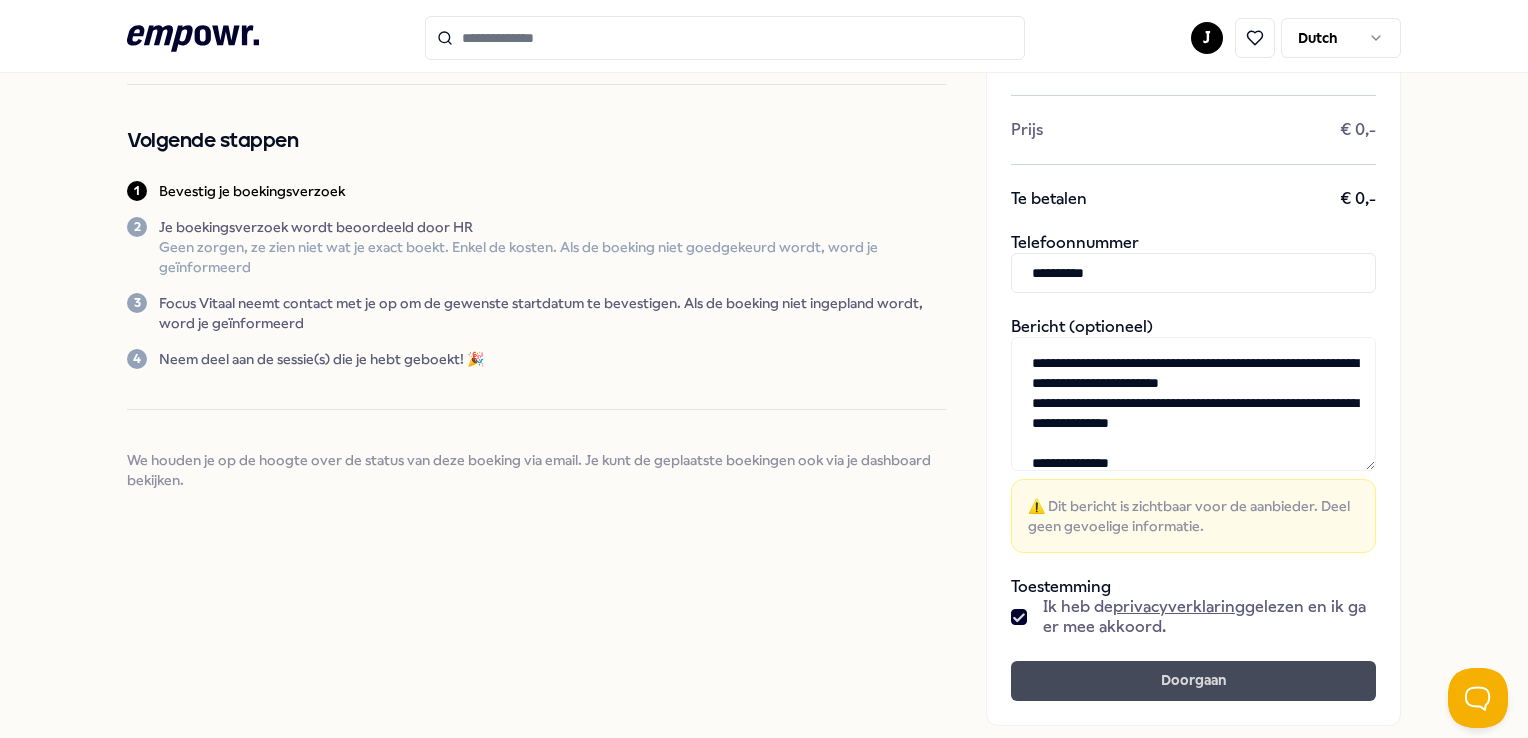 click on "Doorgaan" at bounding box center (1193, 681) 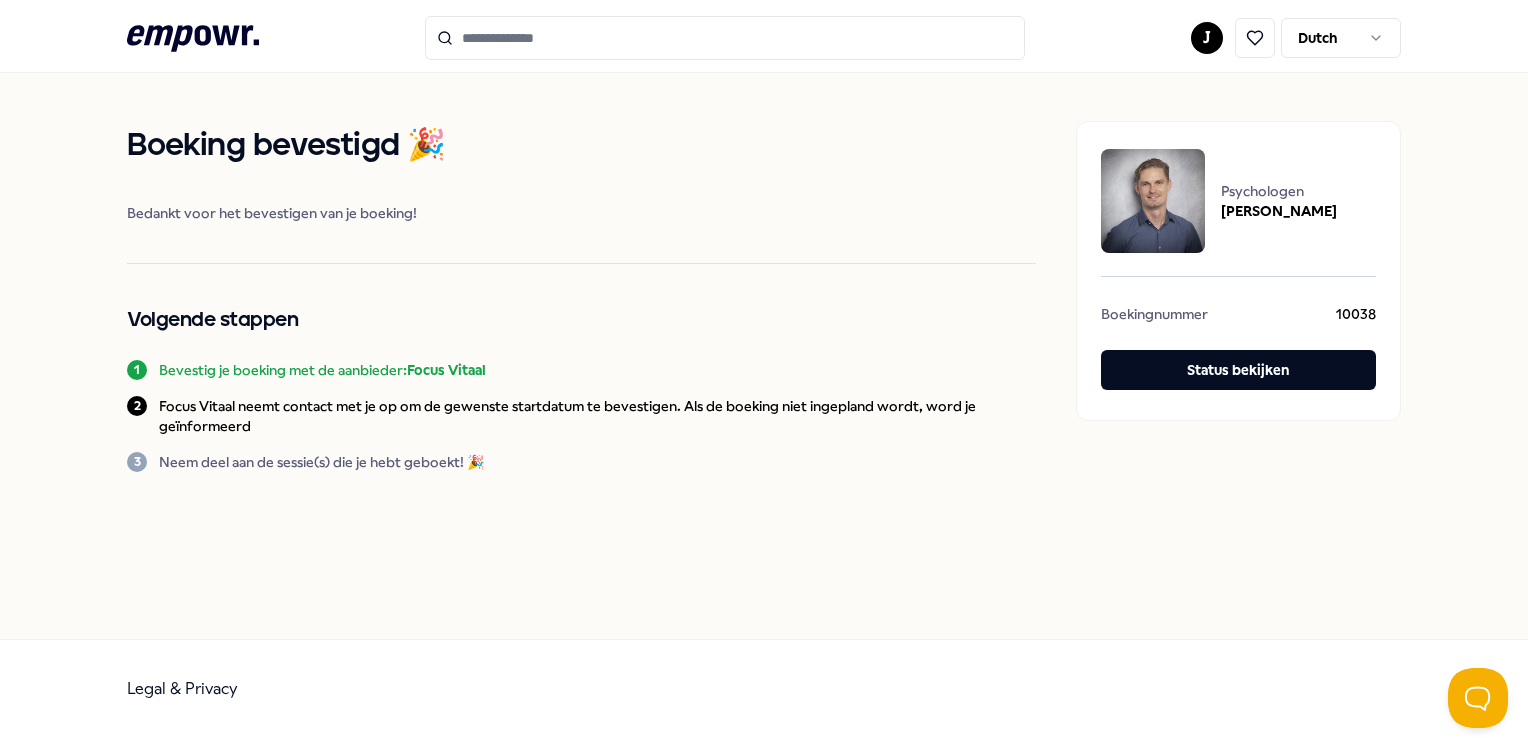 scroll, scrollTop: 0, scrollLeft: 0, axis: both 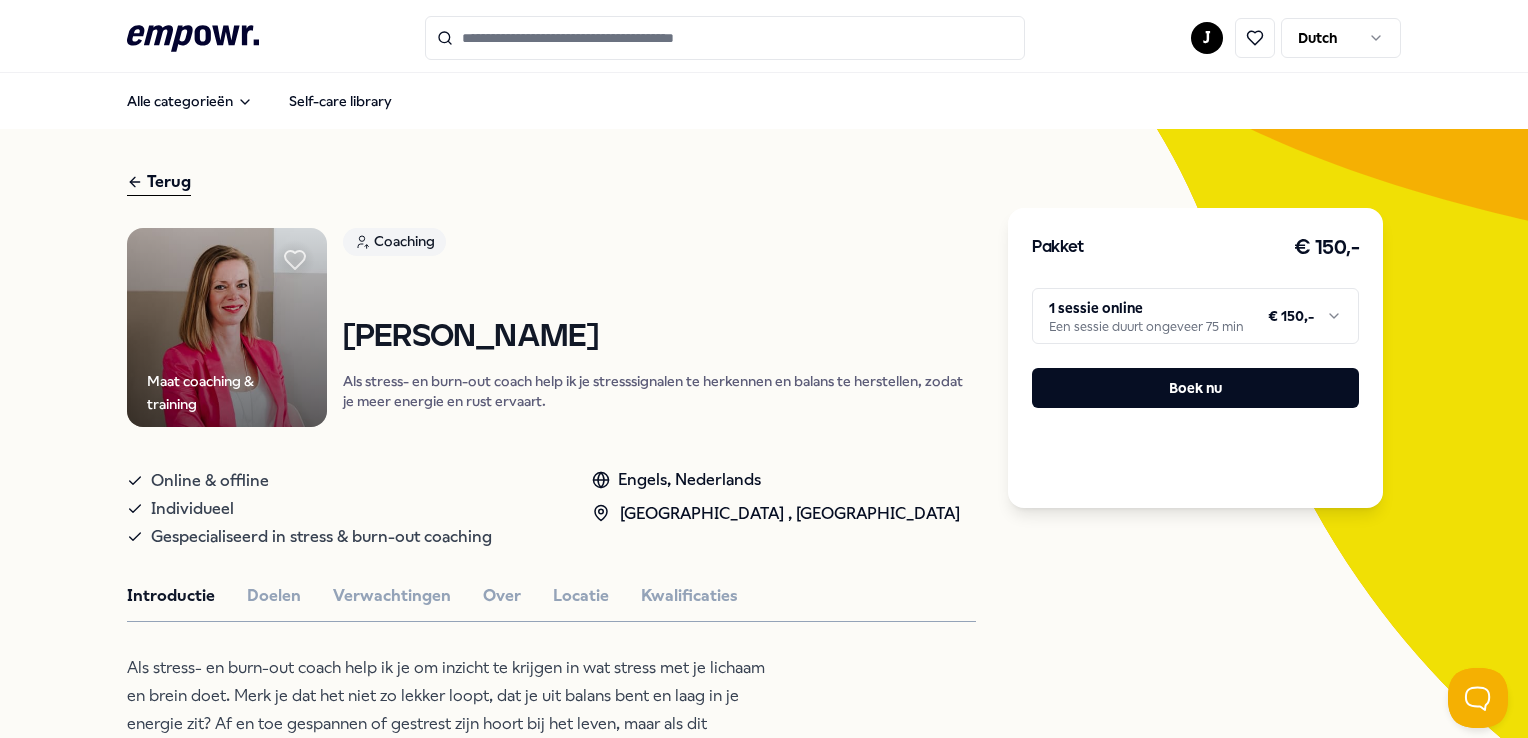 click on ".empowr-logo_svg__cls-1{fill:#03032f} J Dutch Alle categorieën   Self-care library Terug Maat coaching & training Coaching [PERSON_NAME] Als stress- en burn-out coach help ik je stresssignalen te herkennen en balans te herstellen, zodat je meer energie en rust ervaart. Online & offline Individueel Gespecialiseerd in stress & burn-out coaching Engels, [GEOGRAPHIC_DATA] , Regio Oost NL  Introductie Doelen Verwachtingen Over Locatie Kwalificaties Als stress- en burn-out coach help ik je om inzicht te krijgen in wat stress met je lichaam en brein doet. Merk je dat het niet zo lekker loopt, dat je uit balans bent en laag in je energie zit? Af en toe gespannen of gestrest zijn hoort bij het leven, maar als dit langdurig aanhoudt, kan het leiden tot overbelasting en stressklachten. Vaak ben je je niet eens bewust van je stress, terwijl je lijf signalen afgeeft, zoals vermoeidheid, slecht slapen, piekeren en fysieke klachten. Samen onderzoeken we wat jij nodig hebt om te herstellen en weer in balans te komen." at bounding box center [764, 369] 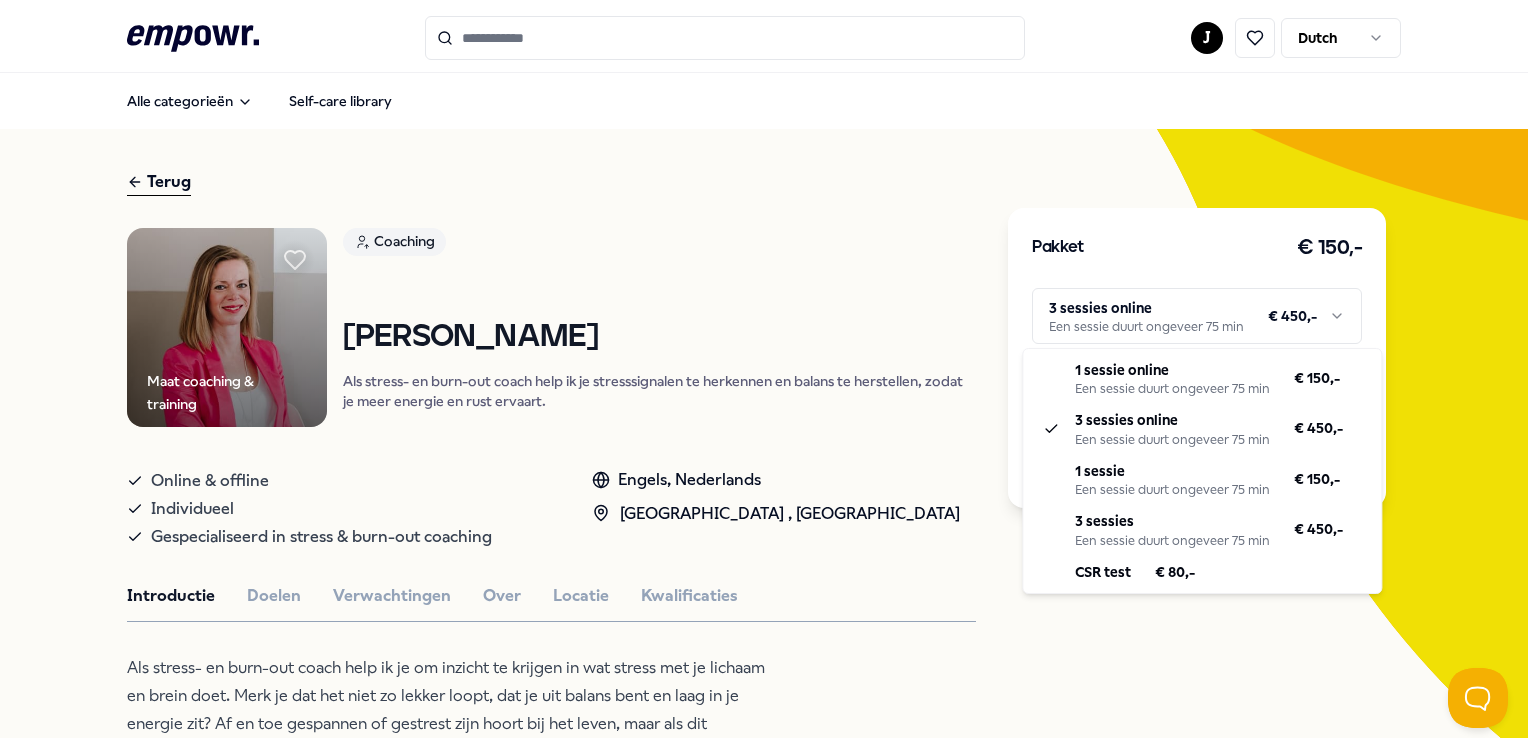 click on ".empowr-logo_svg__cls-1{fill:#03032f} J Dutch Alle categorieën   Self-care library Terug Maat coaching & training Coaching [PERSON_NAME] Als stress- en burn-out coach help ik je stresssignalen te herkennen en balans te herstellen, zodat je meer energie en rust ervaart. Online & offline Individueel Gespecialiseerd in stress & burn-out coaching Engels, [GEOGRAPHIC_DATA] , Regio Oost NL  Introductie Doelen Verwachtingen Over Locatie Kwalificaties Als stress- en burn-out coach help ik je om inzicht te krijgen in wat stress met je lichaam en brein doet. Merk je dat het niet zo lekker loopt, dat je uit balans bent en laag in je energie zit? Af en toe gespannen of gestrest zijn hoort bij het leven, maar als dit langdurig aanhoudt, kan het leiden tot overbelasting en stressklachten. Vaak ben je je niet eens bewust van je stress, terwijl je lijf signalen afgeeft, zoals vermoeidheid, slecht slapen, piekeren en fysieke klachten. Samen onderzoeken we wat jij nodig hebt om te herstellen en weer in balans te komen." at bounding box center (764, 369) 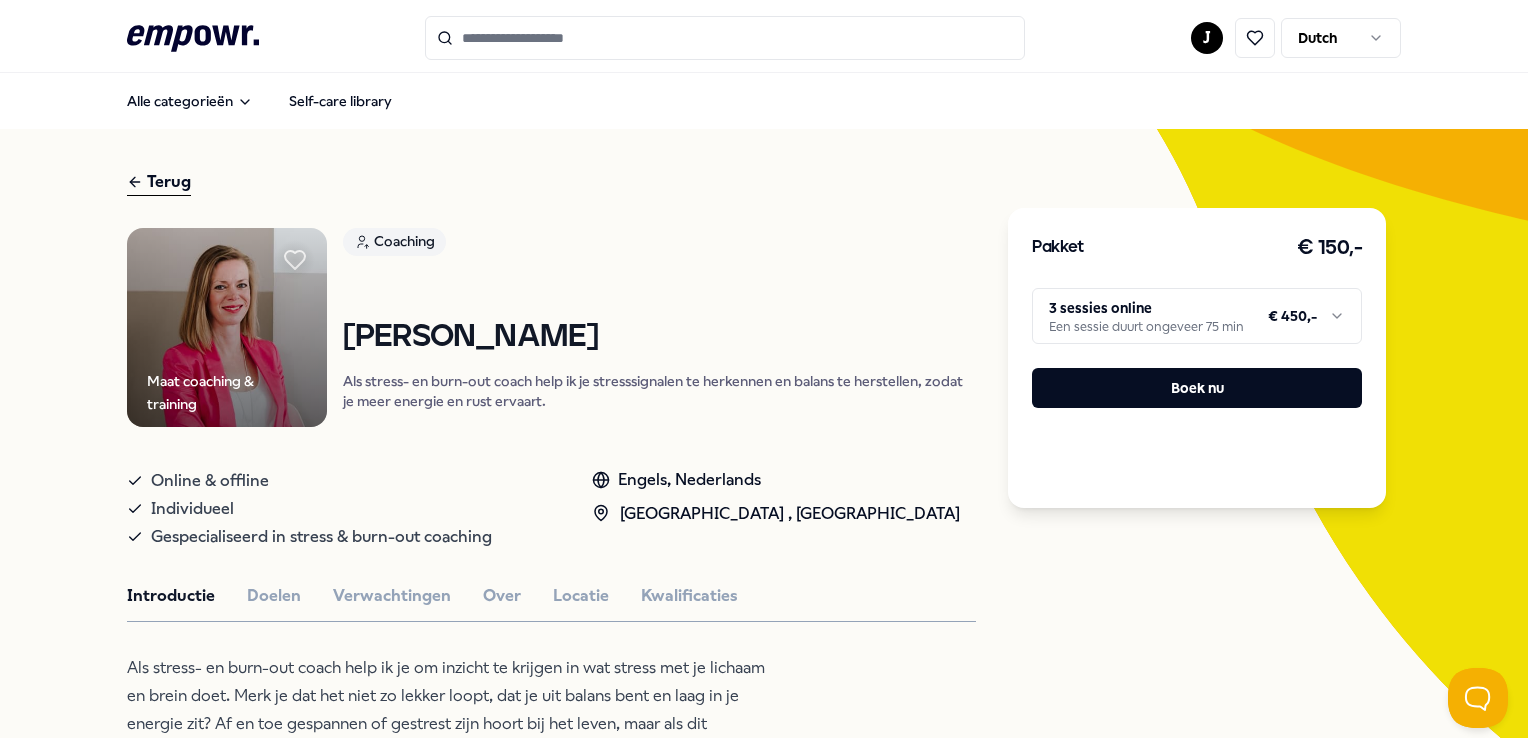 click on ".empowr-logo_svg__cls-1{fill:#03032f} J Dutch Alle categorieën   Self-care library Terug Maat coaching & training Coaching [PERSON_NAME] Als stress- en burn-out coach help ik je stresssignalen te herkennen en balans te herstellen, zodat je meer energie en rust ervaart. Online & offline Individueel Gespecialiseerd in stress & burn-out coaching Engels, [GEOGRAPHIC_DATA] , Regio Oost NL  Introductie Doelen Verwachtingen Over Locatie Kwalificaties Als stress- en burn-out coach help ik je om inzicht te krijgen in wat stress met je lichaam en brein doet. Merk je dat het niet zo lekker loopt, dat je uit balans bent en laag in je energie zit? Af en toe gespannen of gestrest zijn hoort bij het leven, maar als dit langdurig aanhoudt, kan het leiden tot overbelasting en stressklachten. Vaak ben je je niet eens bewust van je stress, terwijl je lijf signalen afgeeft, zoals vermoeidheid, slecht slapen, piekeren en fysieke klachten. Samen onderzoeken we wat jij nodig hebt om te herstellen en weer in balans te komen." at bounding box center [764, 369] 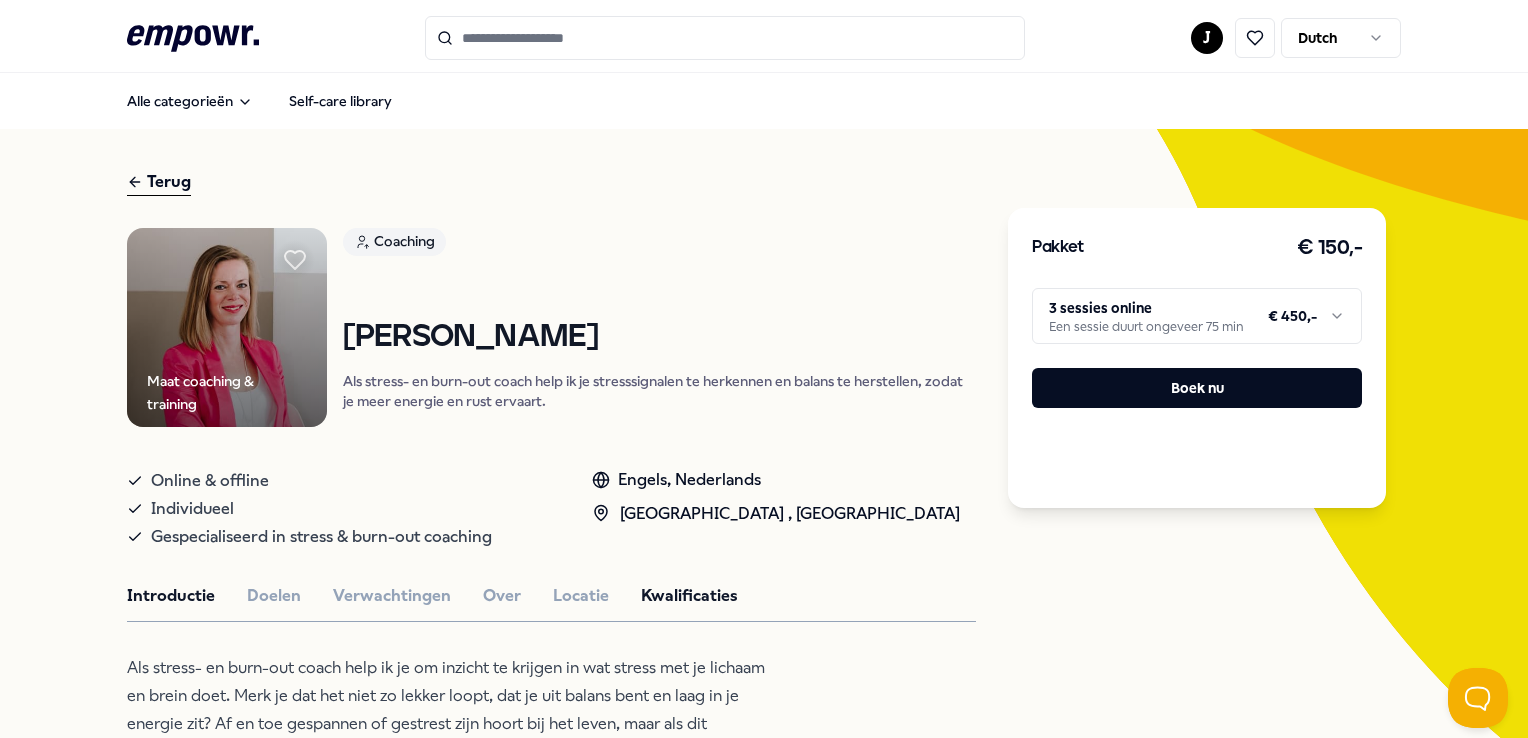 click on "Kwalificaties" at bounding box center [689, 596] 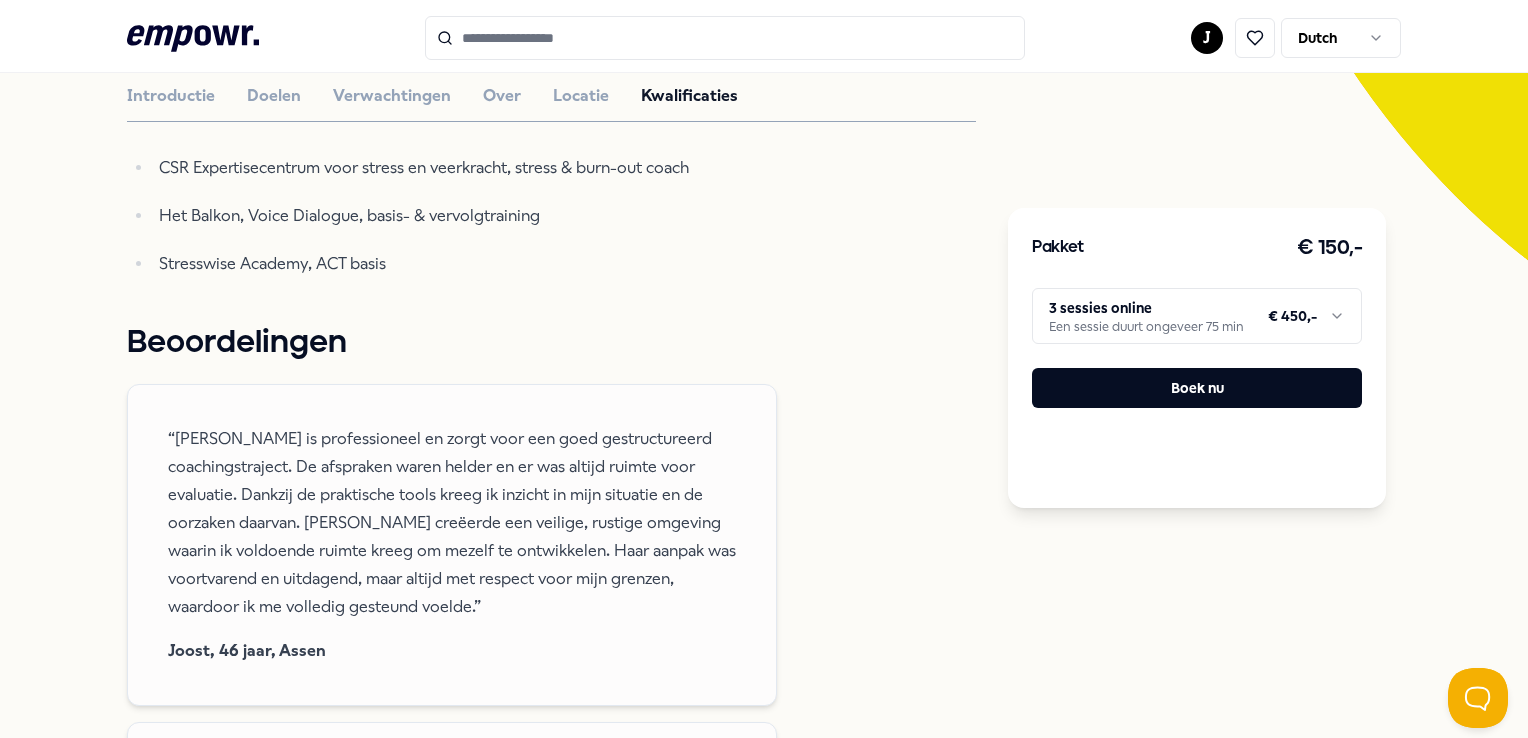 scroll, scrollTop: 200, scrollLeft: 0, axis: vertical 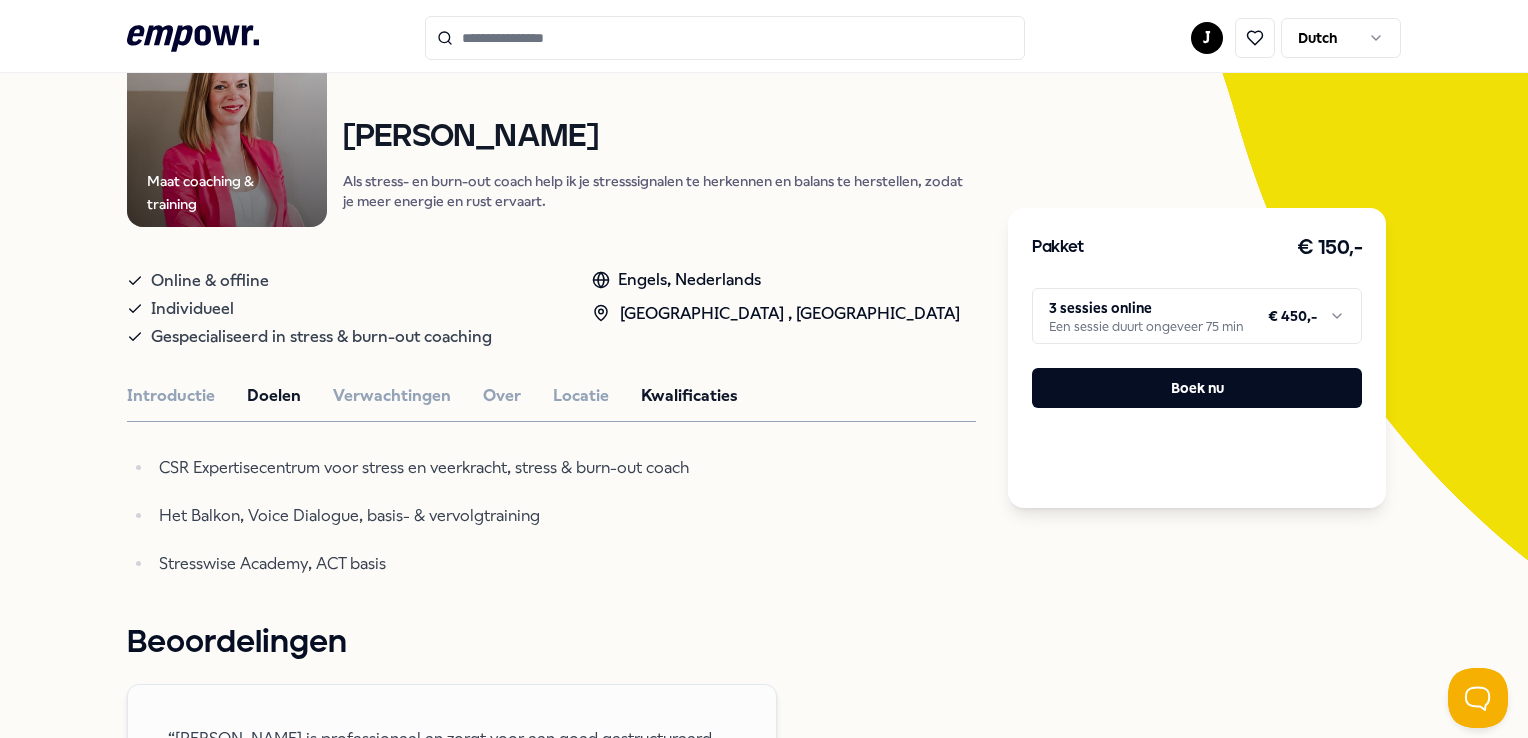 click on "Doelen" at bounding box center [274, 396] 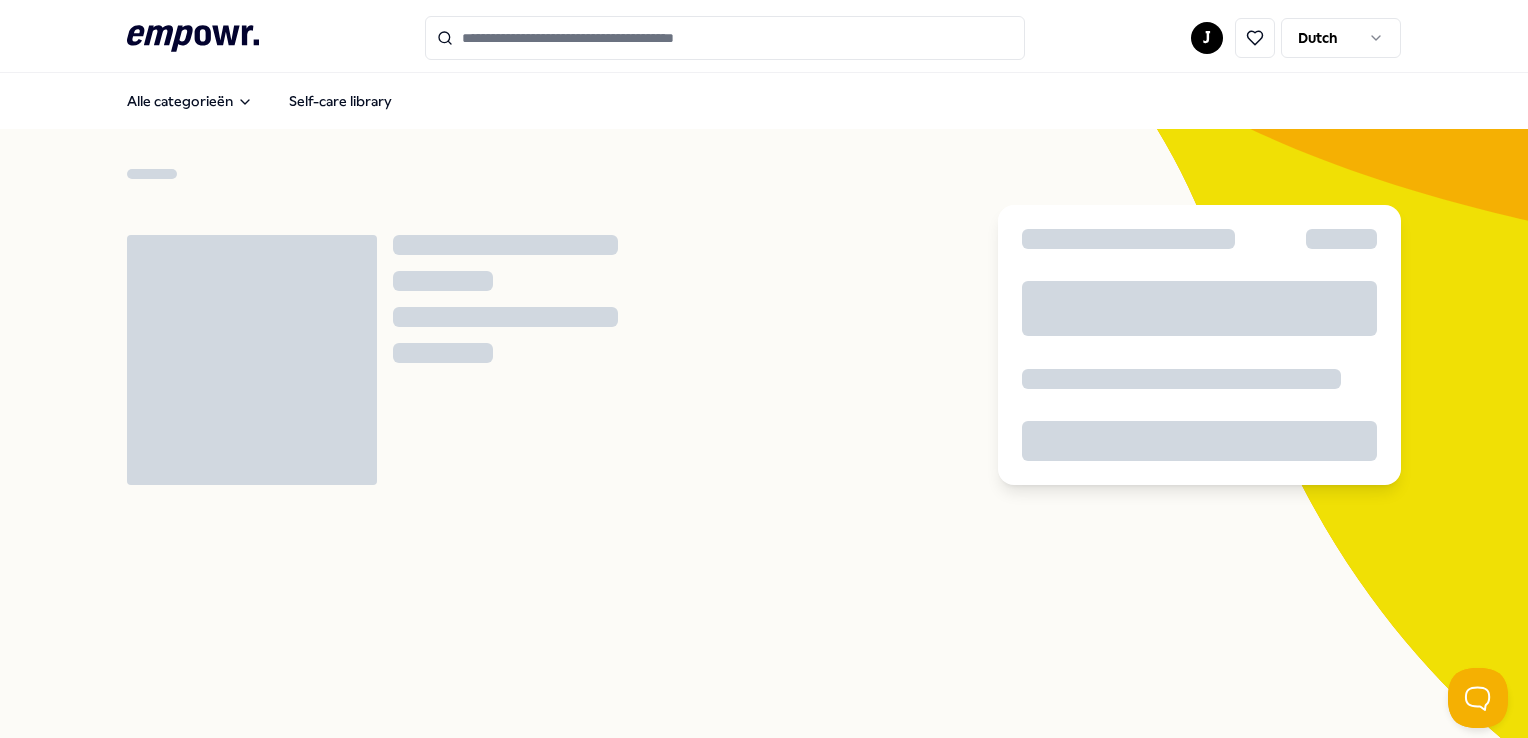 scroll, scrollTop: 0, scrollLeft: 0, axis: both 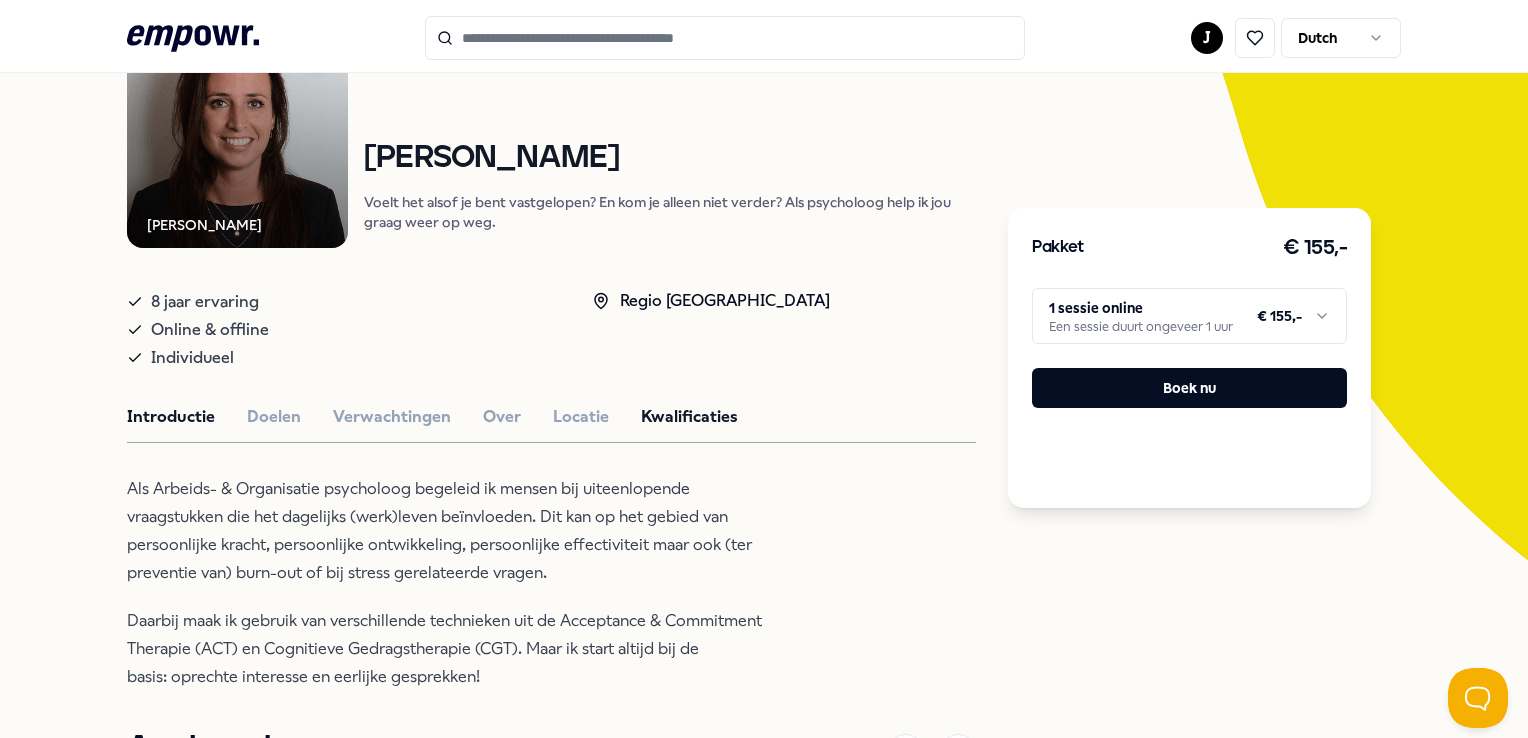 click on "Kwalificaties" at bounding box center (689, 417) 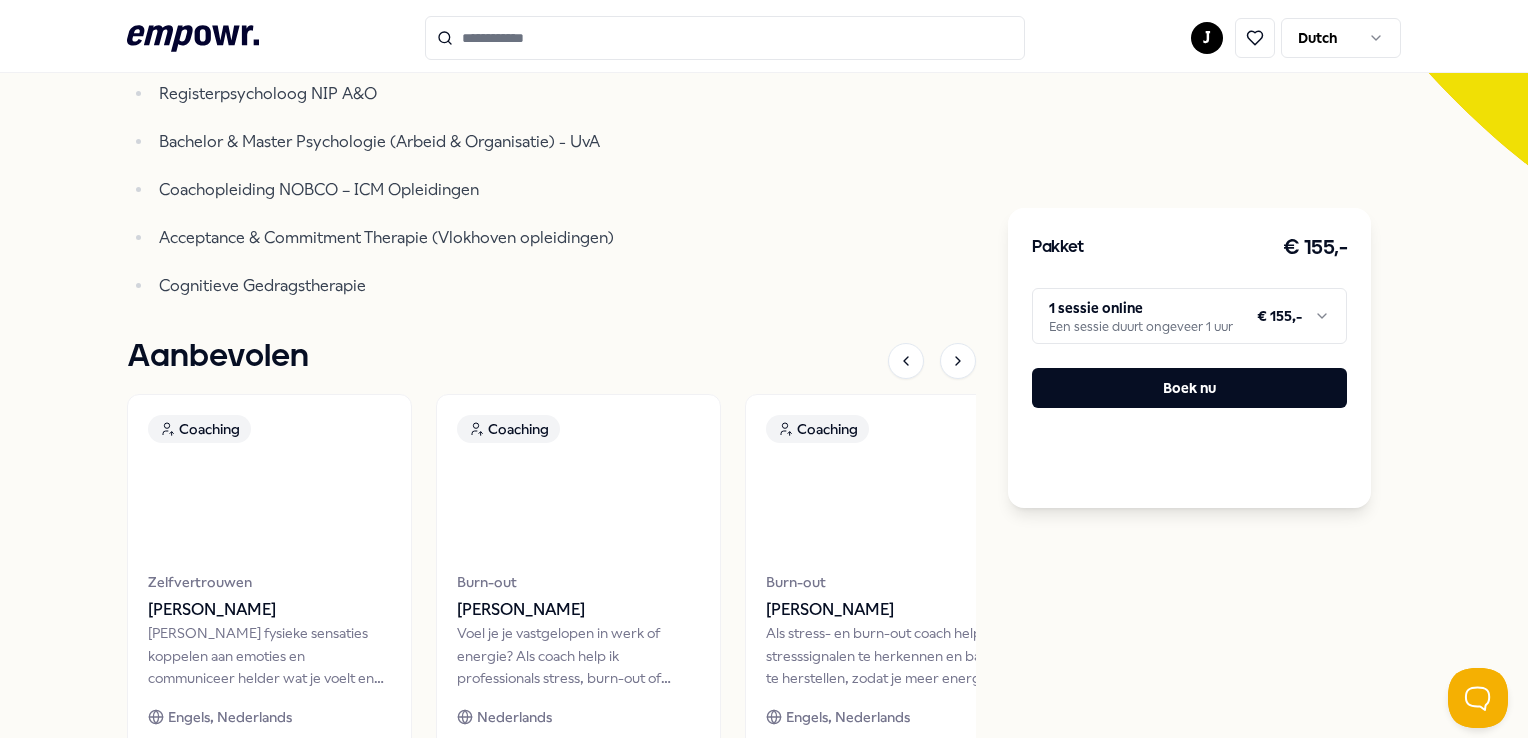 scroll, scrollTop: 500, scrollLeft: 0, axis: vertical 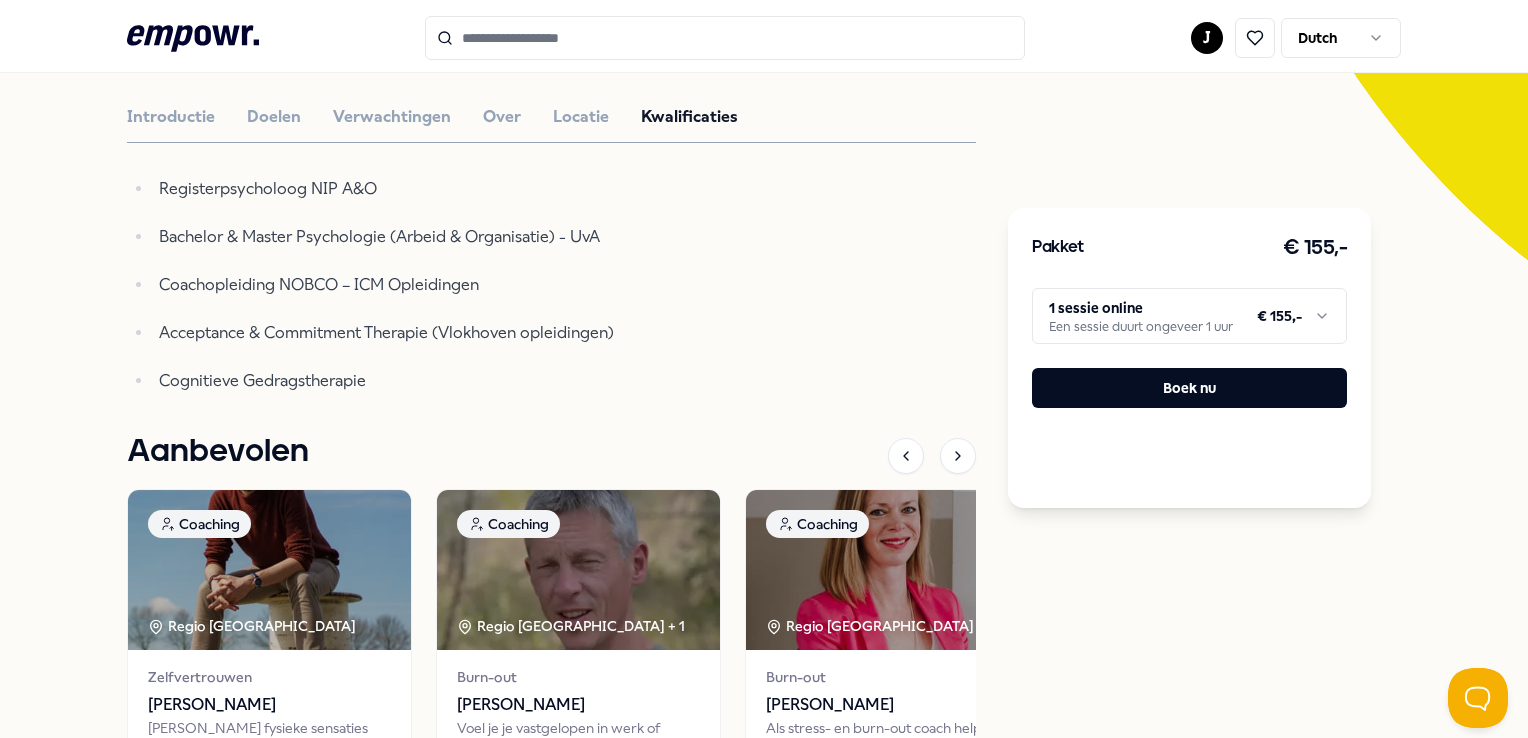 click on "€ 155,-" at bounding box center (1315, 248) 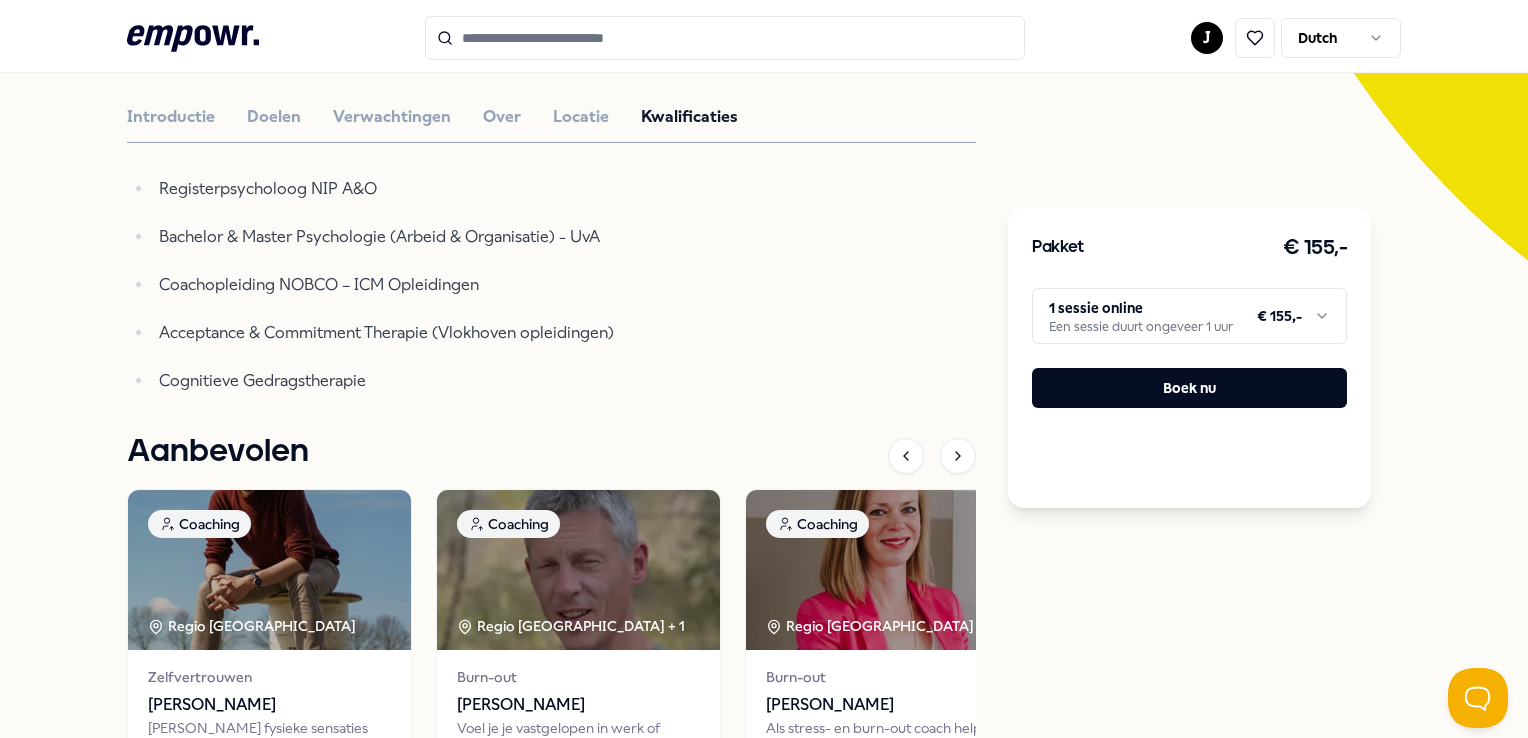 scroll, scrollTop: 100, scrollLeft: 0, axis: vertical 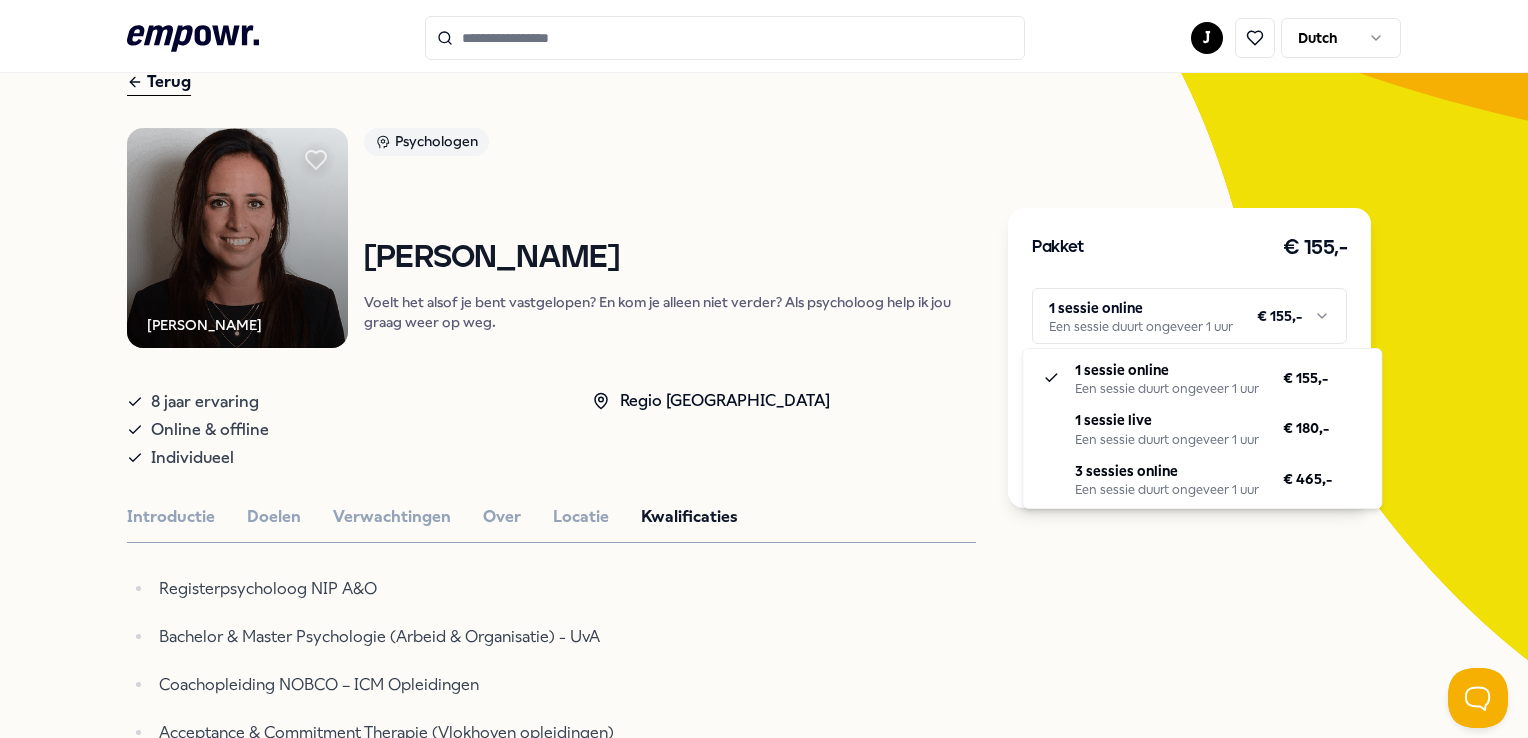 click on ".empowr-logo_svg__cls-1{fill:#03032f} J Dutch Alle categorieën   Self-care library Terug [PERSON_NAME] Psychologen [PERSON_NAME] Voelt het alsof je bent vastgelopen? En kom je alleen niet verder? Als psycholoog help ik jou graag weer op weg. 8 jaar ervaring Online & offline Individueel Regio  Zuid  NL  Introductie Doelen Verwachtingen Over Locatie Kwalificaties Registerpsycholoog NIP A&O Bachelor & Master Psychologie (Arbeid & Organisatie) - UvA Coachopleiding NOBCO – ICM Opleidingen Acceptance & Commitment Therapie (Vlokhoven opleidingen) Cognitieve Gedragstherapie Aanbevolen Coaching Regio Utrecht    Zelfvertrouwen [PERSON_NAME] Leer fysieke sensaties koppelen aan emoties en communiceer helder wat je voelt
en nodig hebt, vóór het je overweldigt. Engels, Nederlands Vanaf  € 150,- Coaching Regio  [GEOGRAPHIC_DATA]    + 1 Burn-out  [PERSON_NAME] Voel je je vastgelopen in werk of energie? Als coach help ik professionals
stress, burn-out of zoektochten naar betekenis te overwinnen. Nederlands Vanaf  € 150,-" at bounding box center (764, 369) 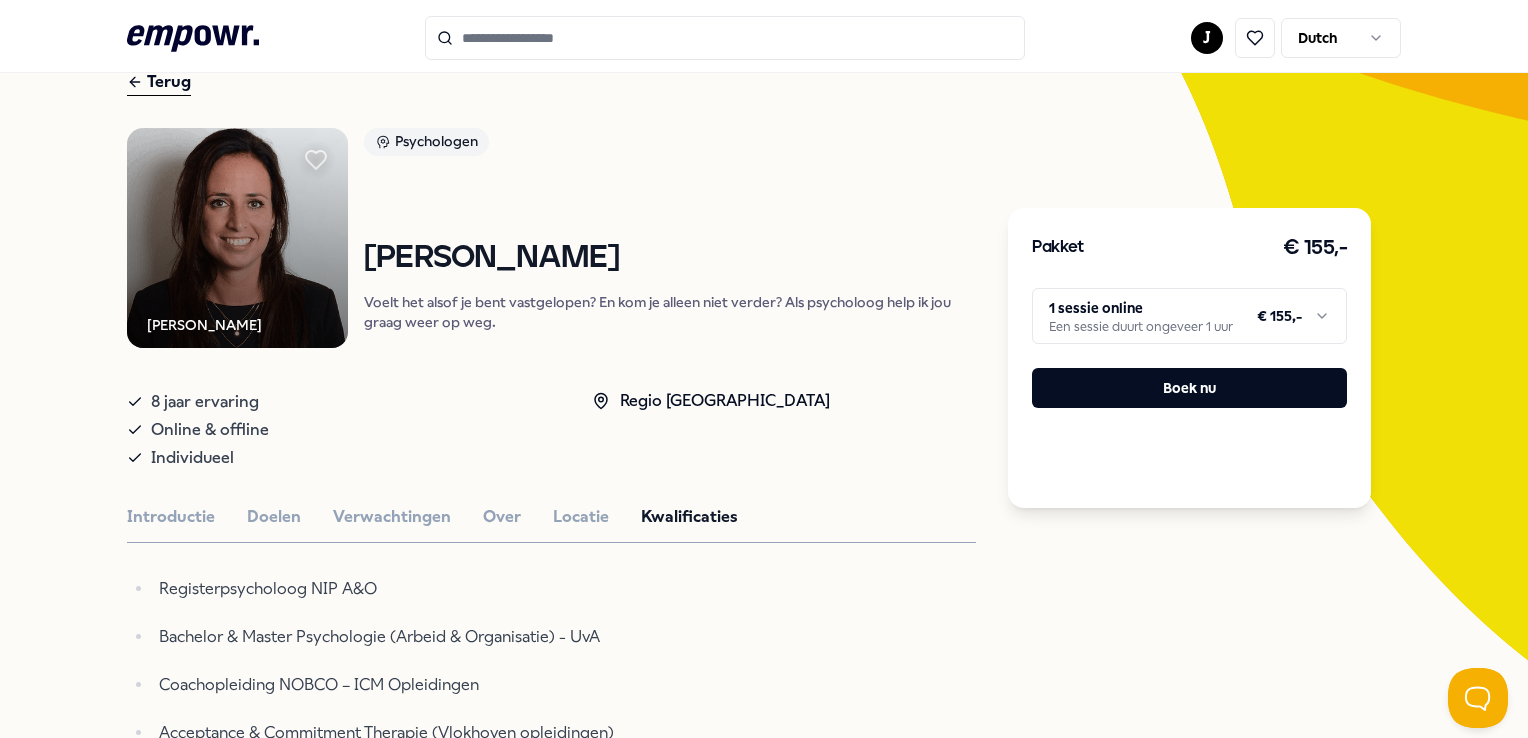 click on ".empowr-logo_svg__cls-1{fill:#03032f} J Dutch Alle categorieën   Self-care library Terug [PERSON_NAME] Psychologen [PERSON_NAME] Voelt het alsof je bent vastgelopen? En kom je alleen niet verder? Als psycholoog help ik jou graag weer op weg. 8 jaar ervaring Online & offline Individueel Regio  Zuid  NL  Introductie Doelen Verwachtingen Over Locatie Kwalificaties Registerpsycholoog NIP A&O Bachelor & Master Psychologie (Arbeid & Organisatie) - UvA Coachopleiding NOBCO – ICM Opleidingen Acceptance & Commitment Therapie (Vlokhoven opleidingen) Cognitieve Gedragstherapie Aanbevolen Coaching Regio Utrecht    Zelfvertrouwen [PERSON_NAME] Leer fysieke sensaties koppelen aan emoties en communiceer helder wat je voelt
en nodig hebt, vóór het je overweldigt. Engels, Nederlands Vanaf  € 150,- Coaching Regio  [GEOGRAPHIC_DATA]    + 1 Burn-out  [PERSON_NAME] Voel je je vastgelopen in werk of energie? Als coach help ik professionals
stress, burn-out of zoektochten naar betekenis te overwinnen. Nederlands Vanaf  € 150,-" at bounding box center [764, 369] 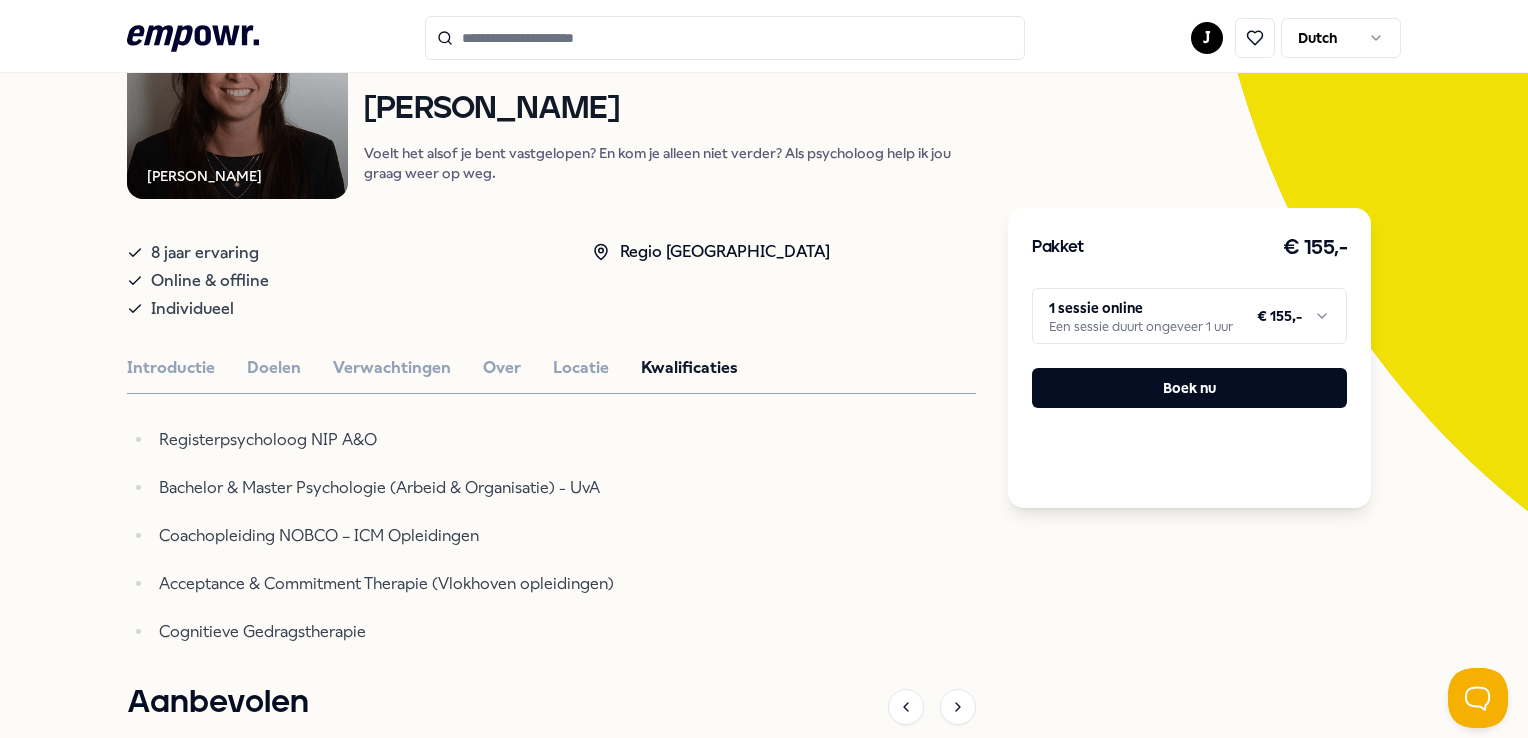 scroll, scrollTop: 300, scrollLeft: 0, axis: vertical 